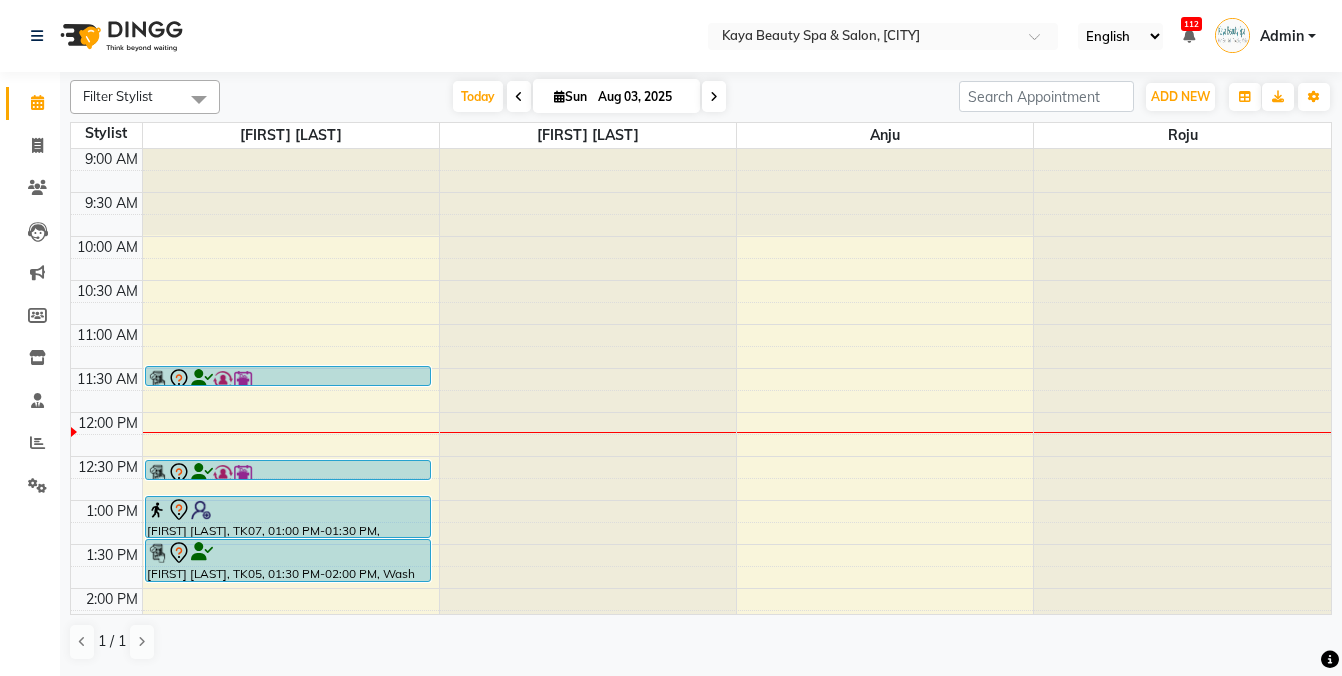 scroll, scrollTop: 0, scrollLeft: 0, axis: both 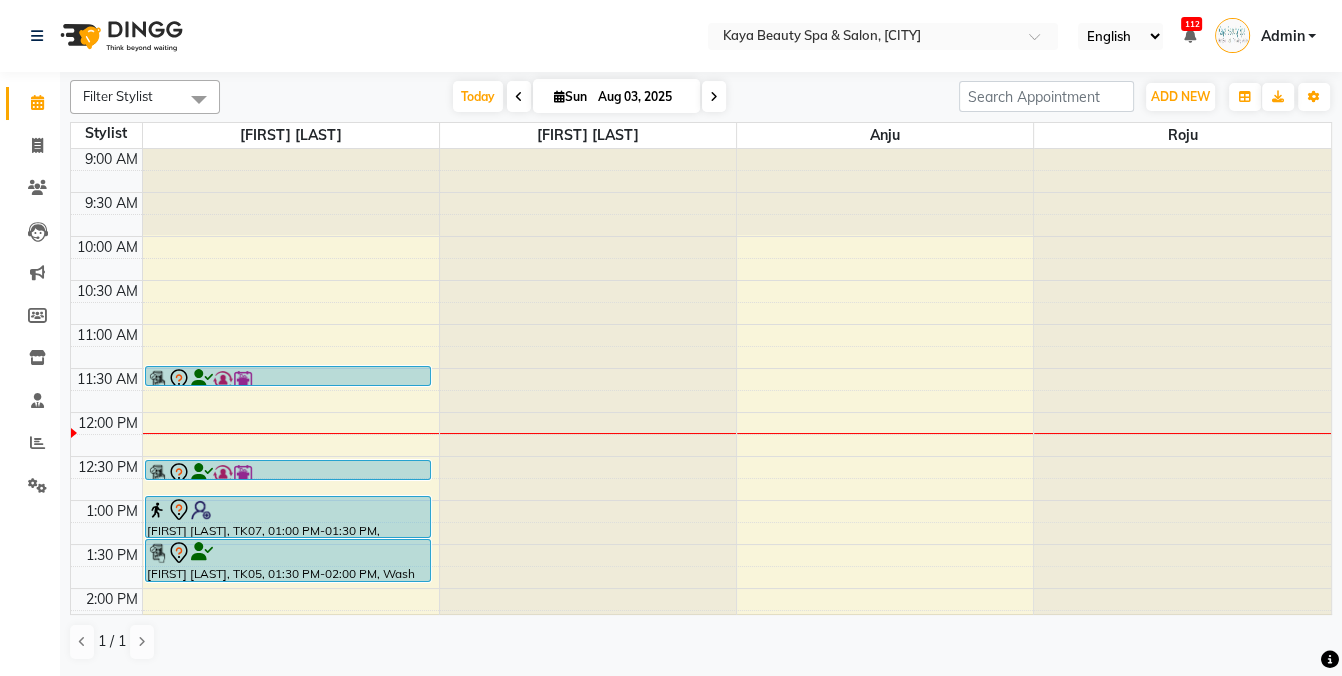 click at bounding box center [288, 510] 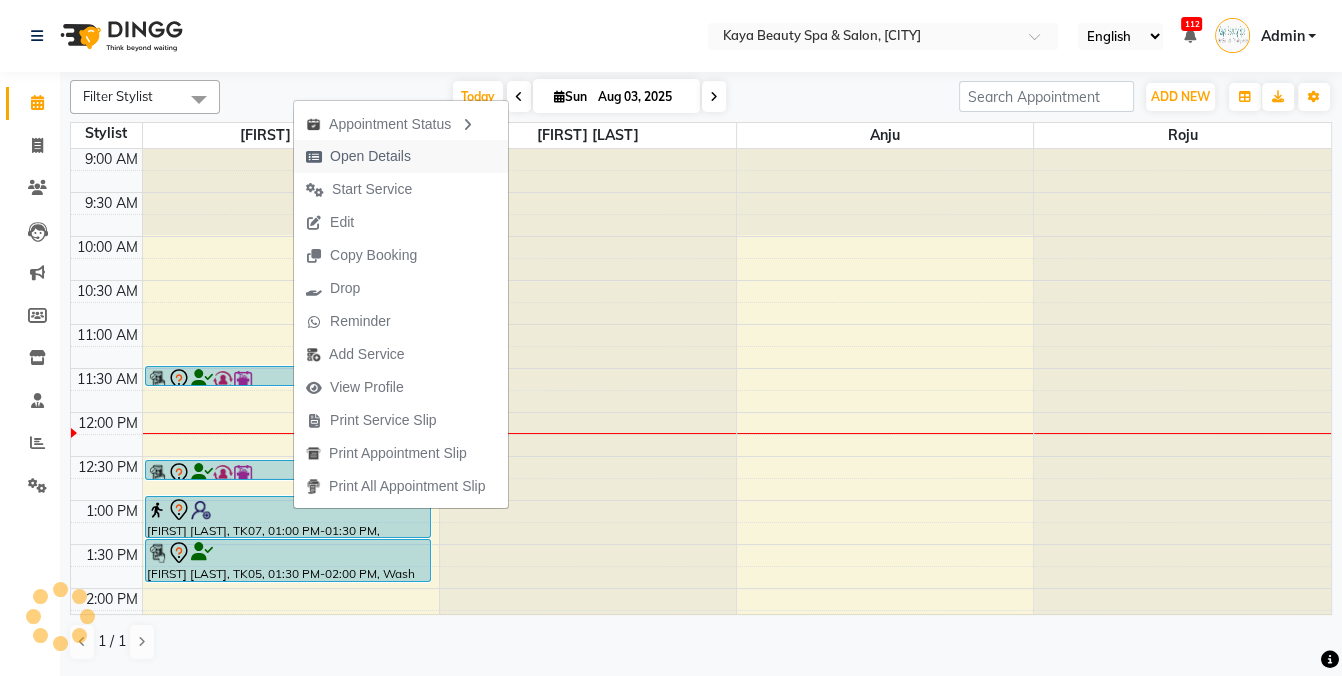 click on "Open Details" at bounding box center (370, 156) 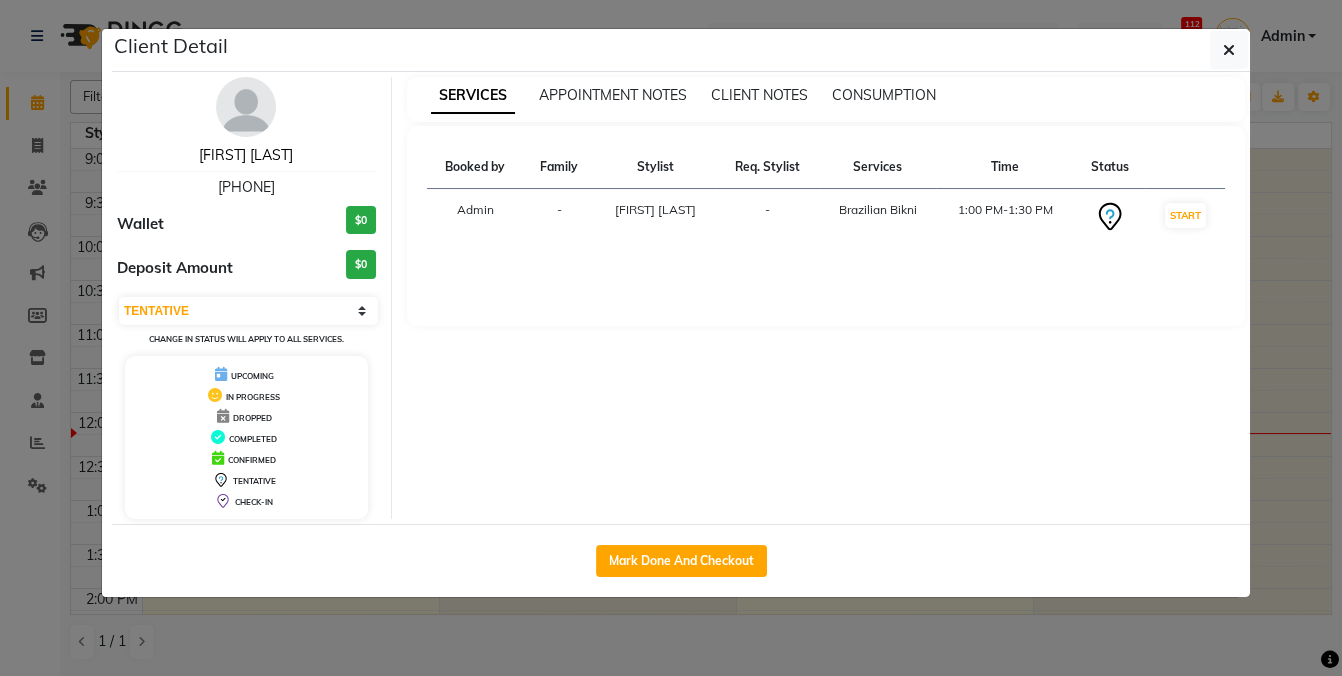 click on "[FIRST] [LAST]" at bounding box center [246, 155] 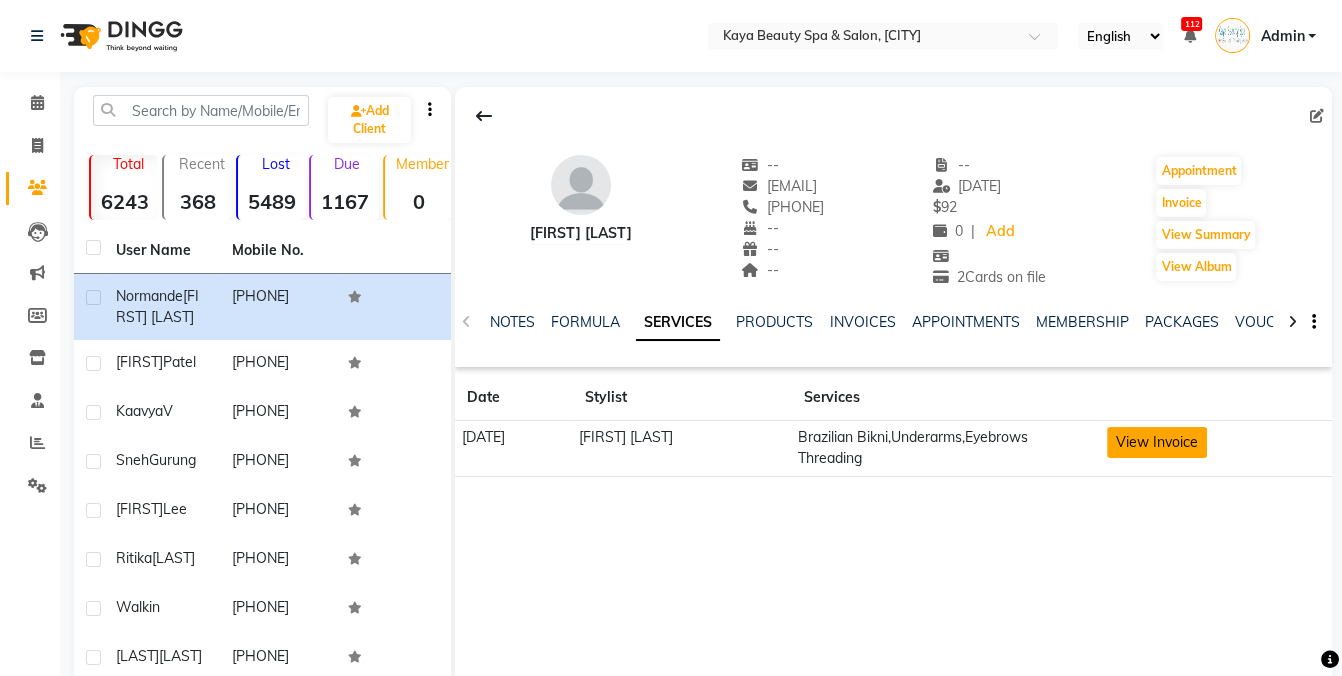 click on "View Invoice" 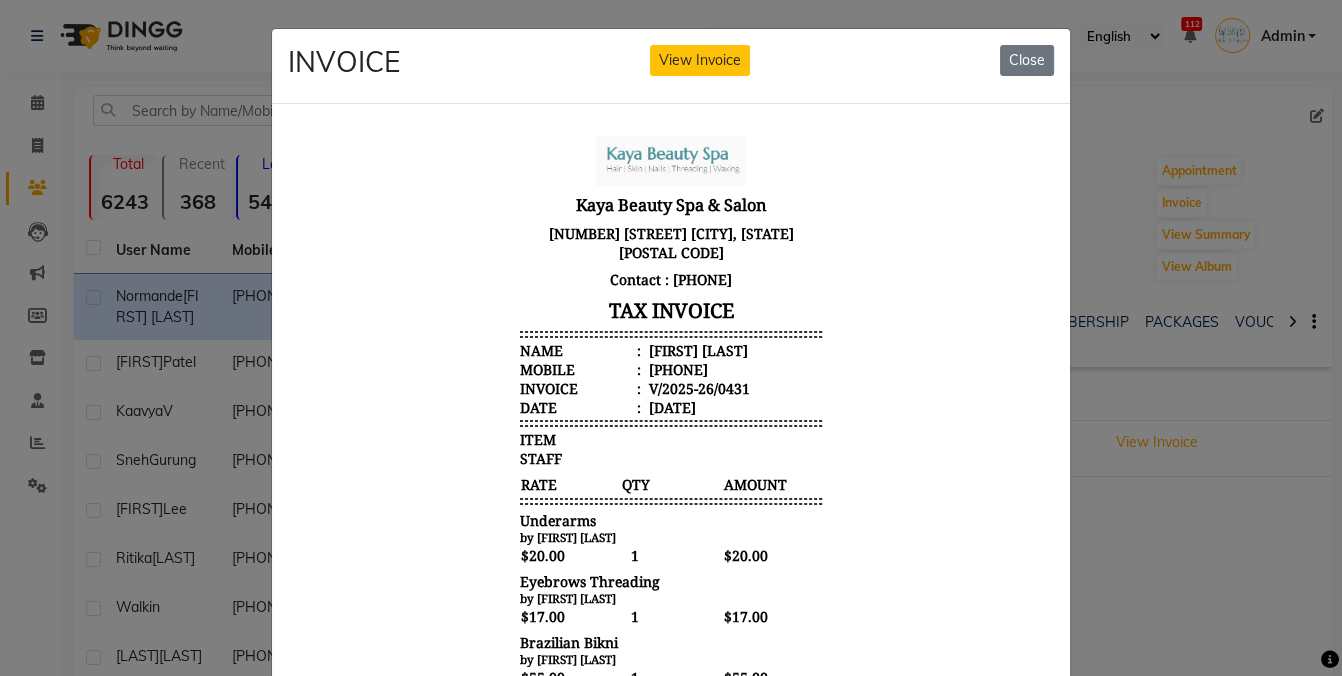 scroll, scrollTop: 16, scrollLeft: 0, axis: vertical 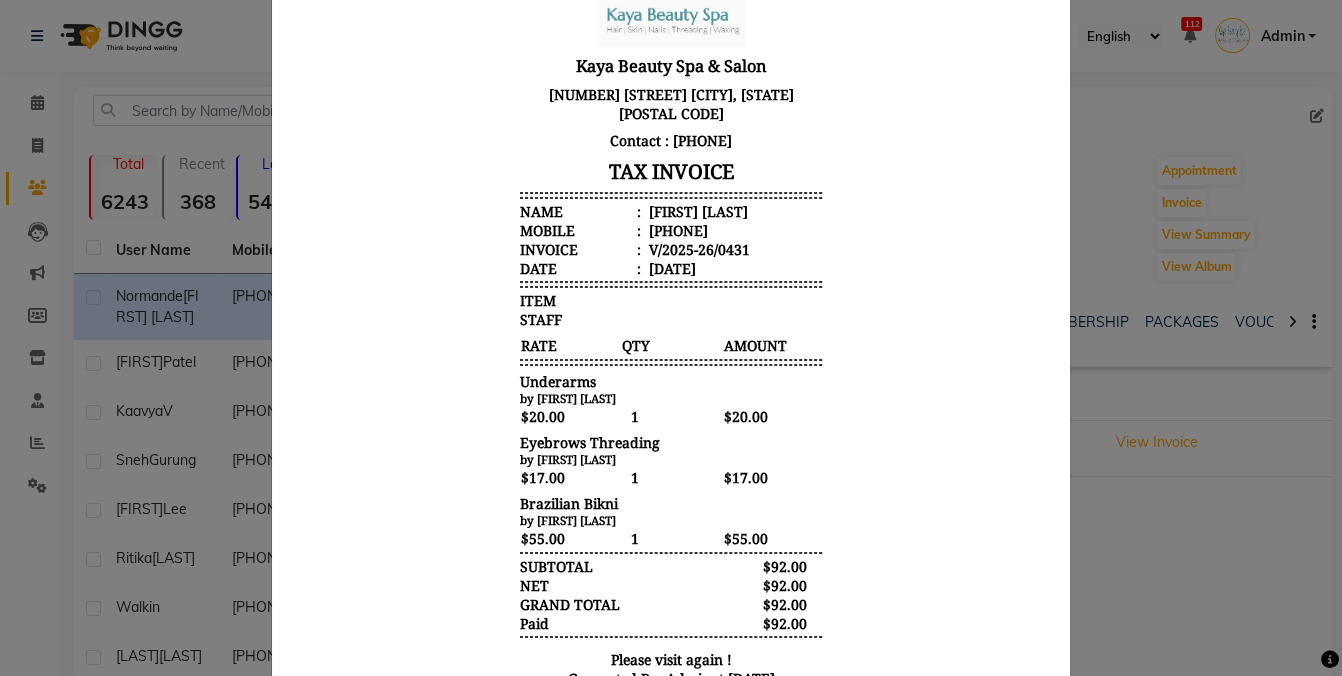click on "INVOICE View Invoice Close" 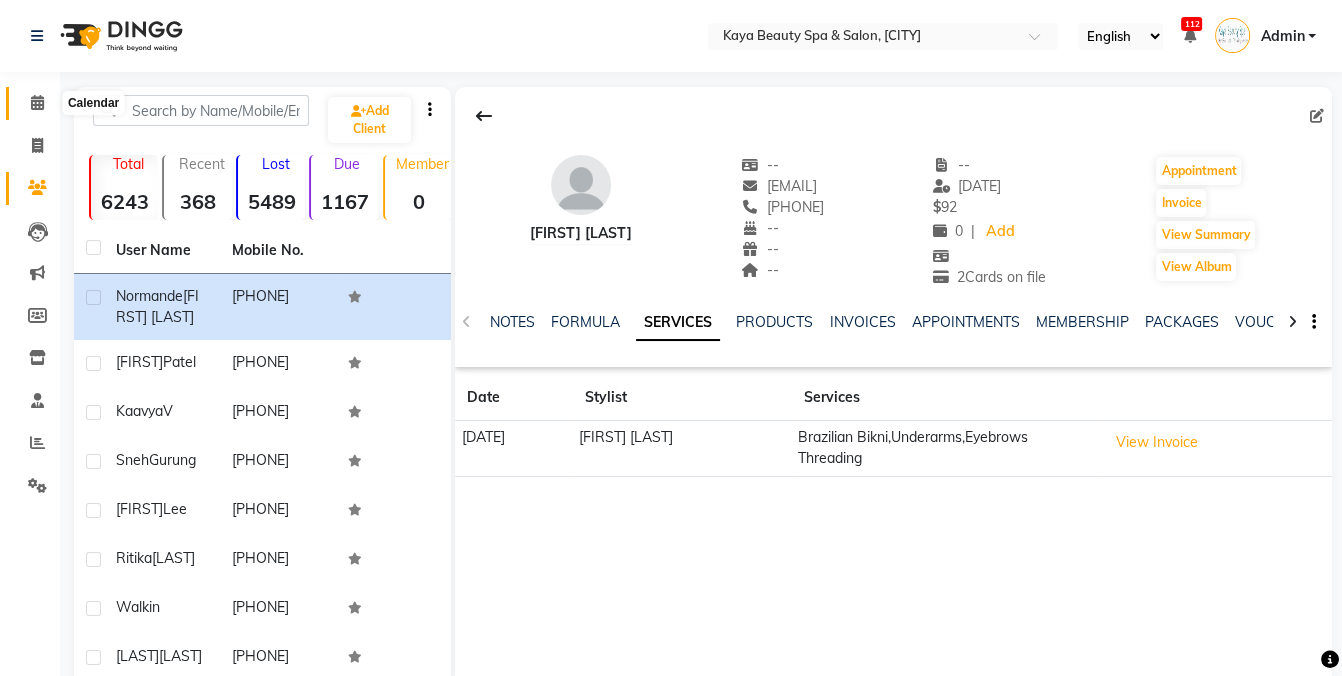 click 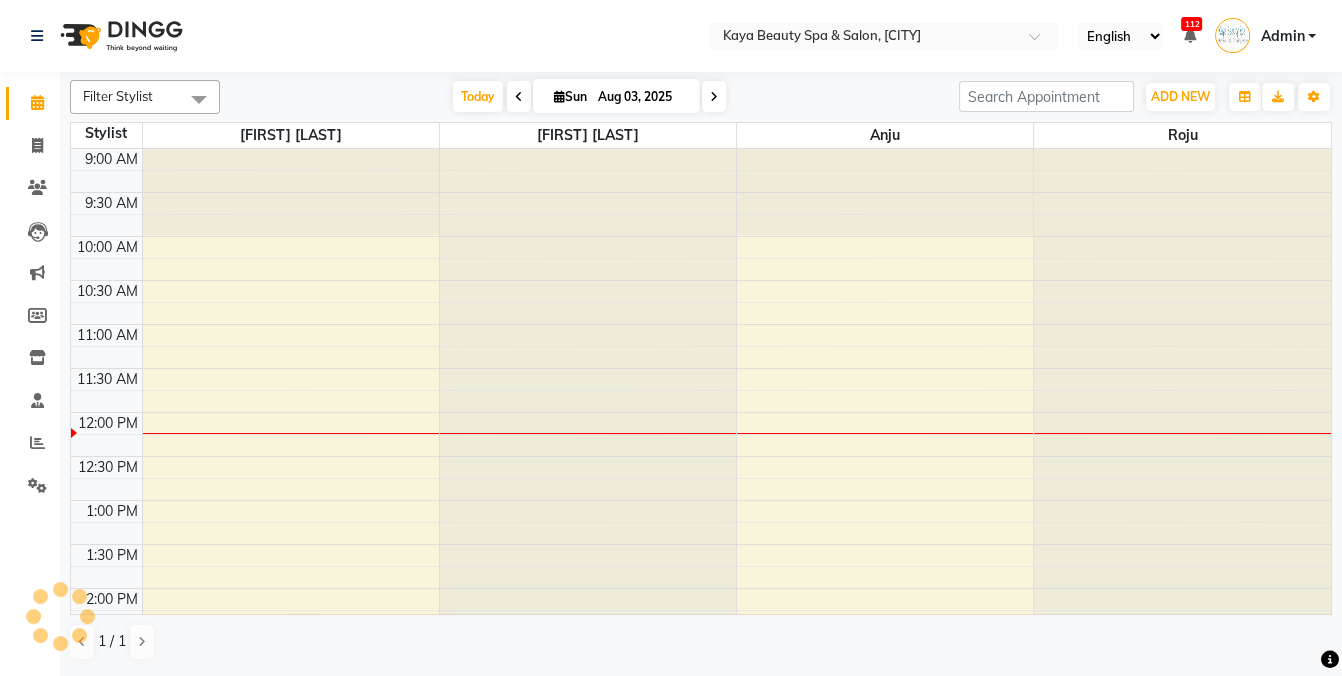scroll, scrollTop: 262, scrollLeft: 0, axis: vertical 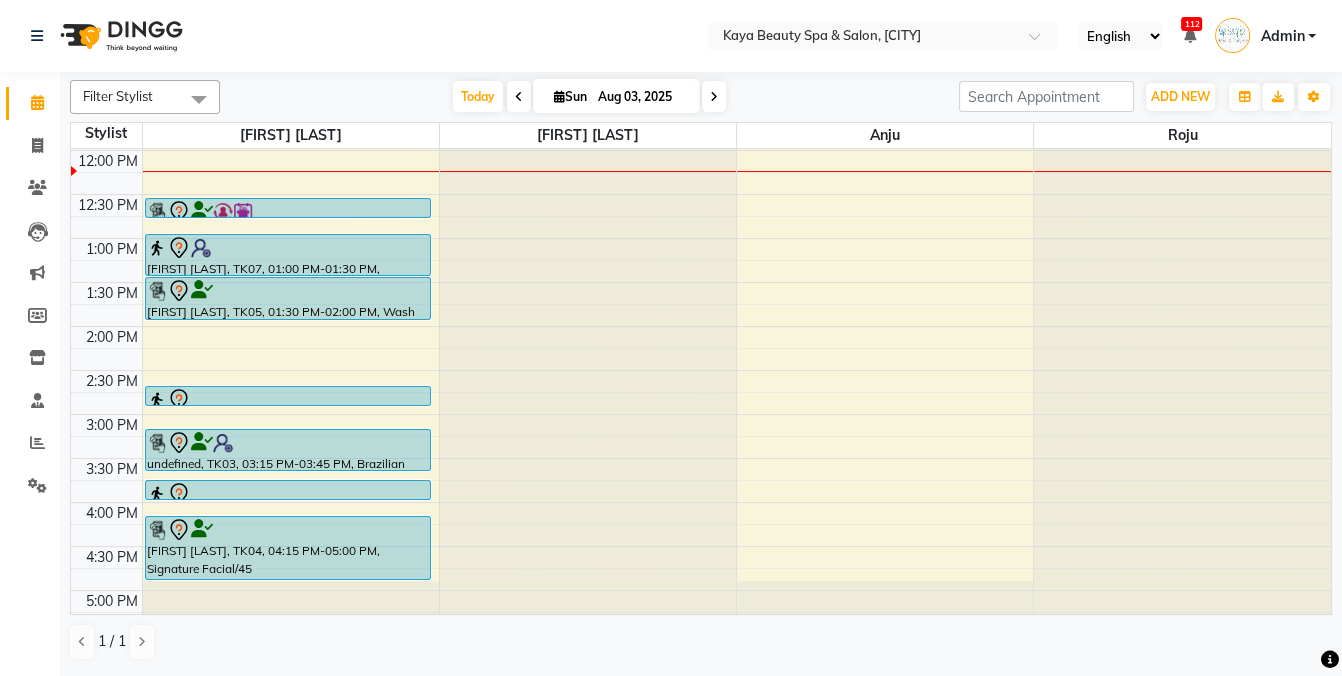 click on "[FIRST] [LAST], TK05, 01:30 PM-02:00 PM, Wash and Cut" at bounding box center (288, 298) 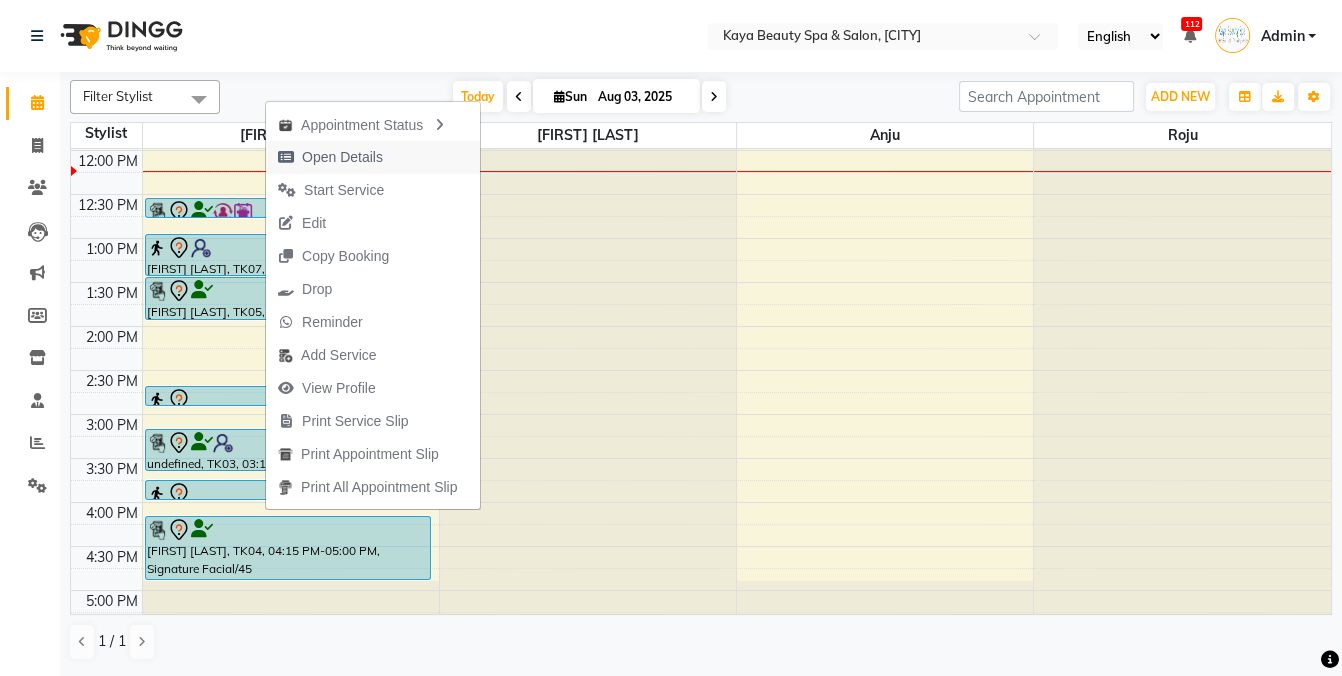 click on "Open Details" at bounding box center [342, 157] 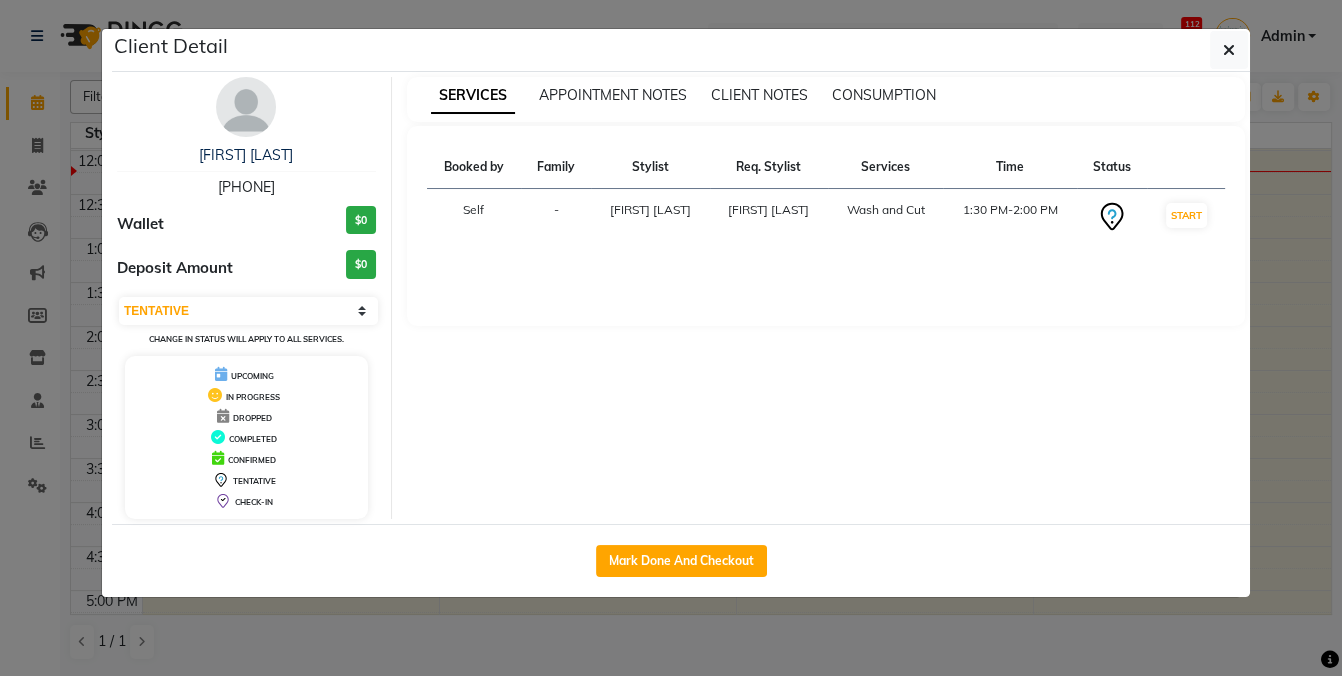 click on "Client Detail  [FIRST] [LAST]   [PHONE] Wallet $0 Deposit Amount  $0  Select IN SERVICE CONFIRMED TENTATIVE CHECK IN MARK DONE DROPPED UPCOMING Change in status will apply to all services. UPCOMING IN PROGRESS DROPPED COMPLETED CONFIRMED TENTATIVE CHECK-IN SERVICES APPOINTMENT NOTES CLIENT NOTES CONSUMPTION Booked by Family Stylist Req. Stylist Services Time Status  Self  - [FIRST] [LAST] [FIRST] [LAST]  Wash and Cut   1:30 PM-2:00 PM   START   Mark Done And Checkout" 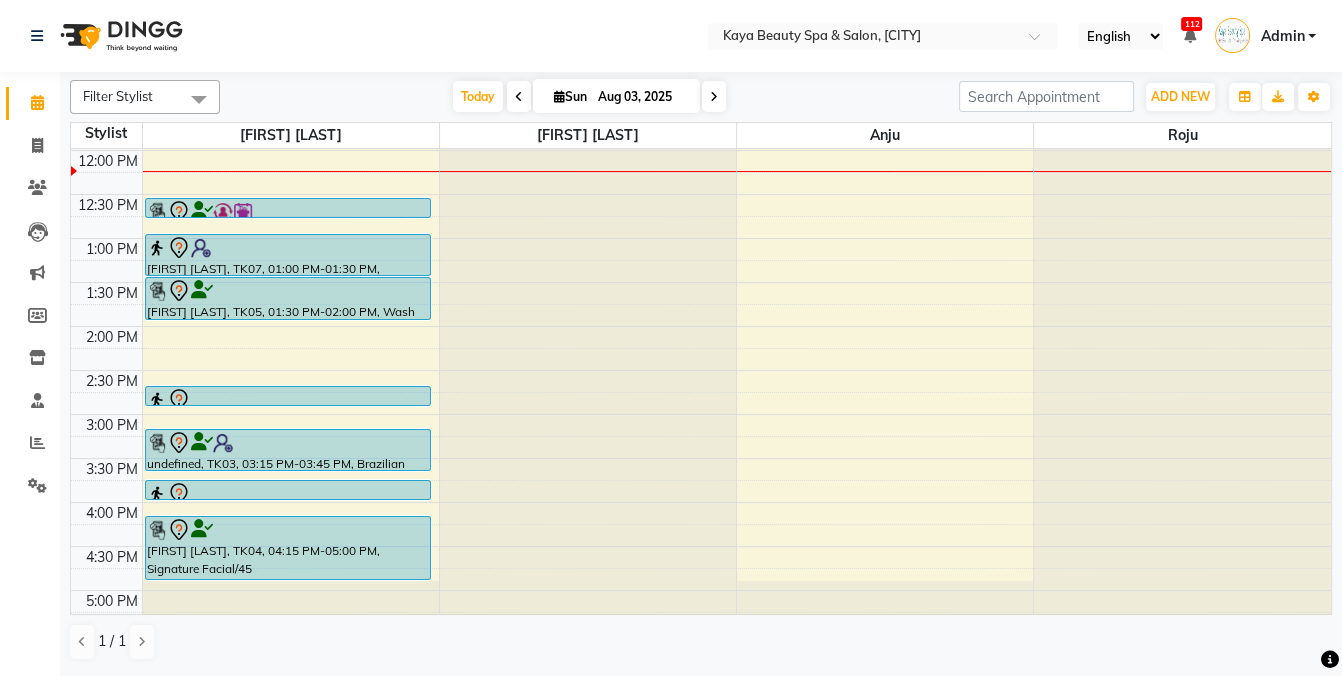 click at bounding box center (288, 443) 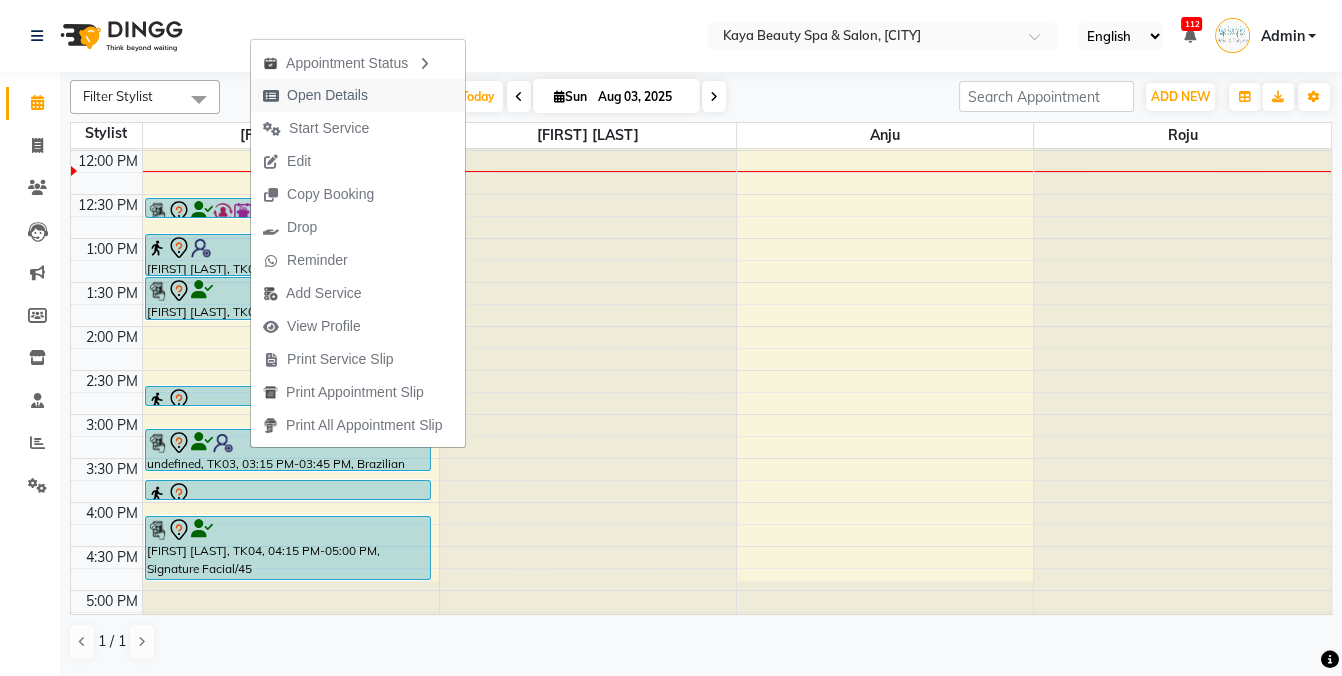 click on "Open Details" at bounding box center (327, 95) 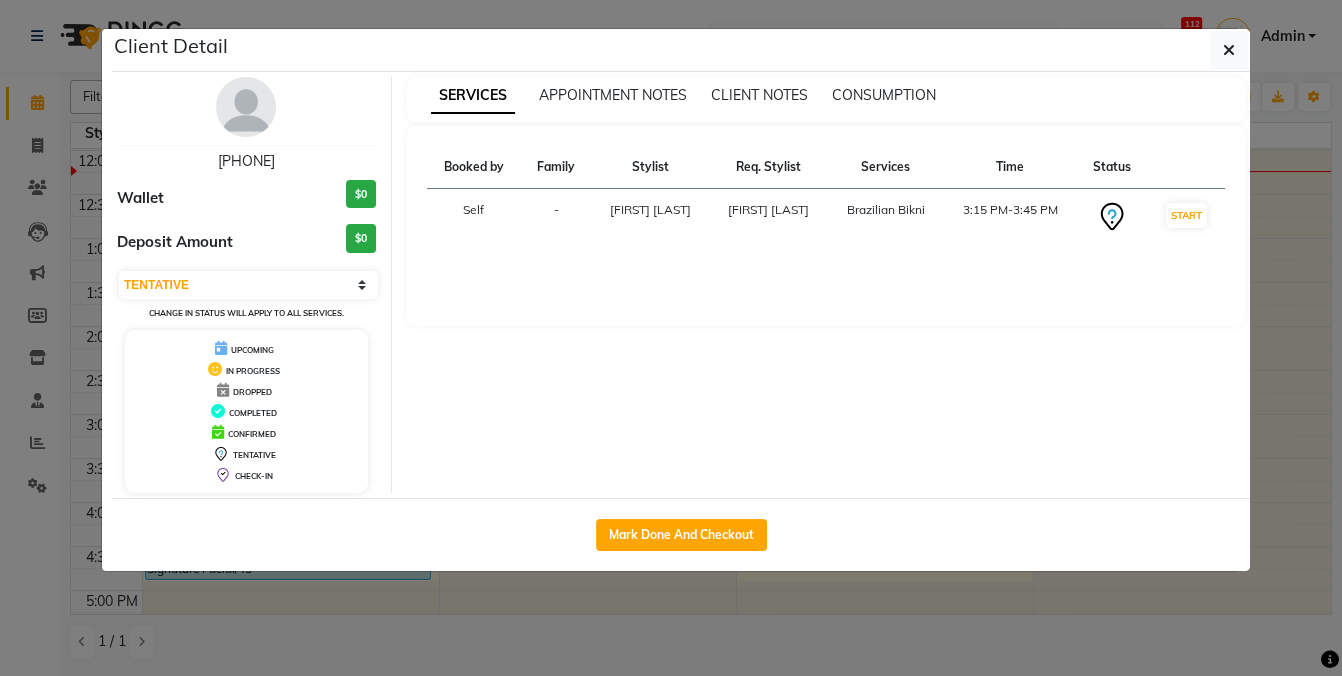 click at bounding box center [246, 107] 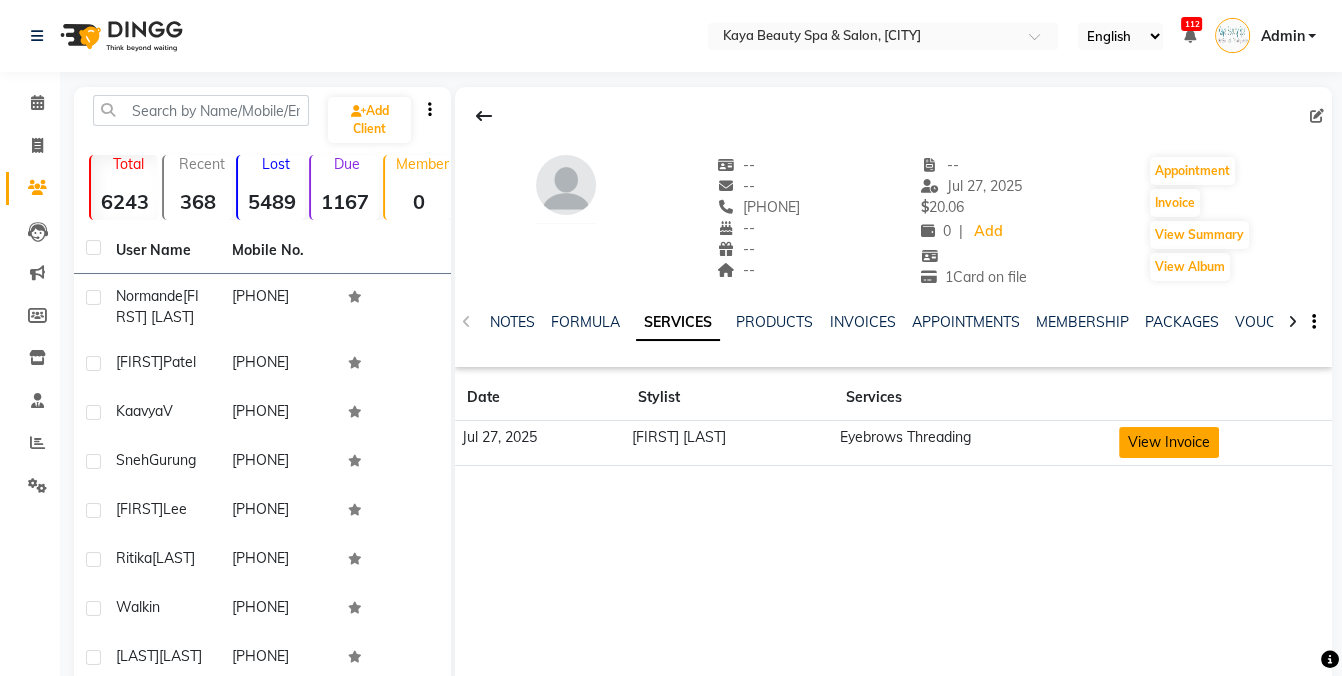 click on "View Invoice" 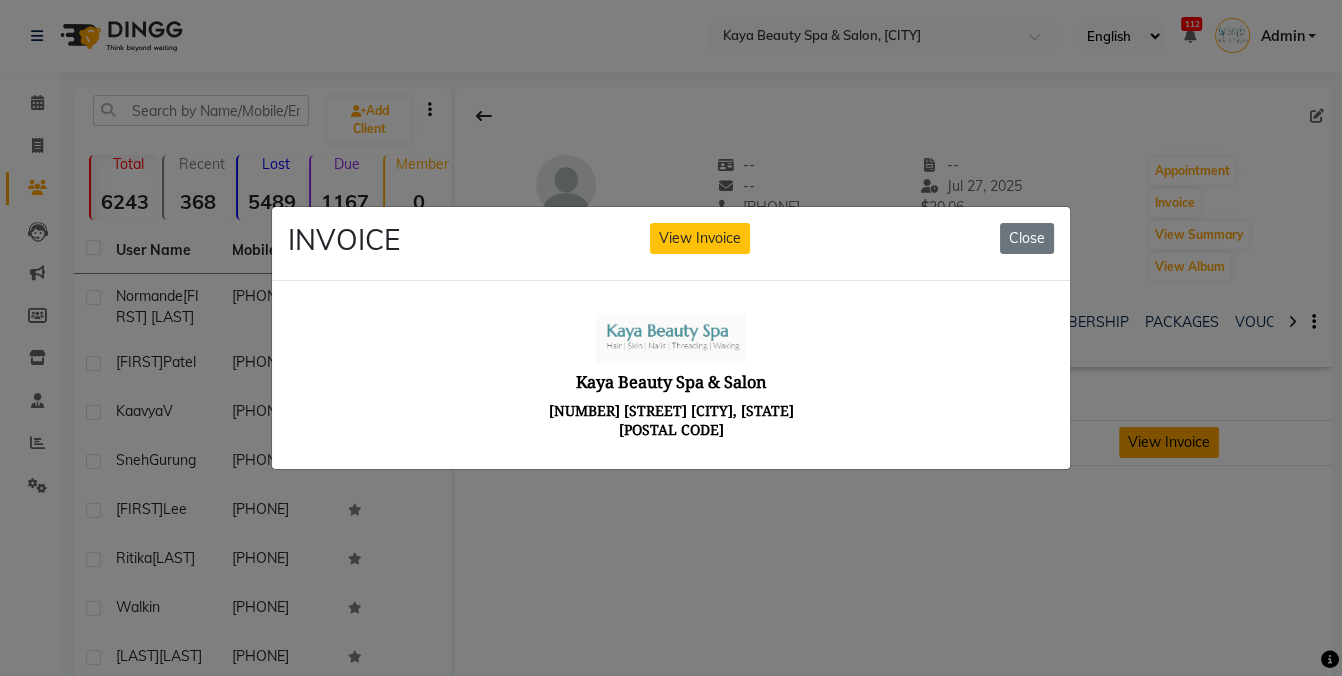 scroll, scrollTop: 0, scrollLeft: 0, axis: both 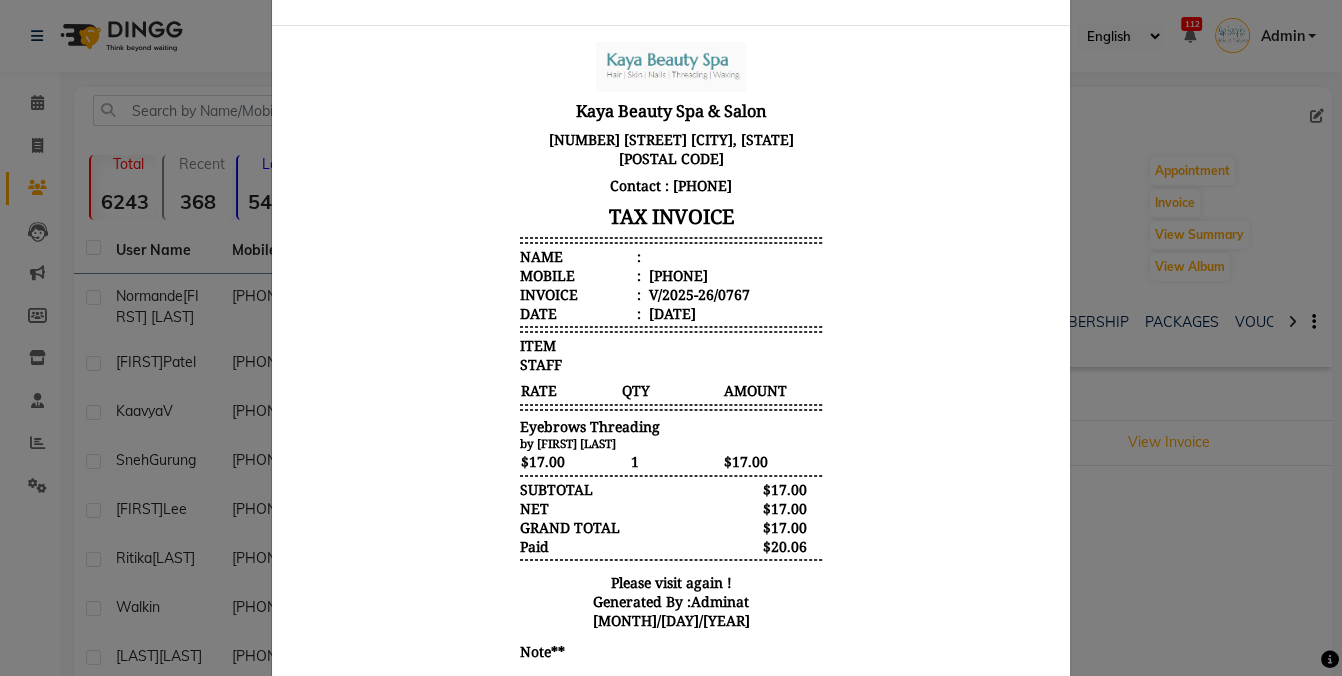 click on "INVOICE View Invoice Close" 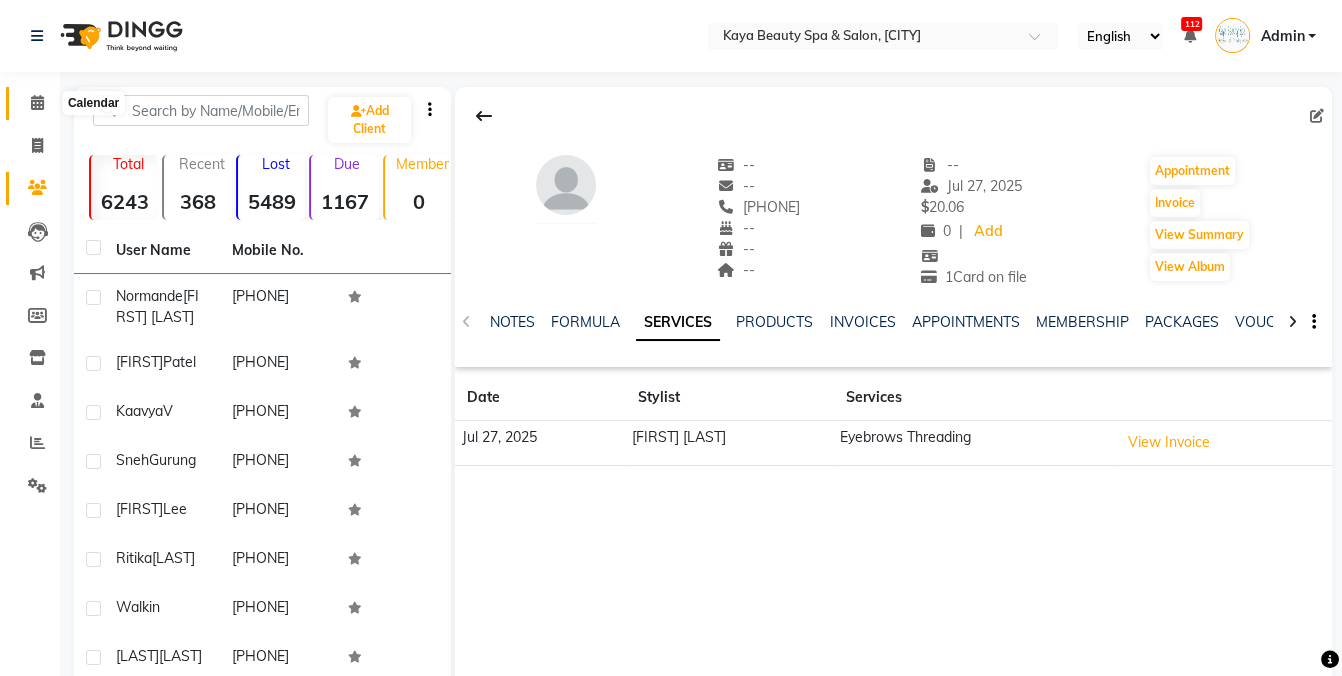 click 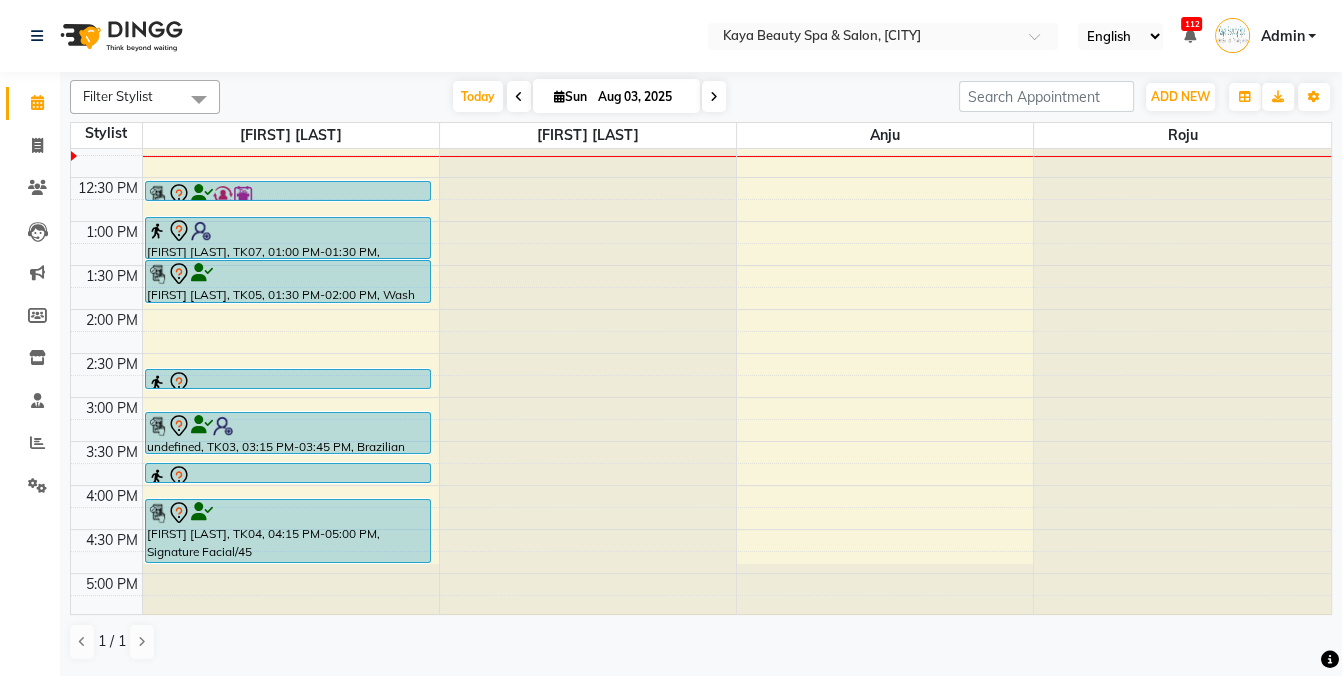 scroll, scrollTop: 314, scrollLeft: 0, axis: vertical 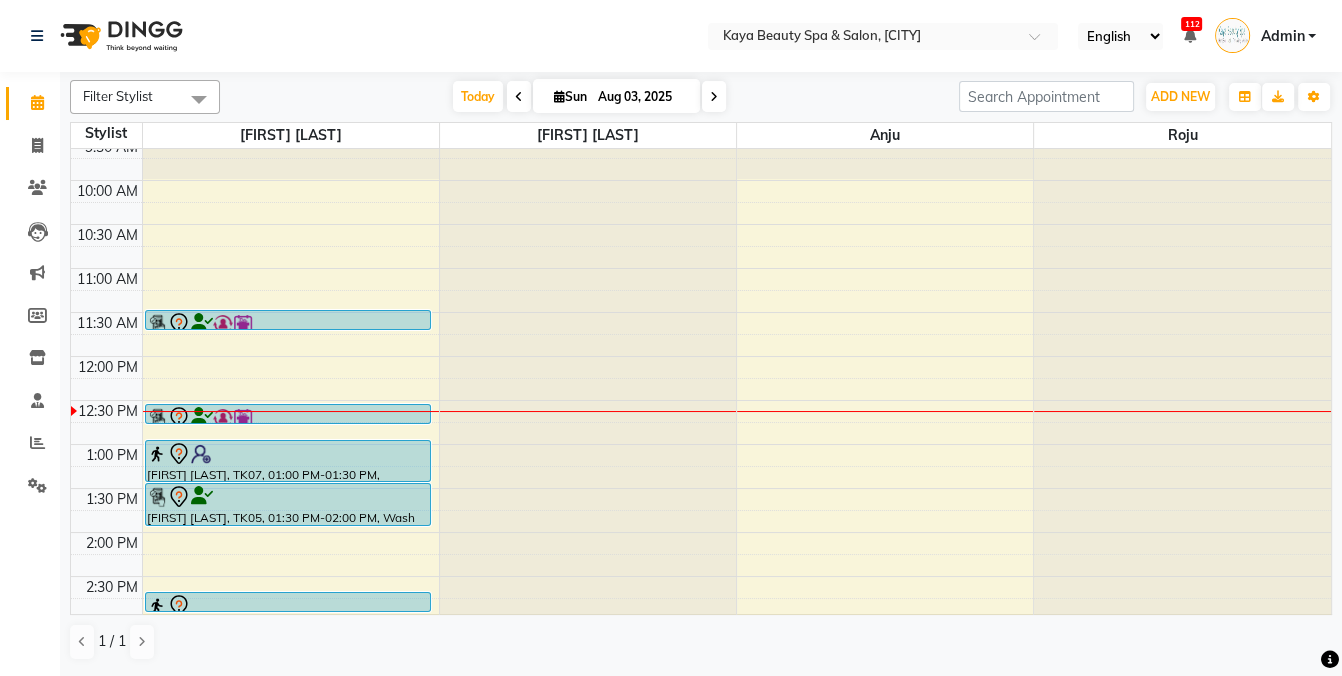 click at bounding box center (288, 324) 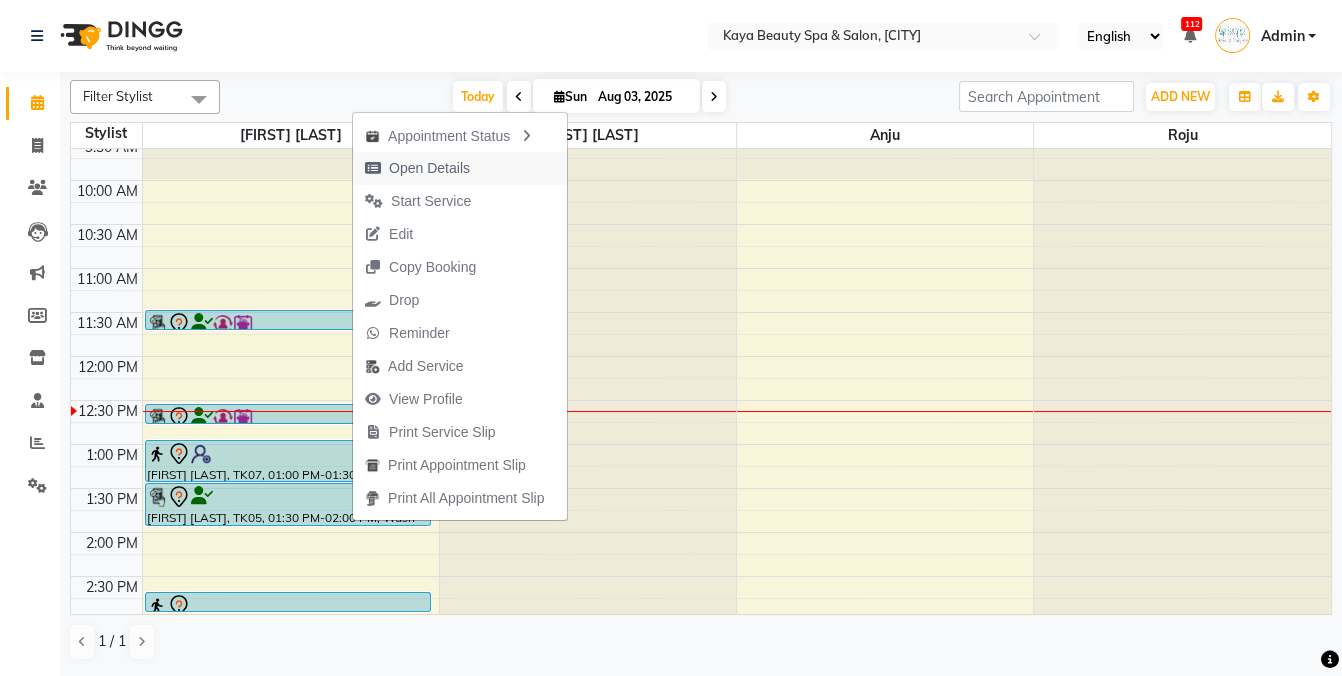 click on "Open Details" at bounding box center [429, 168] 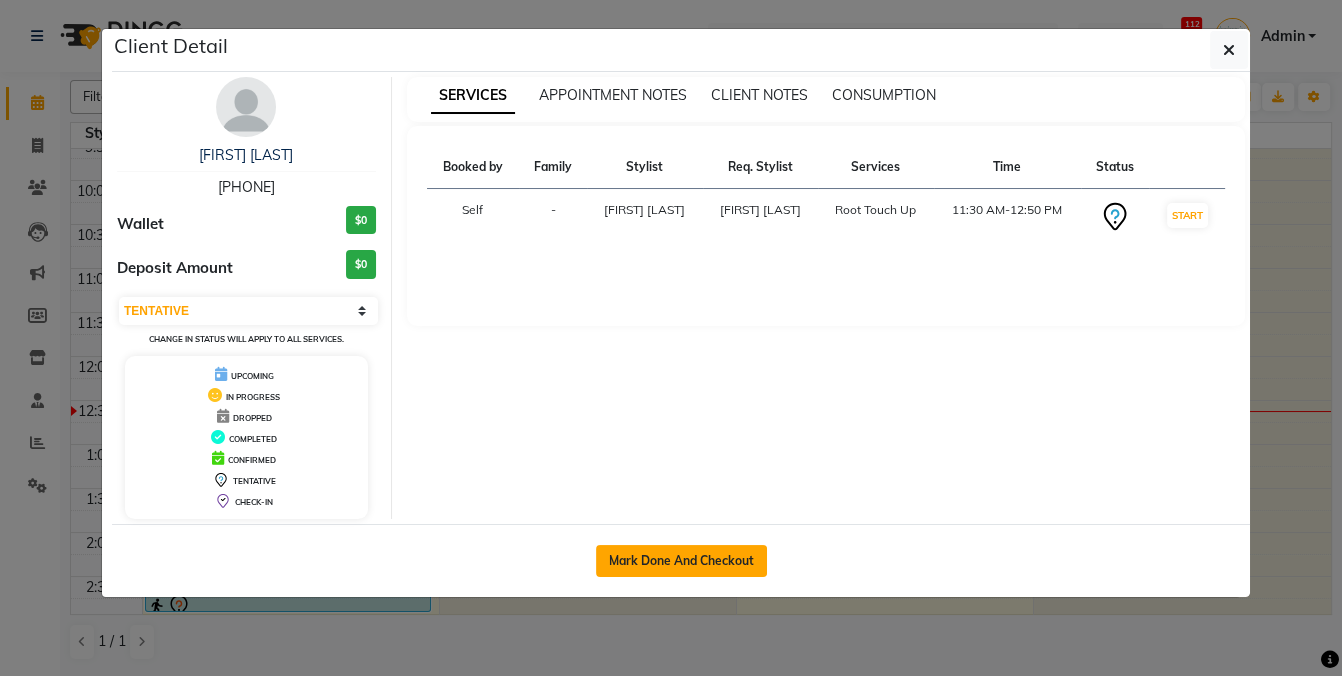 click on "Mark Done And Checkout" 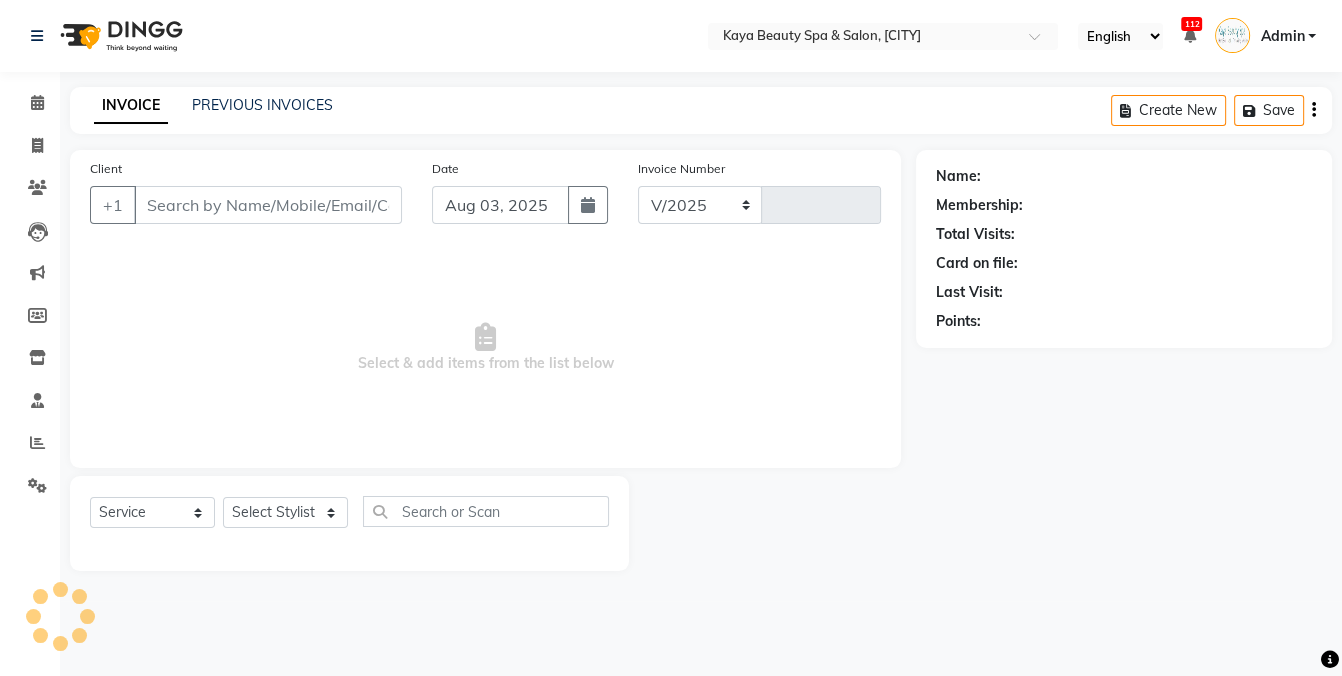 select on "3896" 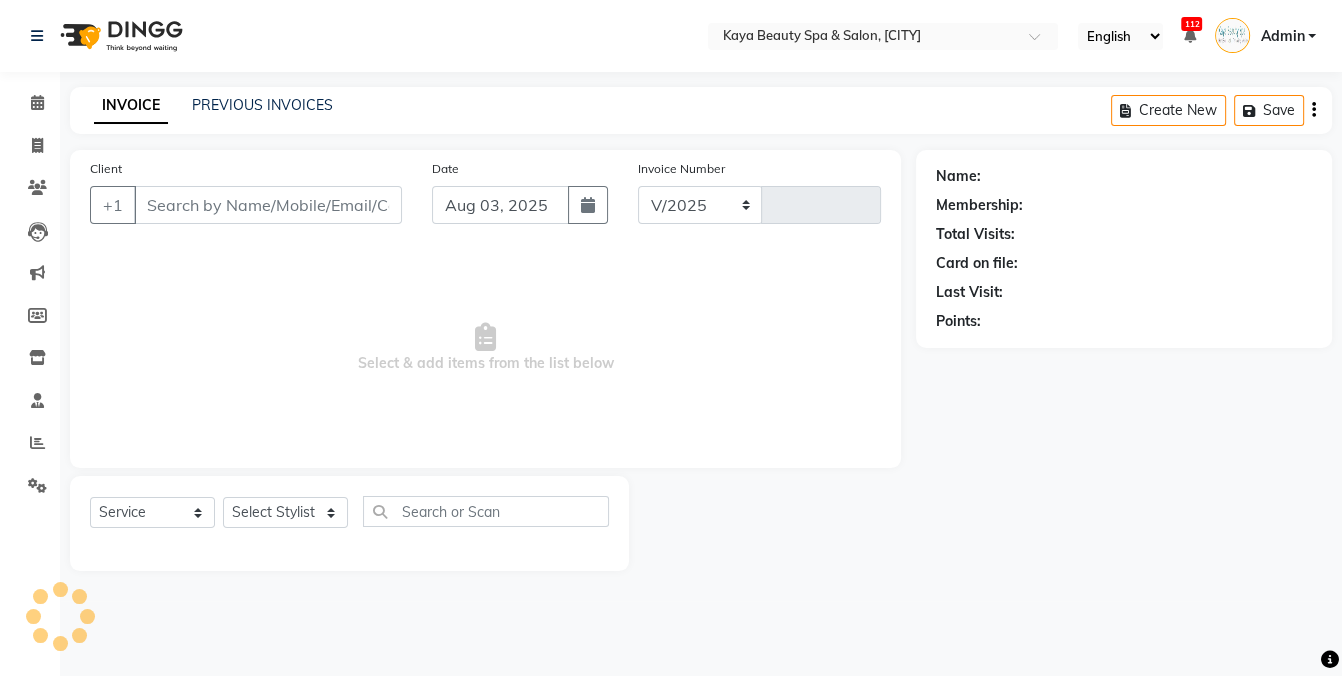 type on "0796" 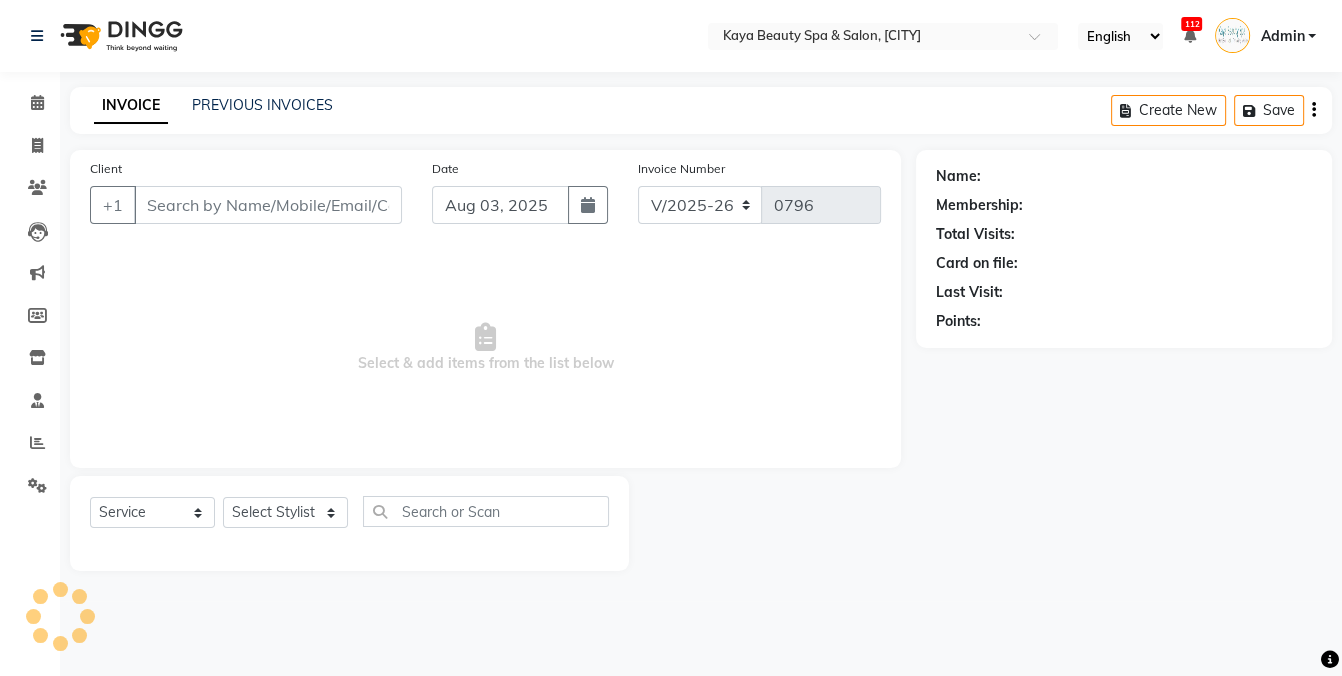 select on "19099" 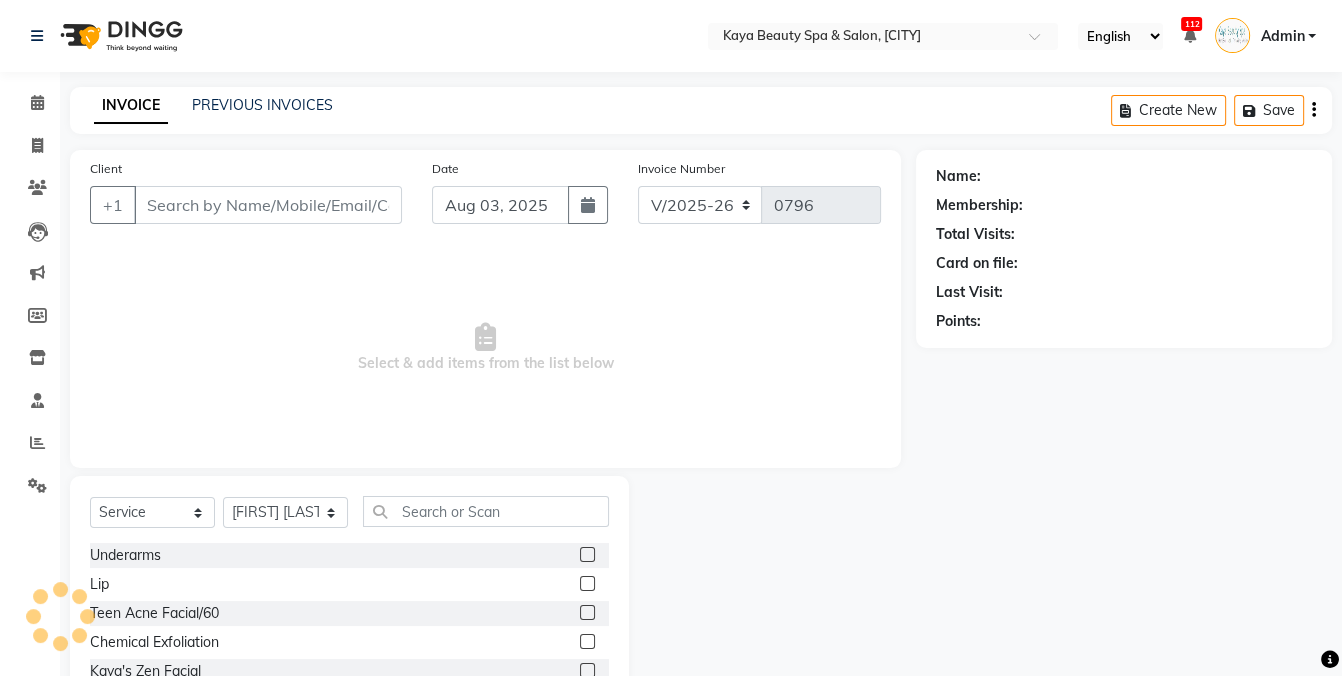 type on "[PHONE]" 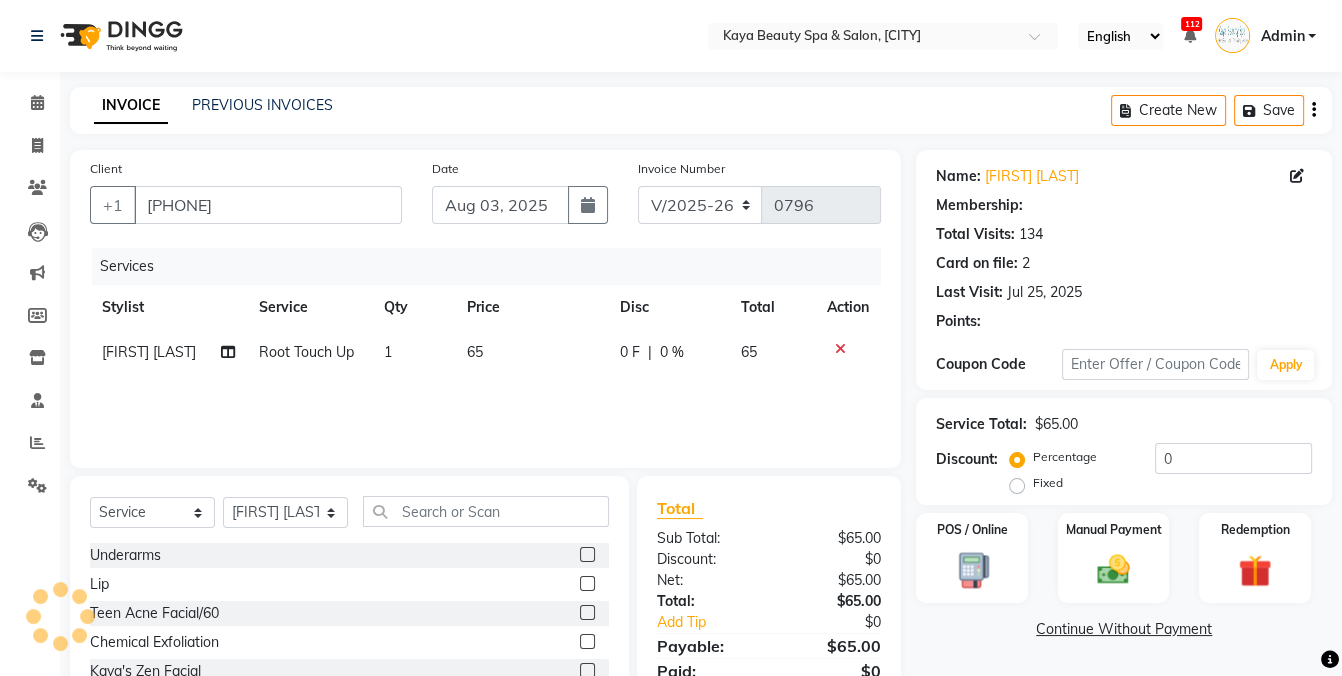 scroll, scrollTop: 124, scrollLeft: 0, axis: vertical 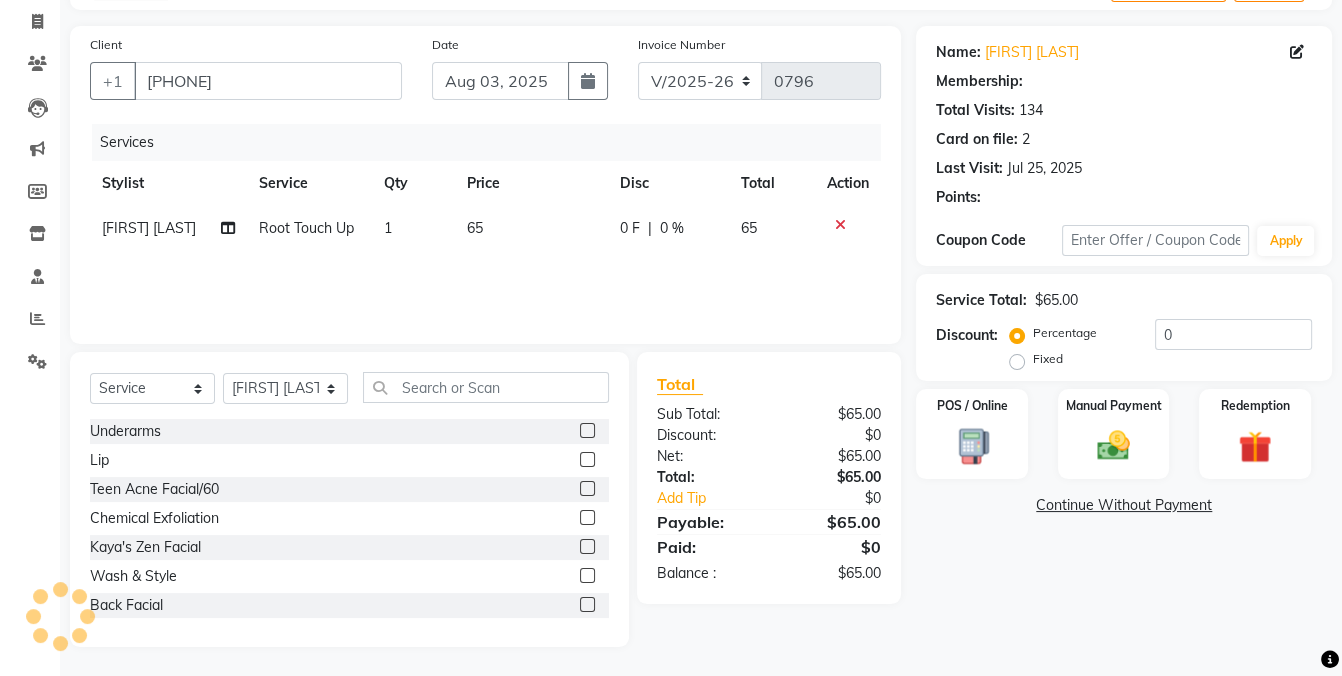 select on "1: Object" 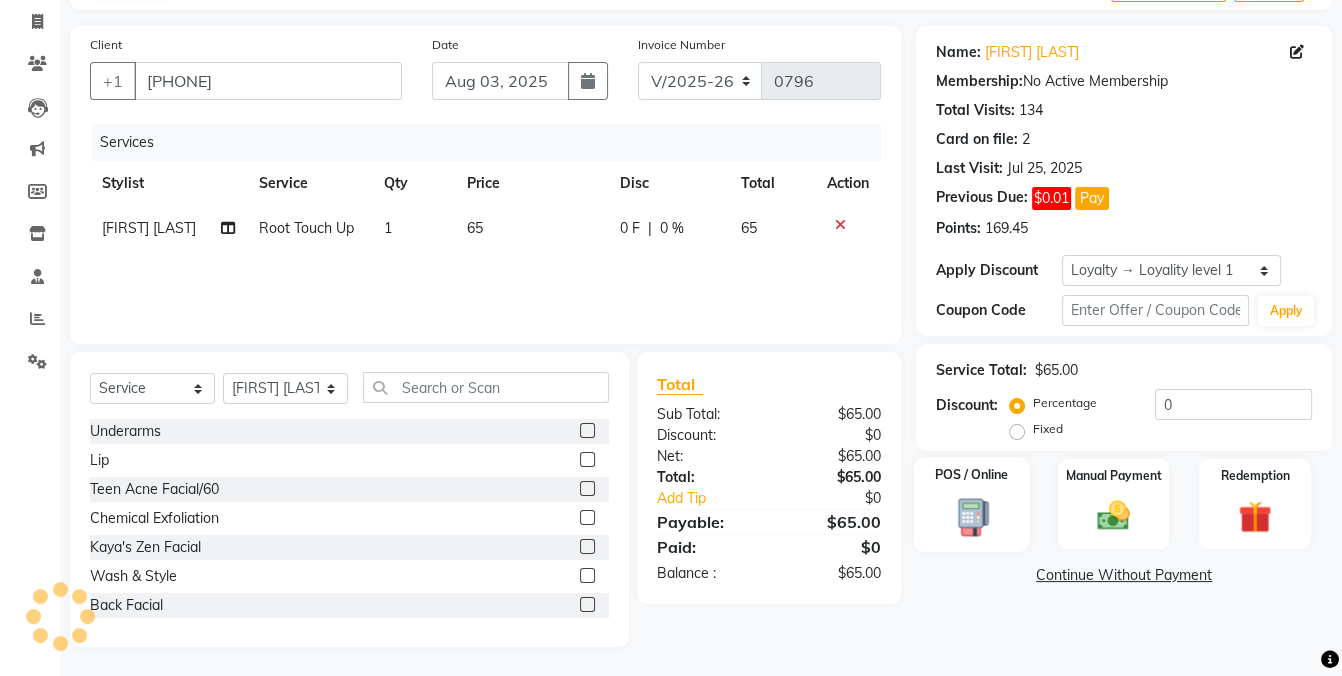 click 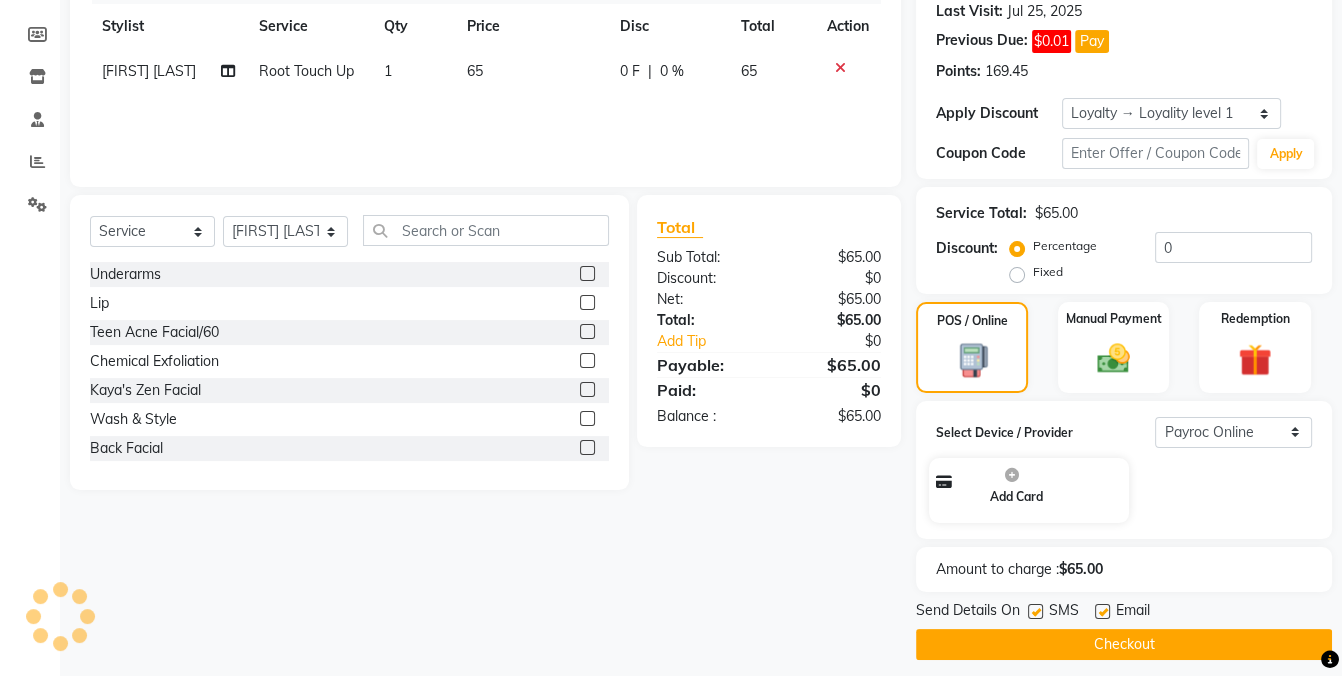 scroll, scrollTop: 292, scrollLeft: 0, axis: vertical 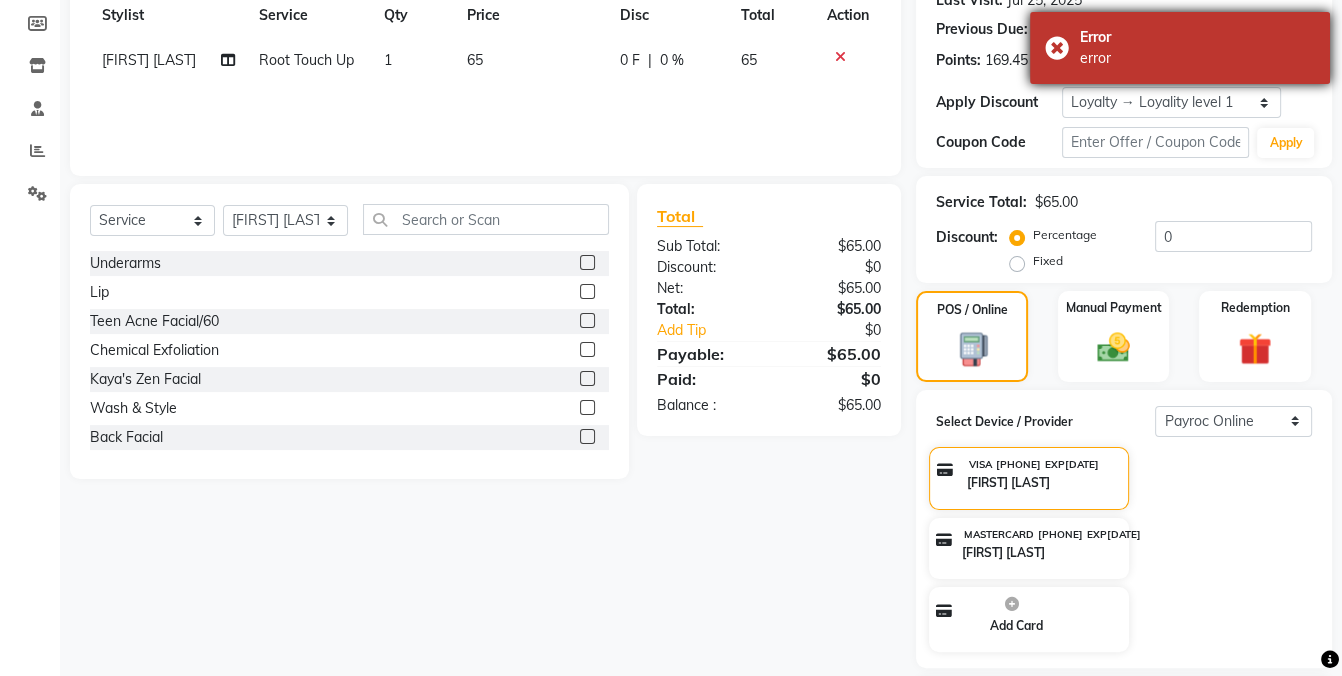click on "Error   error" at bounding box center [1180, 48] 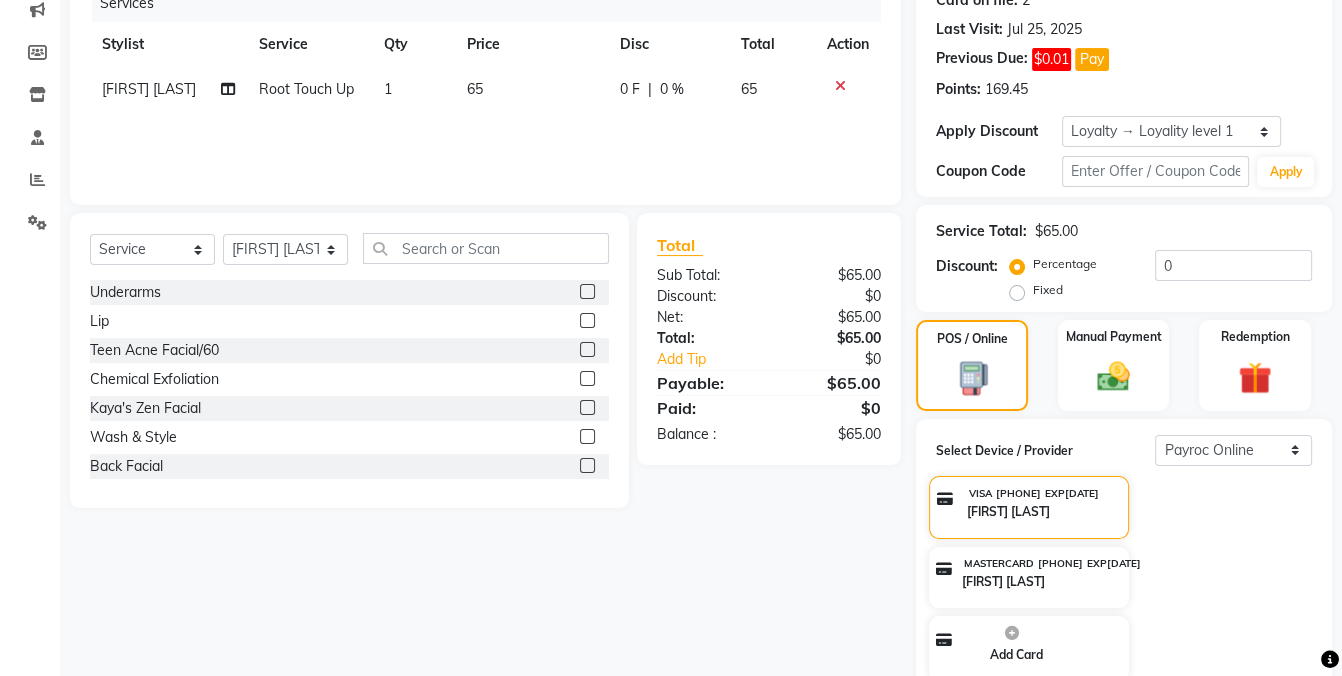 scroll, scrollTop: 252, scrollLeft: 0, axis: vertical 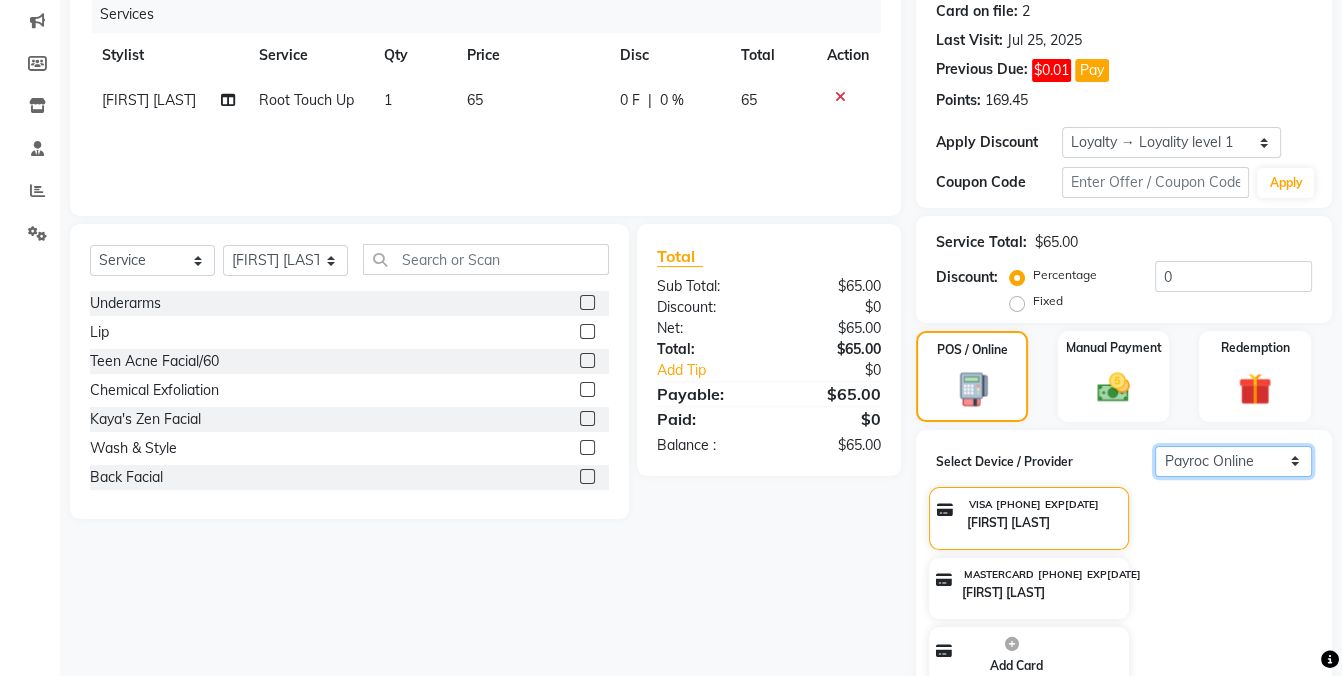 click on "Select  Payroc Online   Clover Mini New" 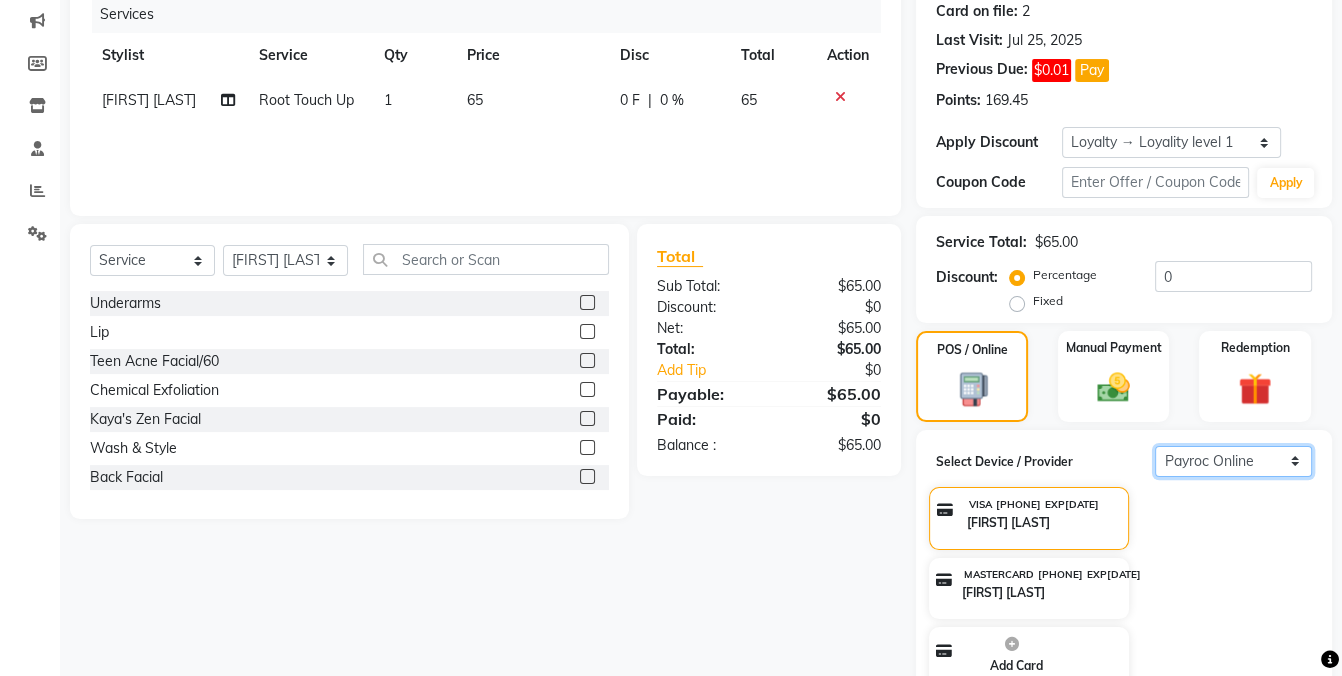 select on "38" 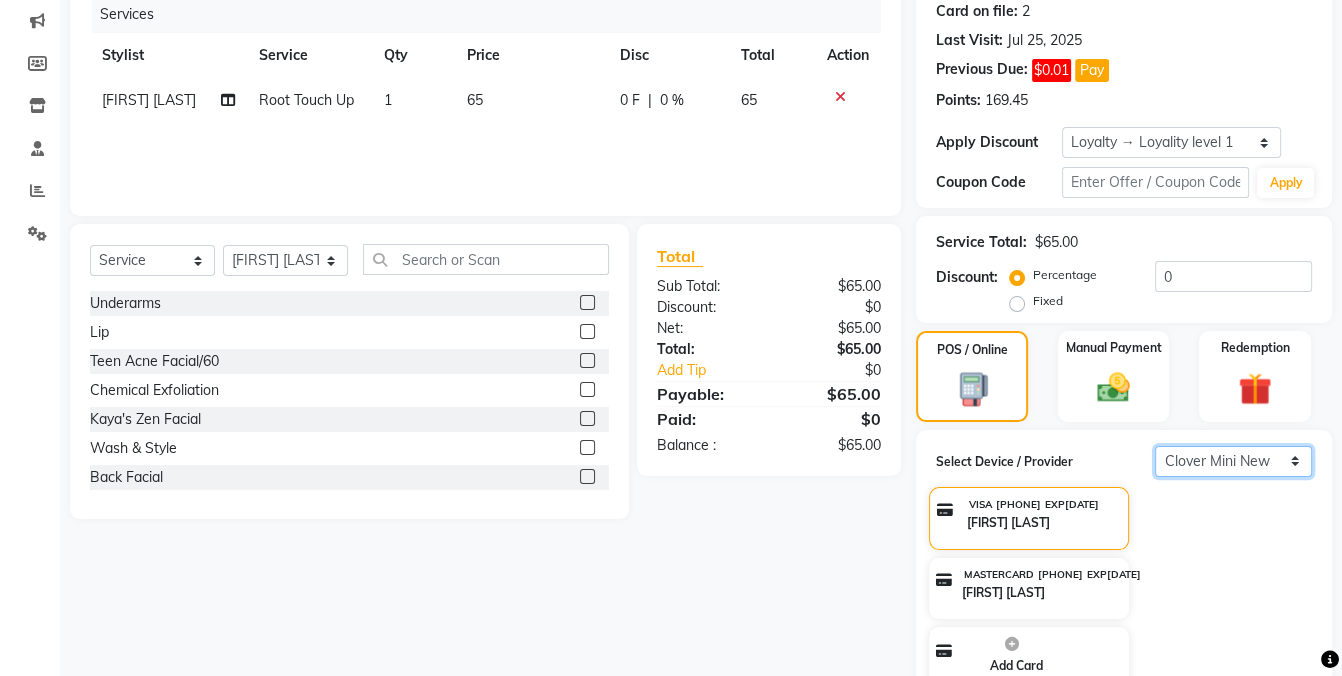 click on "Select  Payroc Online   Clover Mini New" 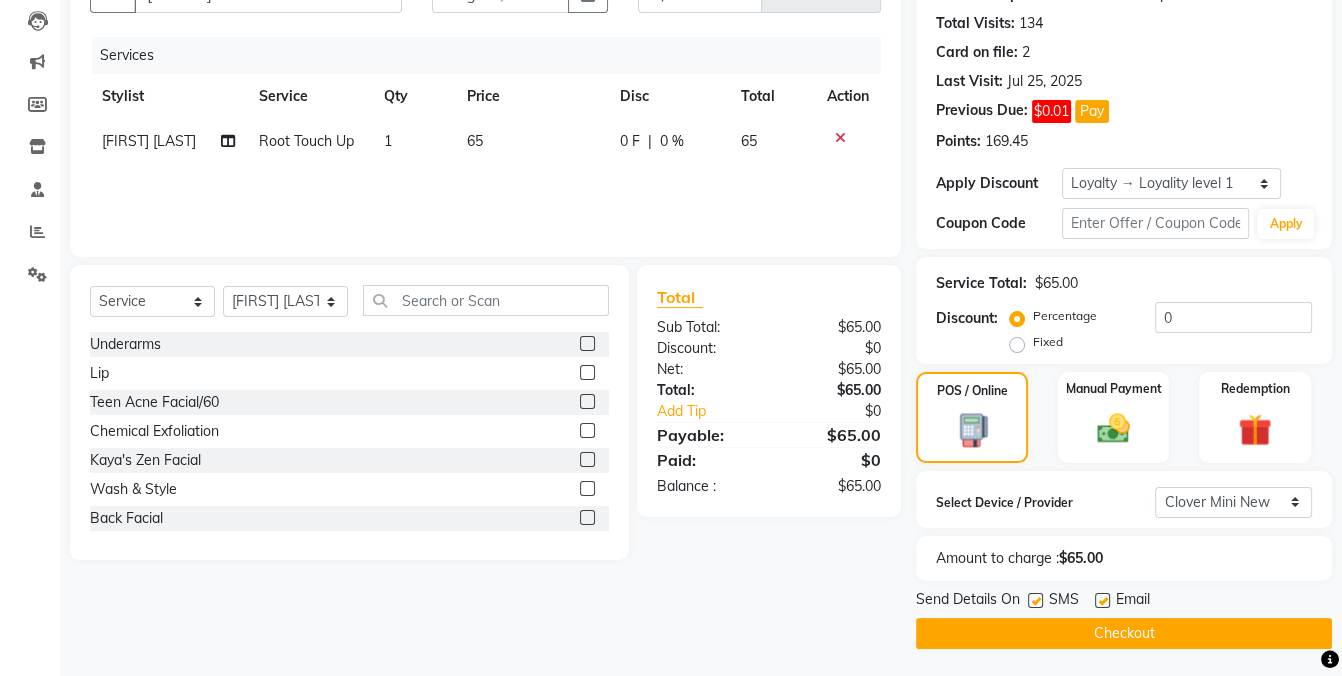 click 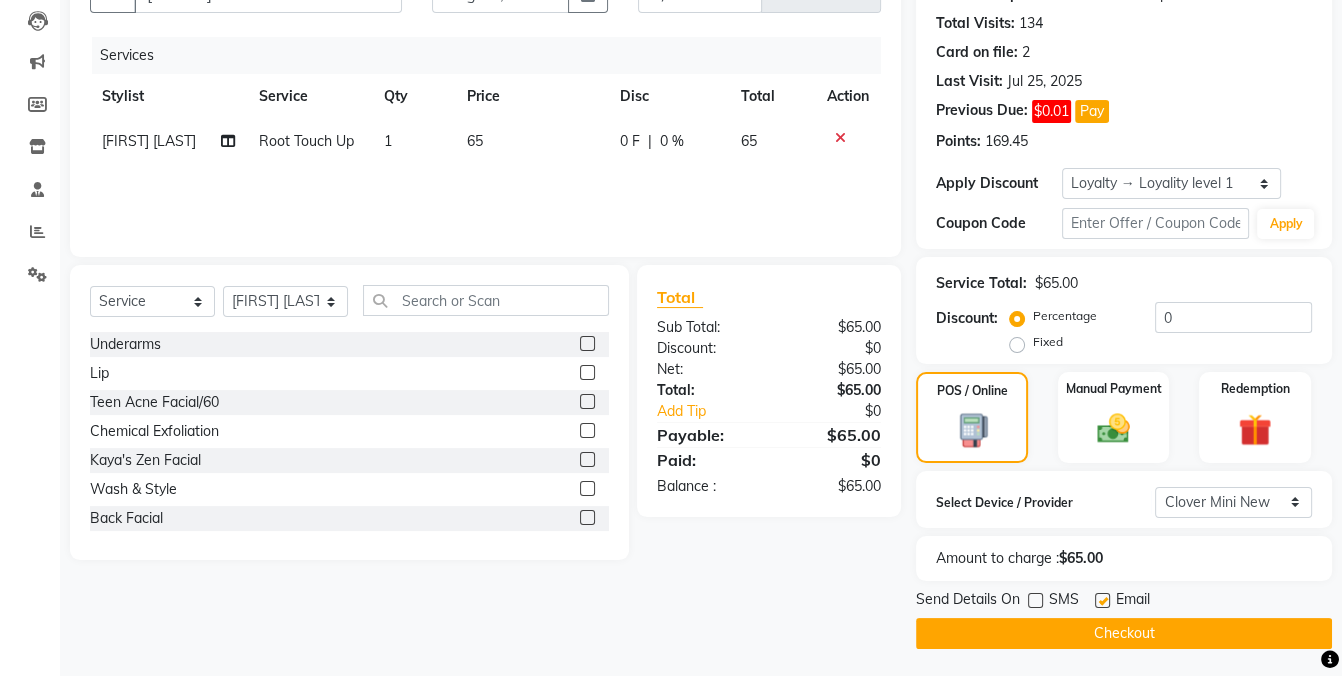 click on "Checkout" 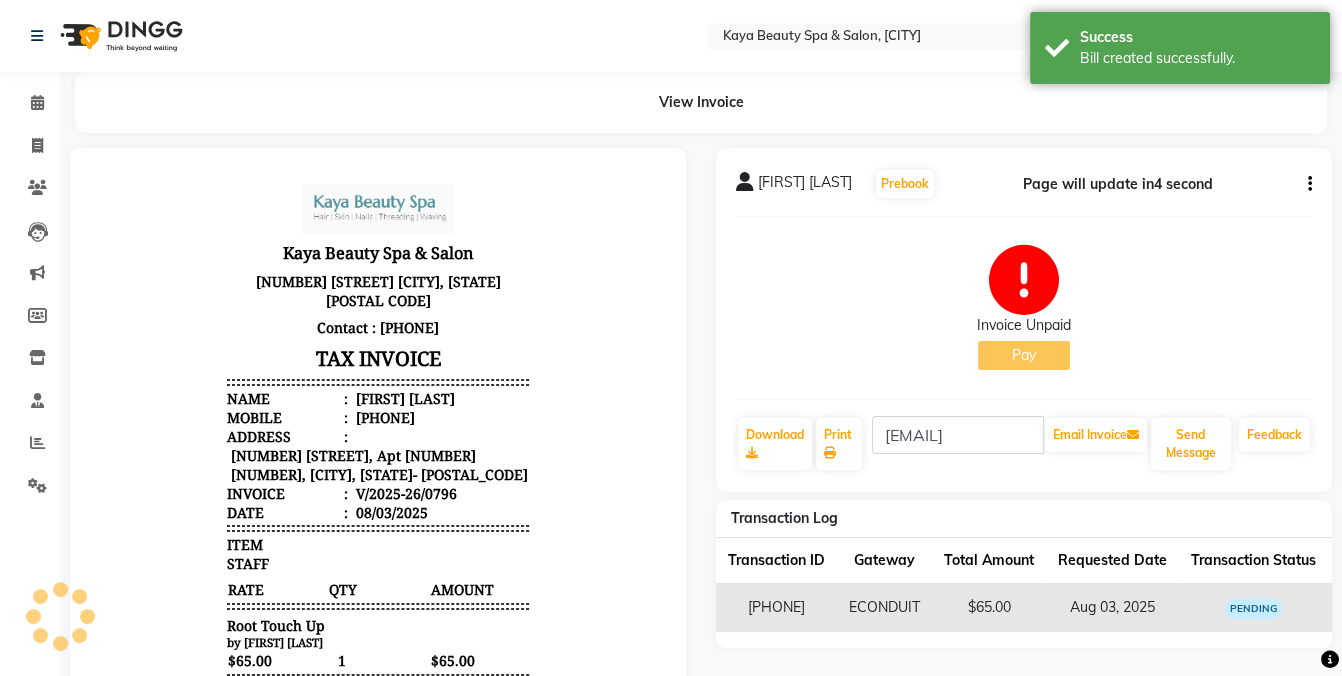 scroll, scrollTop: 0, scrollLeft: 0, axis: both 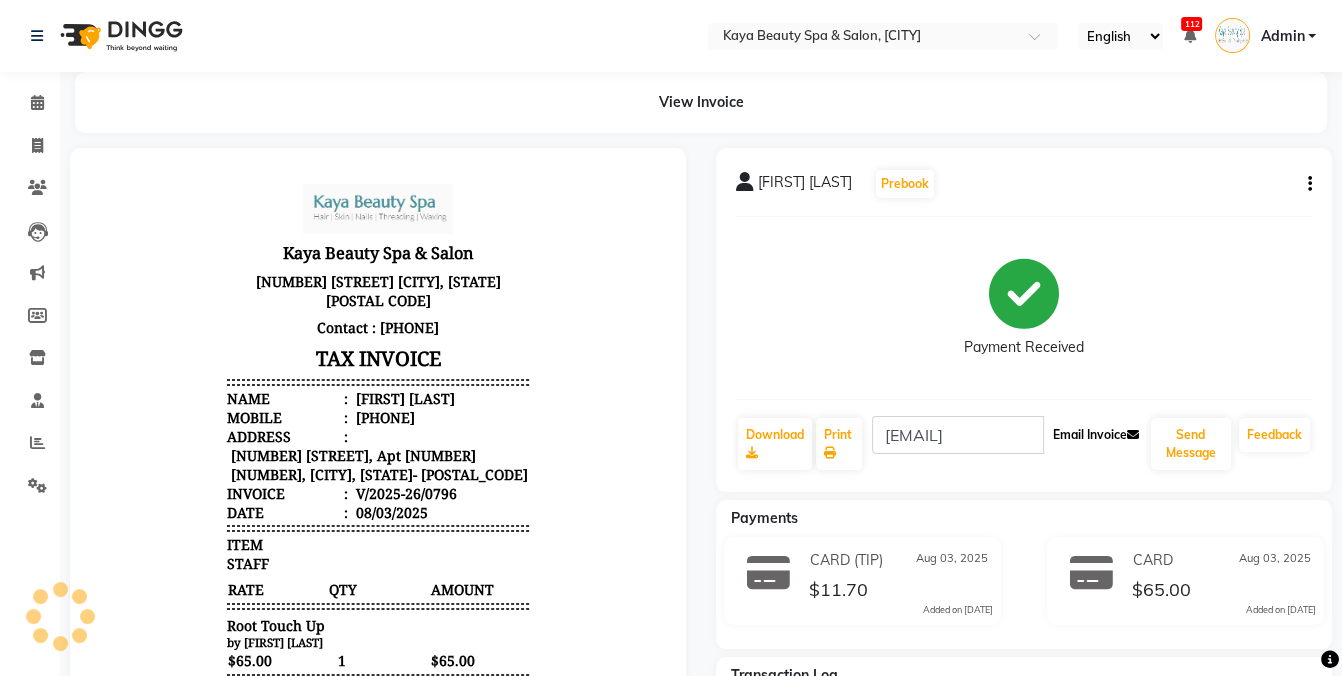 click on "Email Invoice" 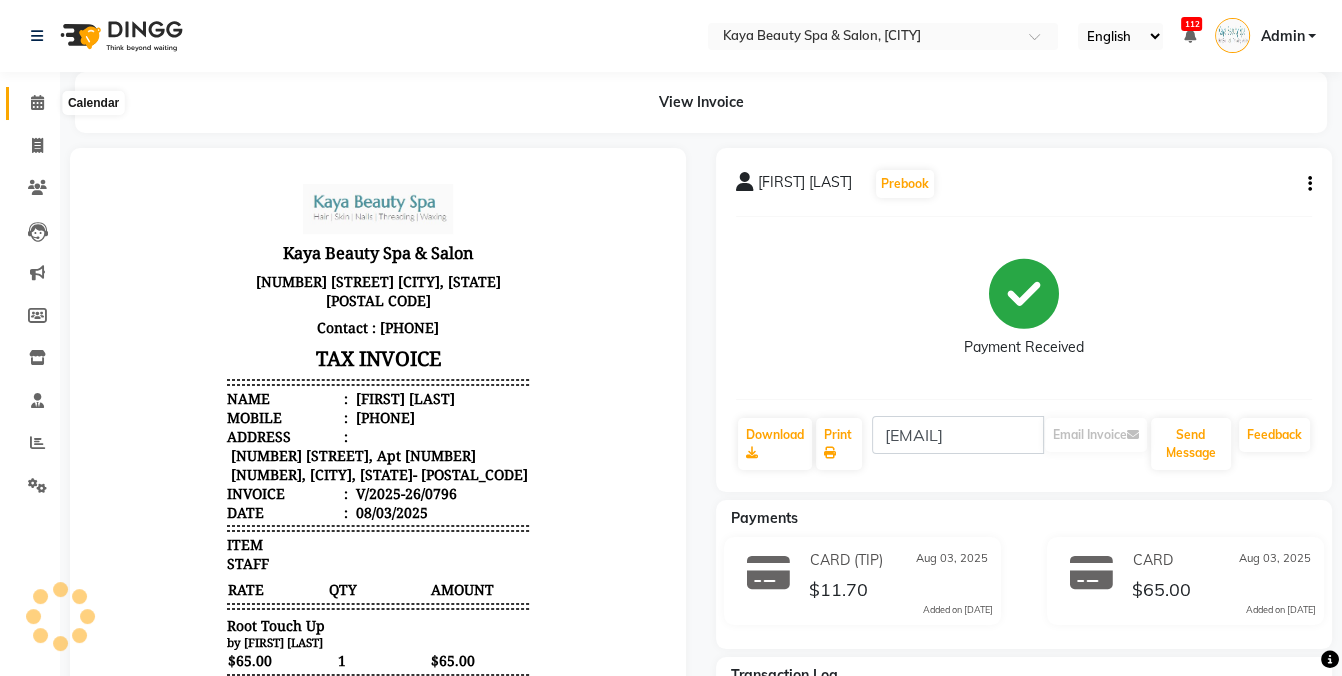 click 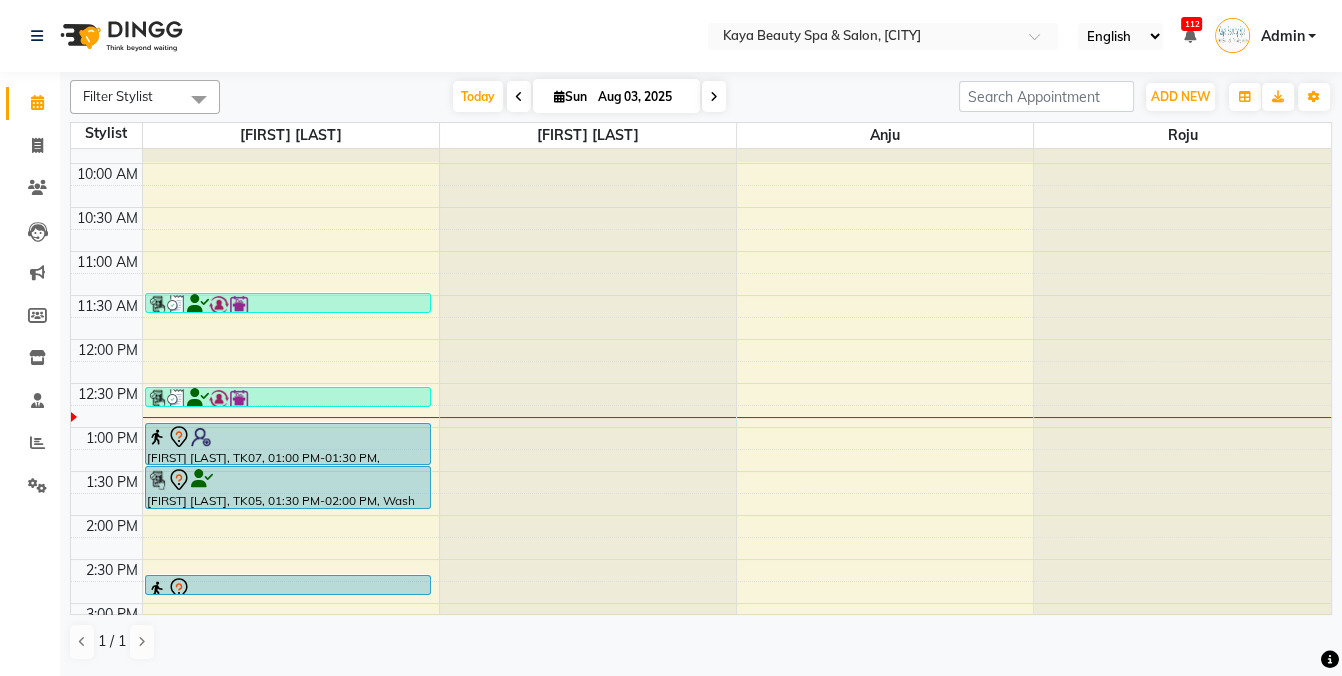 scroll, scrollTop: 78, scrollLeft: 0, axis: vertical 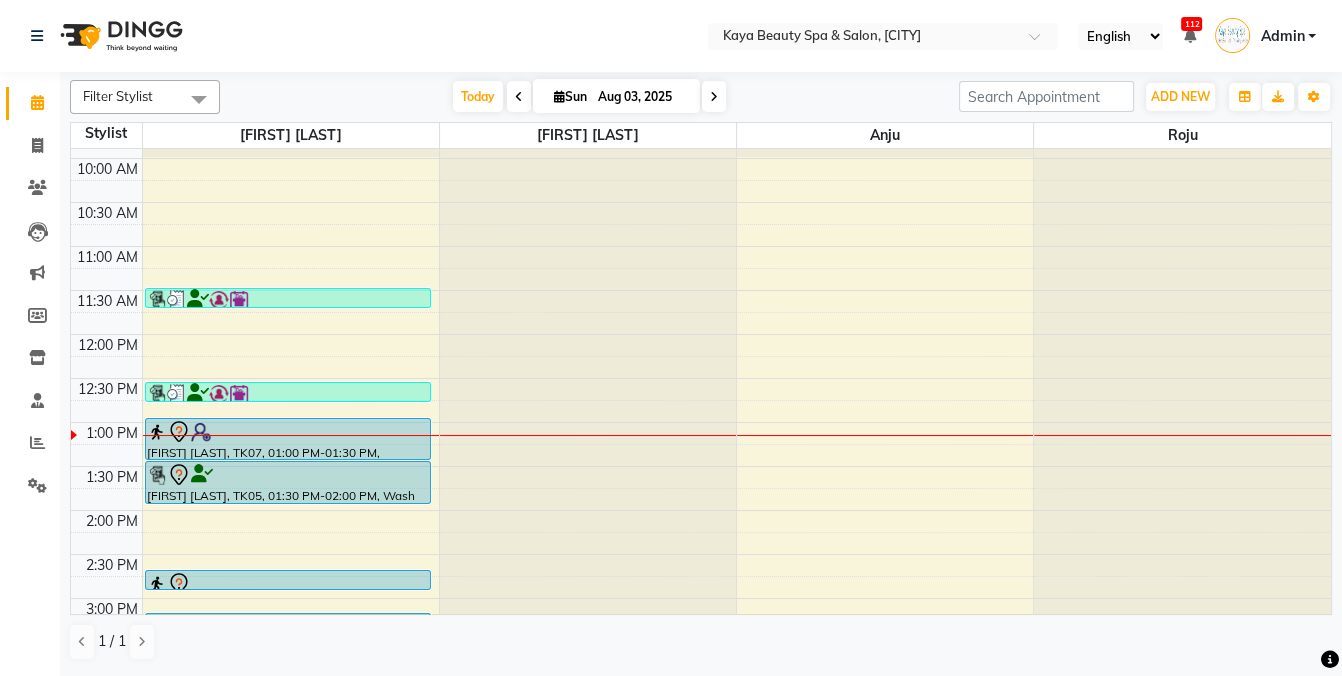 click at bounding box center [288, 432] 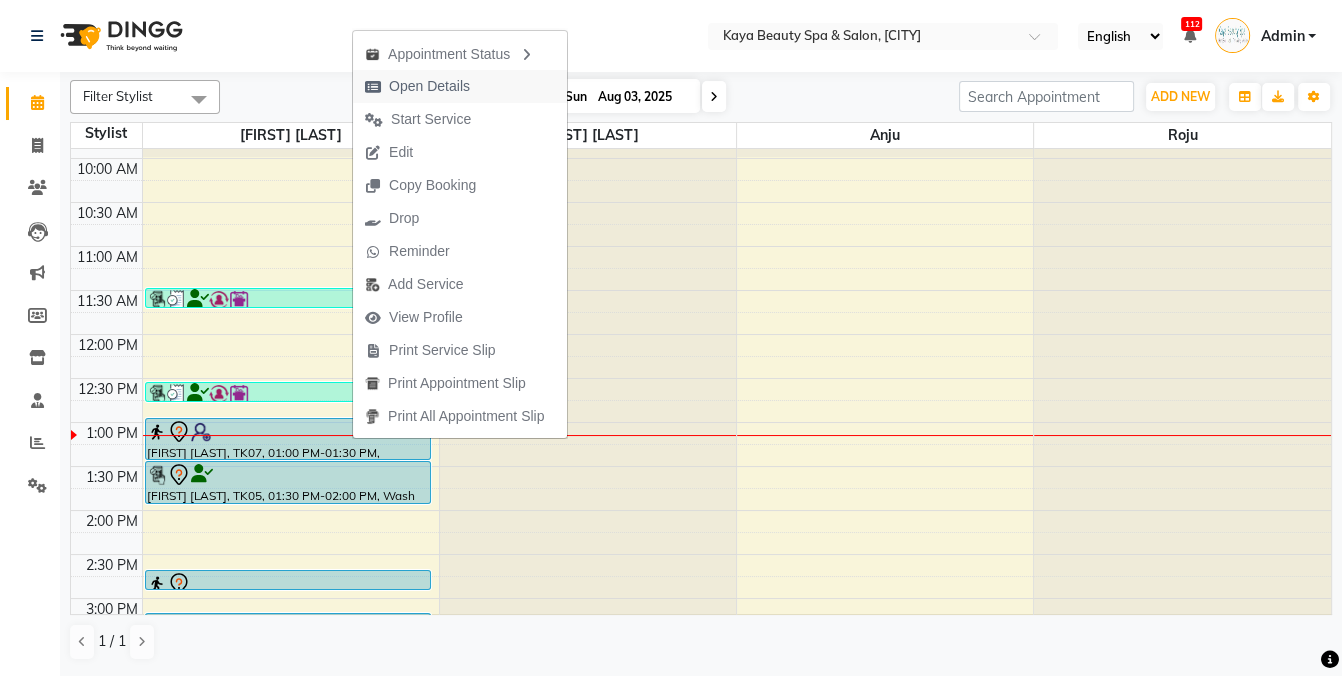 click on "Open Details" at bounding box center [429, 86] 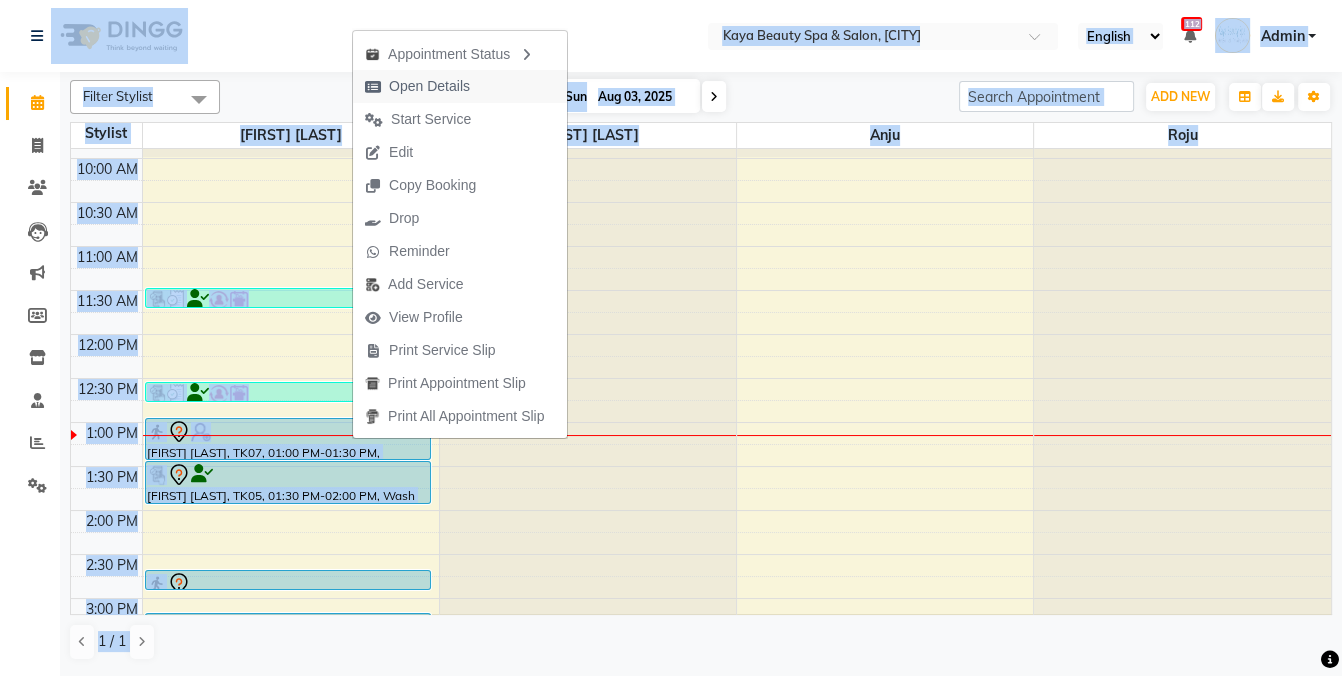 select on "7" 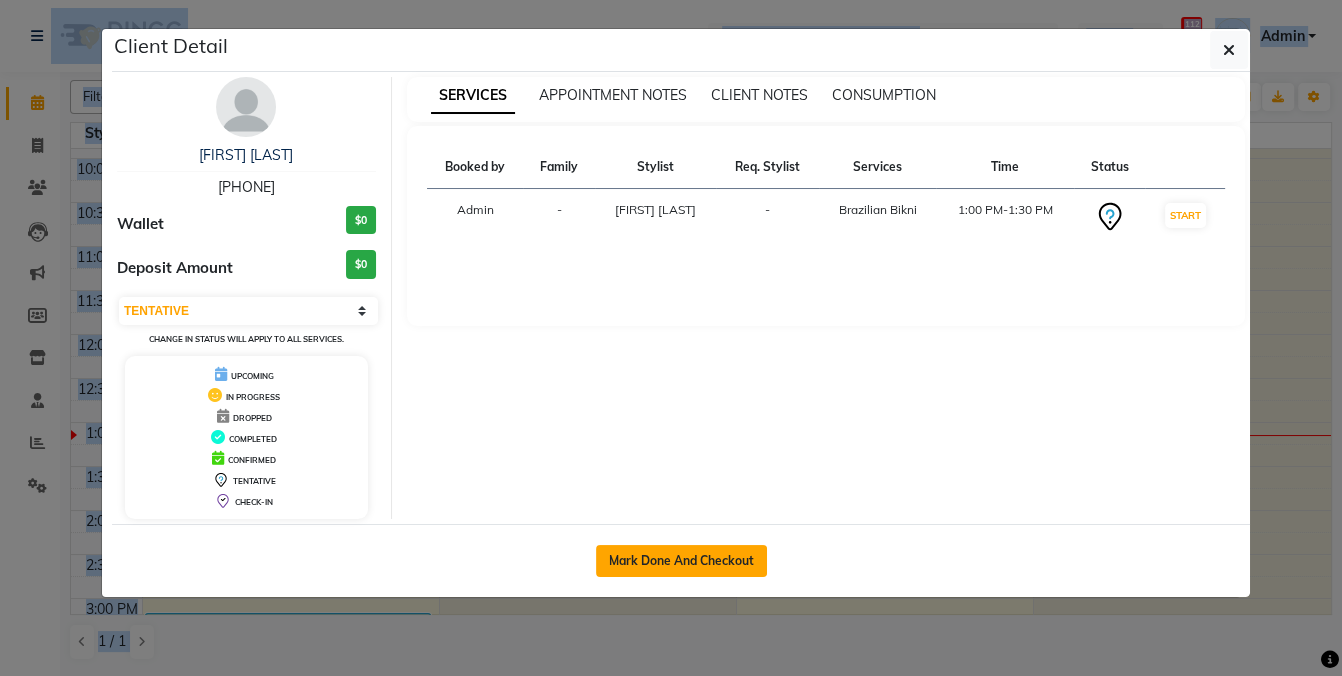 drag, startPoint x: 688, startPoint y: 563, endPoint x: 705, endPoint y: 555, distance: 18.788294 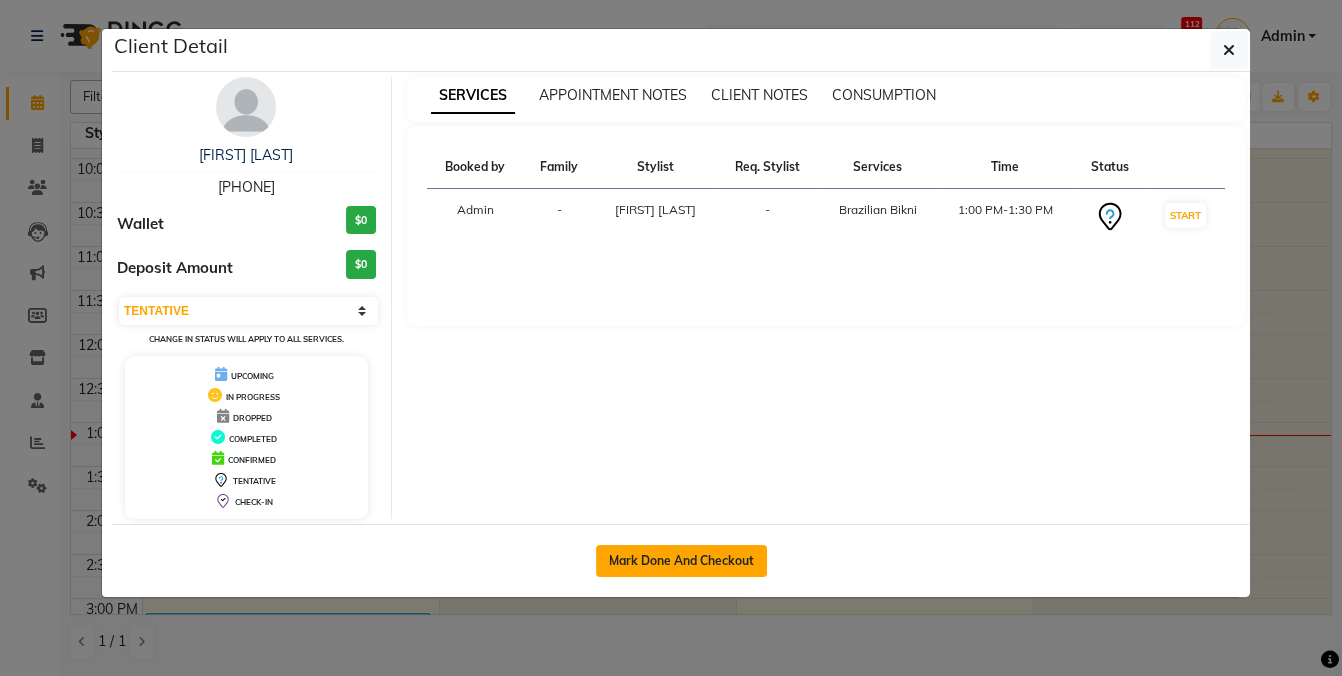 select on "service" 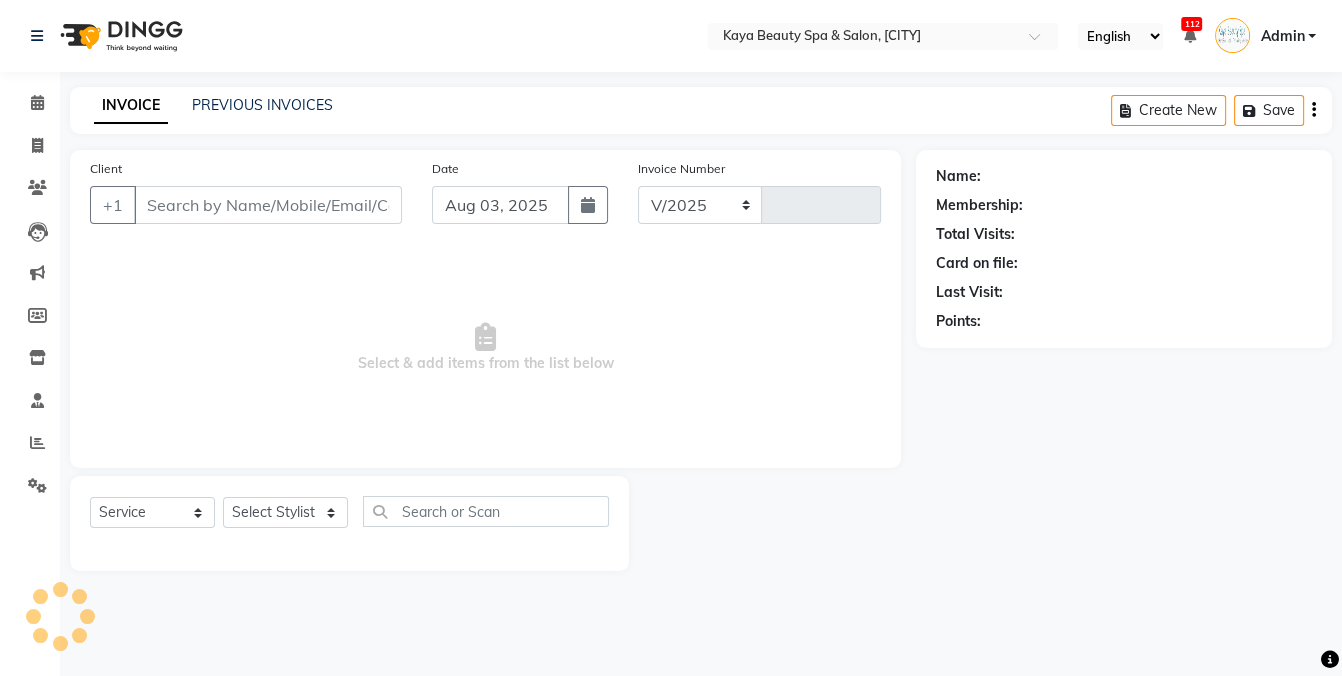 select on "3896" 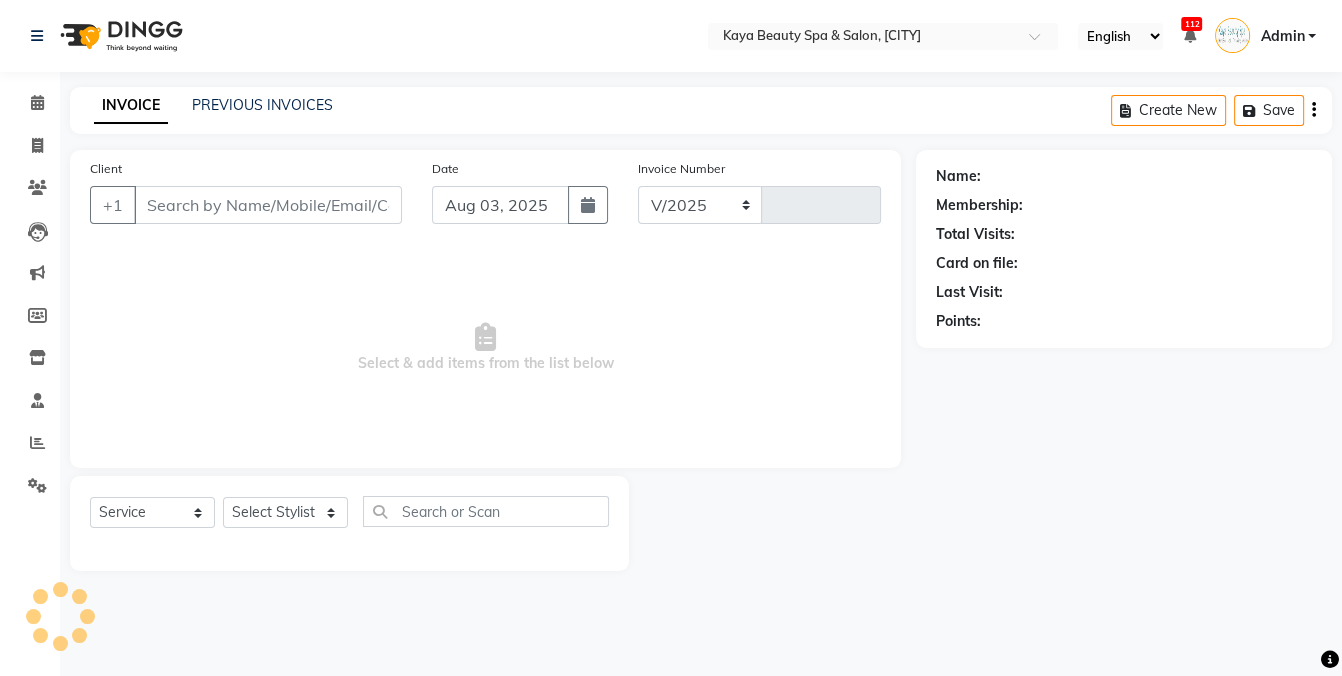 type on "0797" 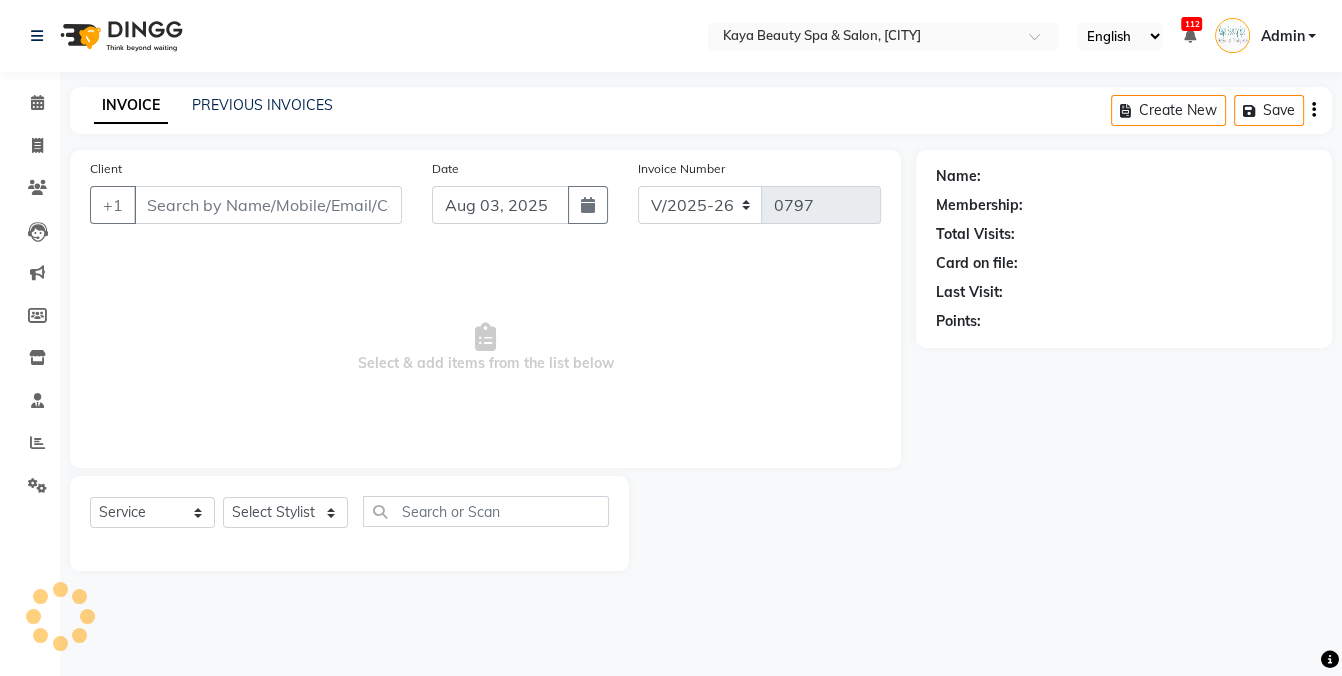 select on "19099" 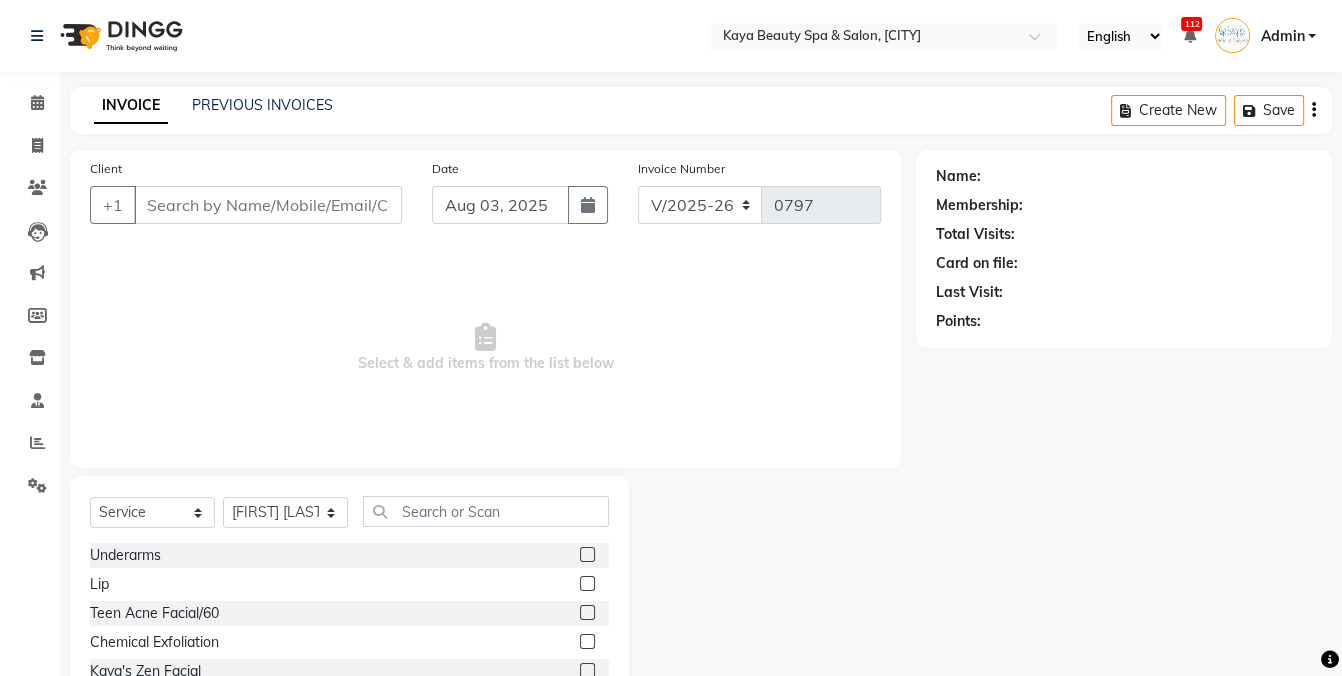 type on "[PHONE]" 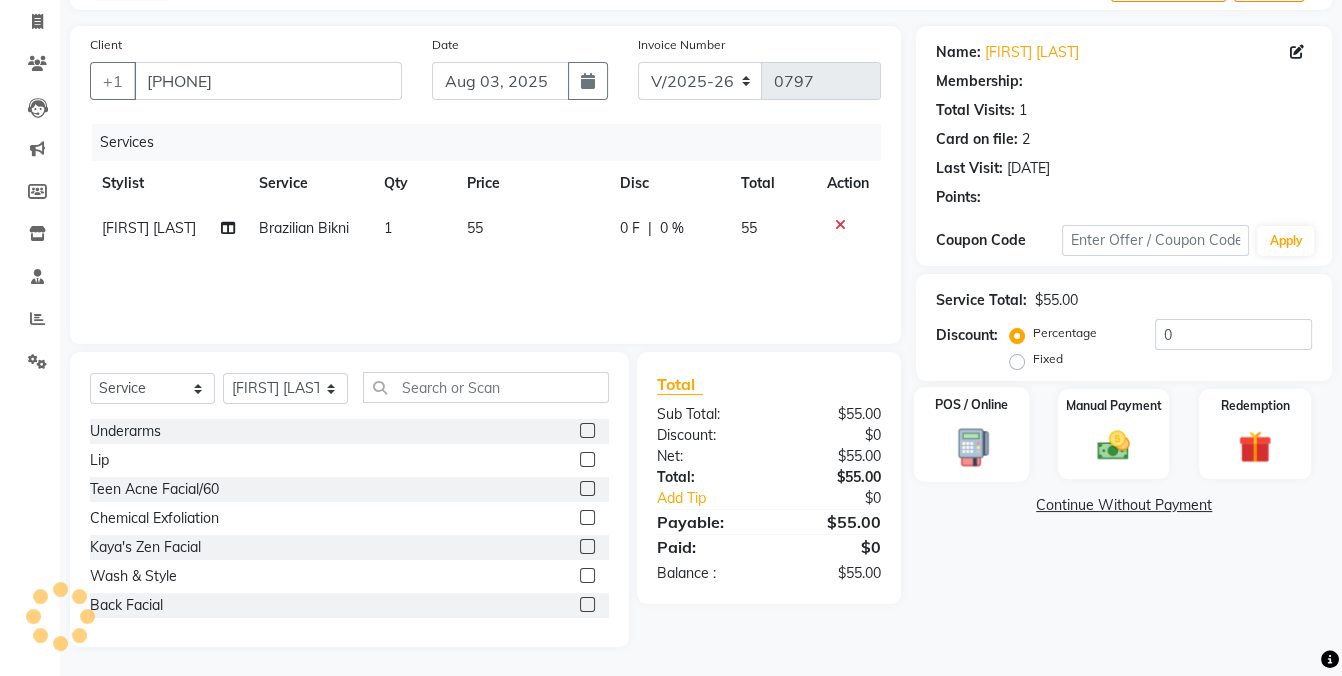 select on "1: Object" 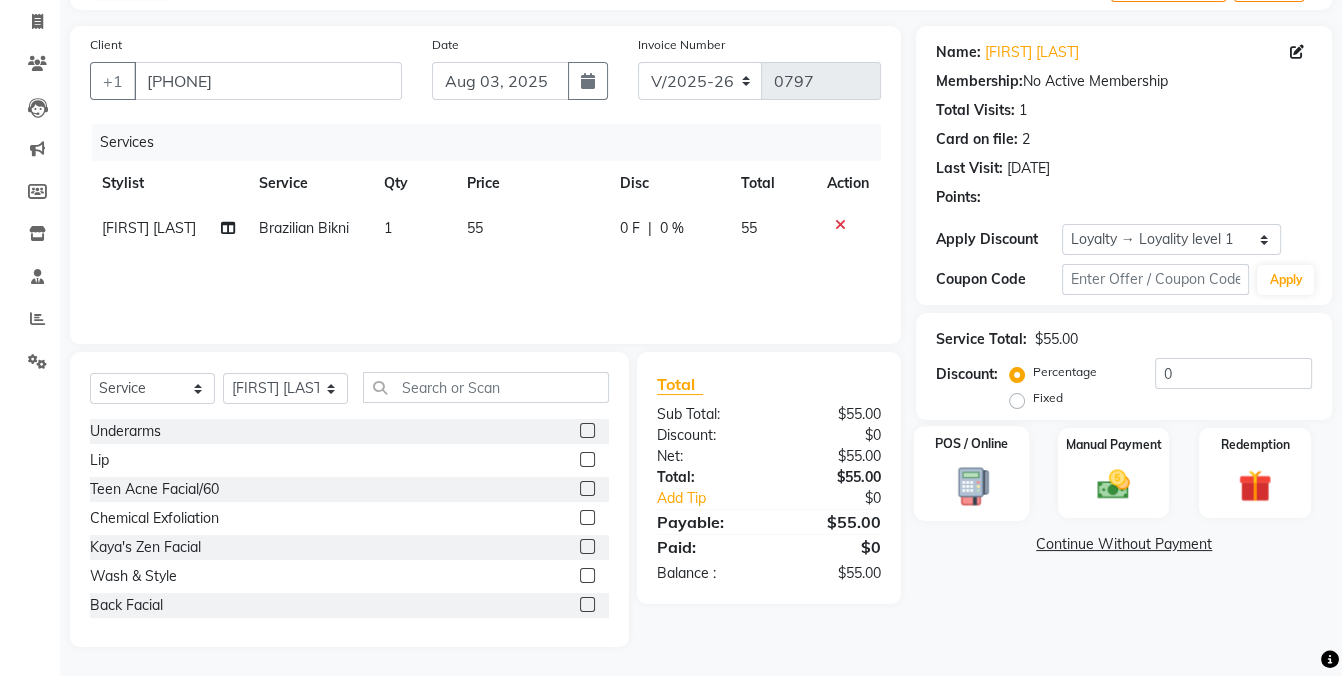click on "POS / Online" 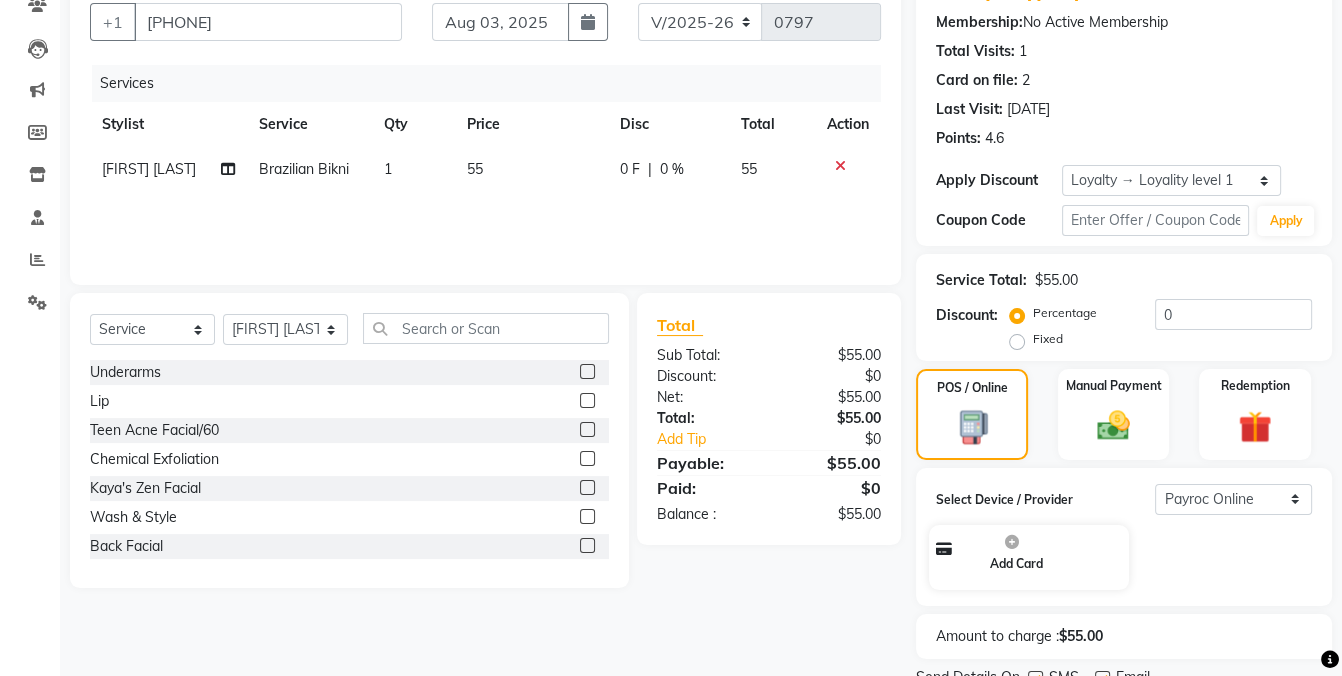 scroll, scrollTop: 261, scrollLeft: 0, axis: vertical 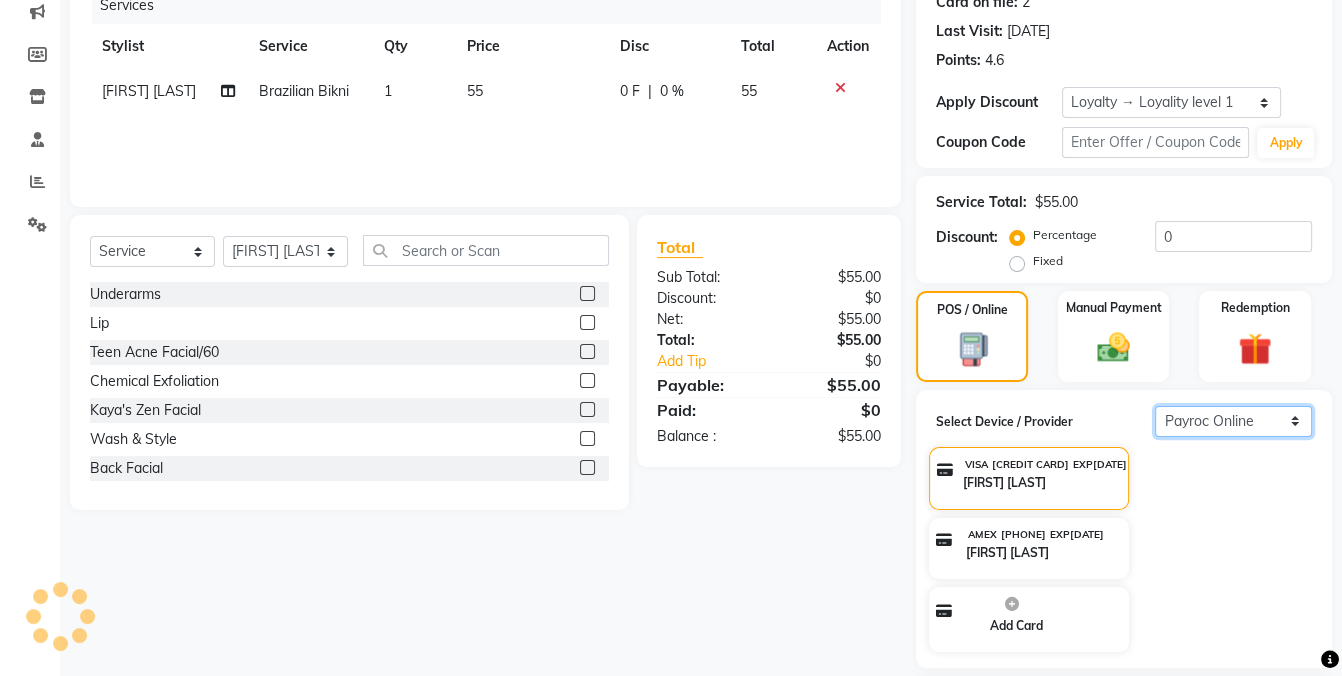 click on "Select  Payroc Online   Clover Mini New" 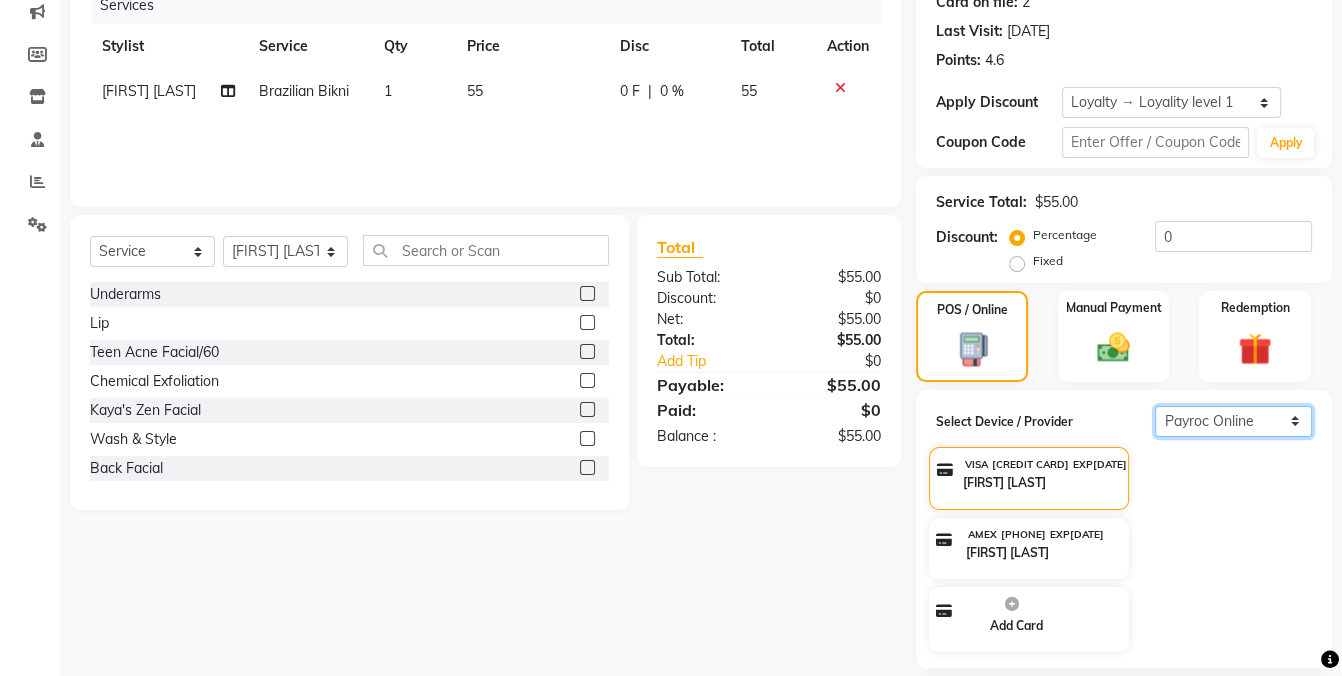 select on "38" 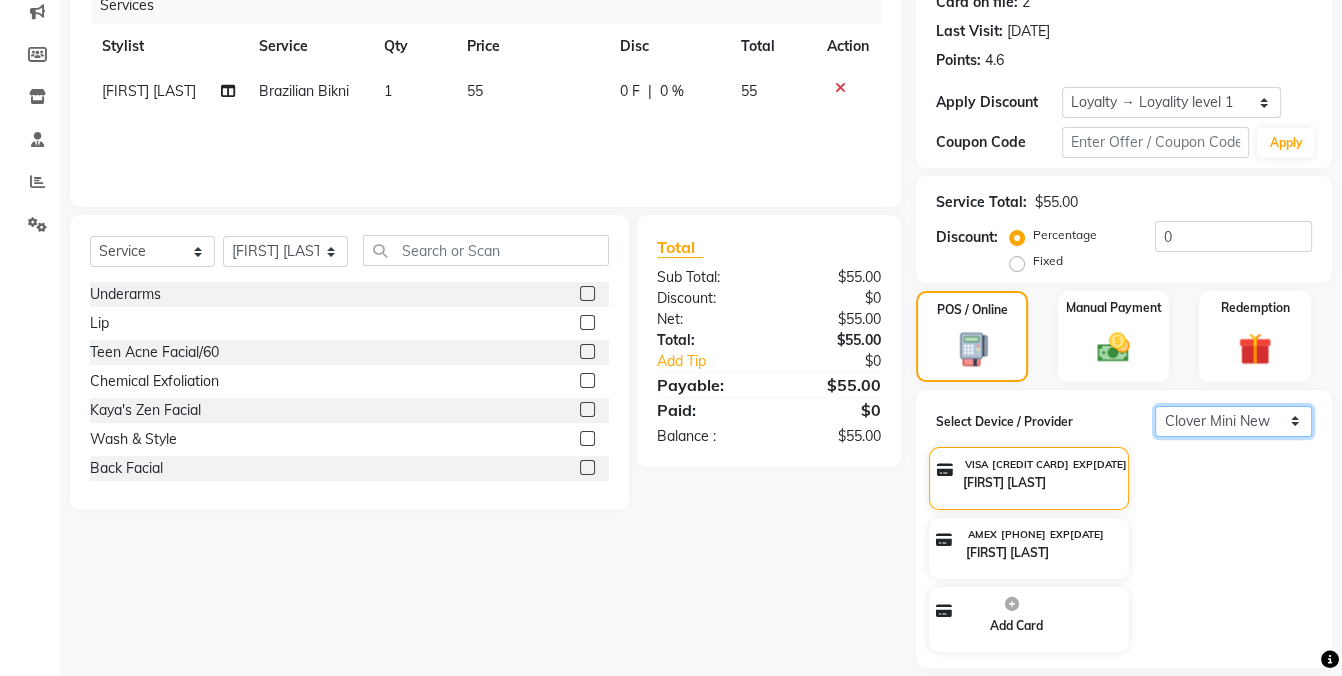 click on "Select  Payroc Online   Clover Mini New" 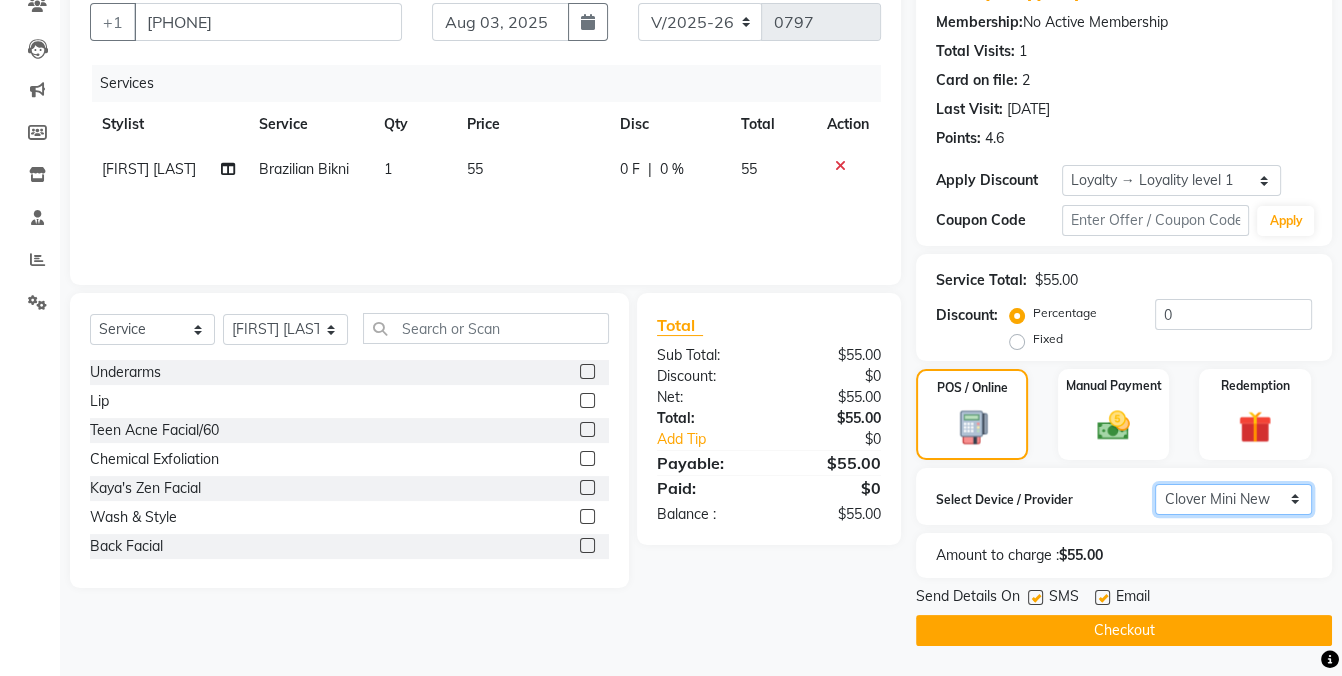 scroll, scrollTop: 181, scrollLeft: 0, axis: vertical 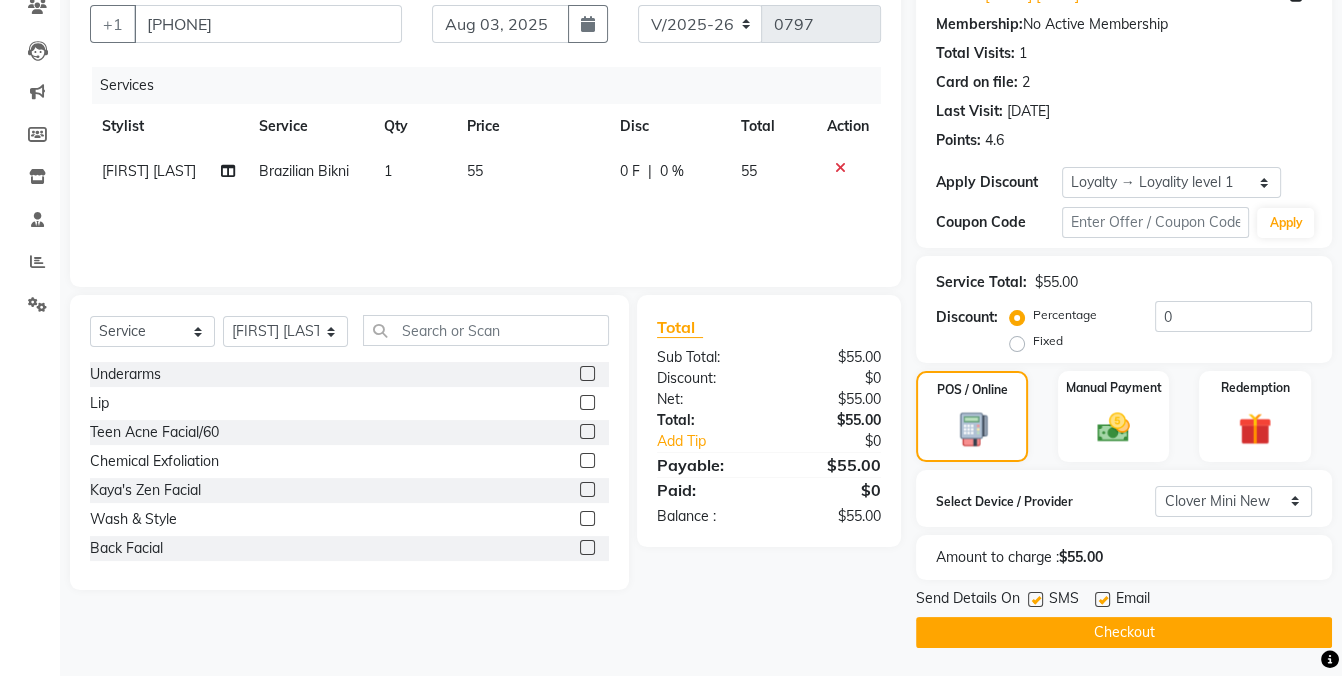 click on "Send Details On SMS Email" 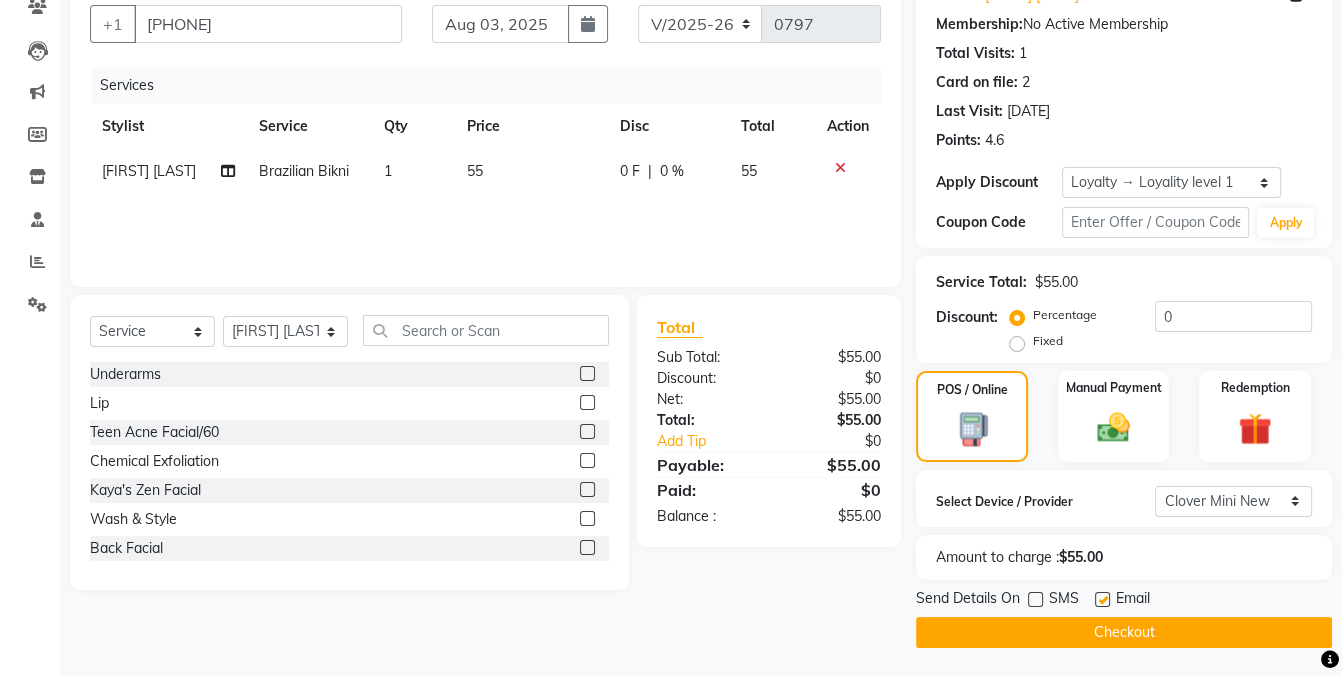 click on "Checkout" 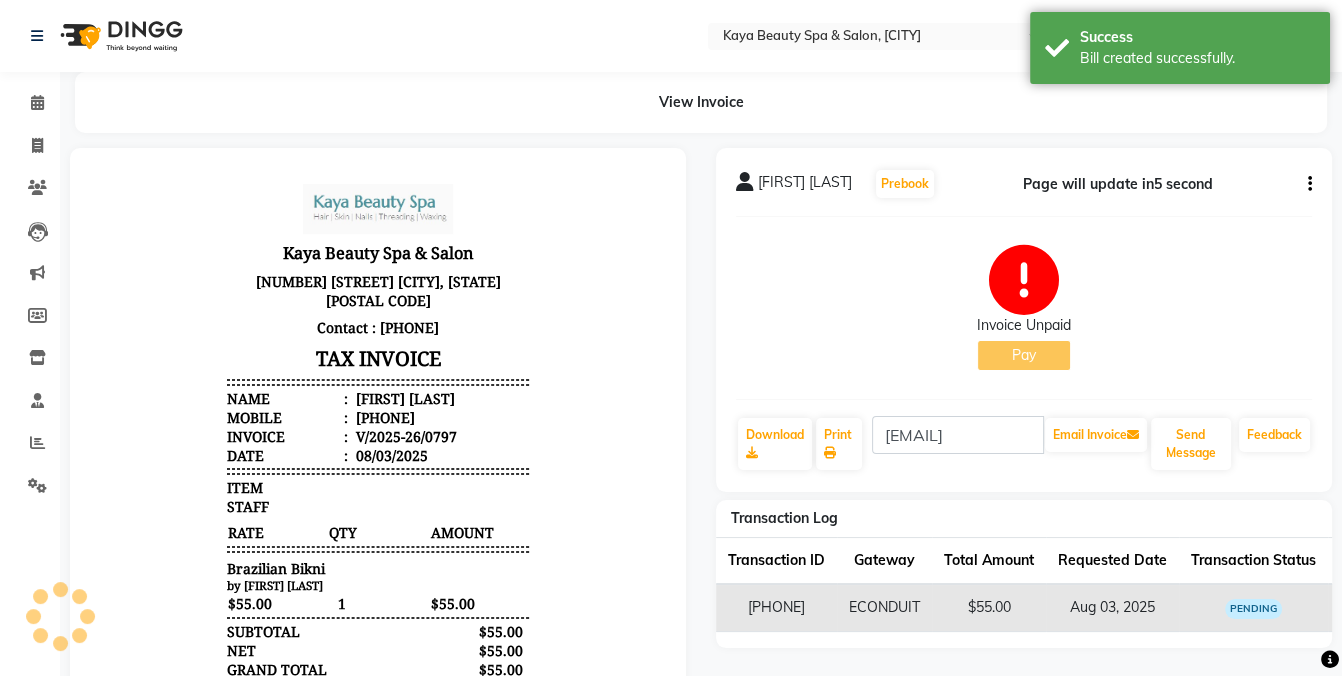 scroll, scrollTop: 0, scrollLeft: 0, axis: both 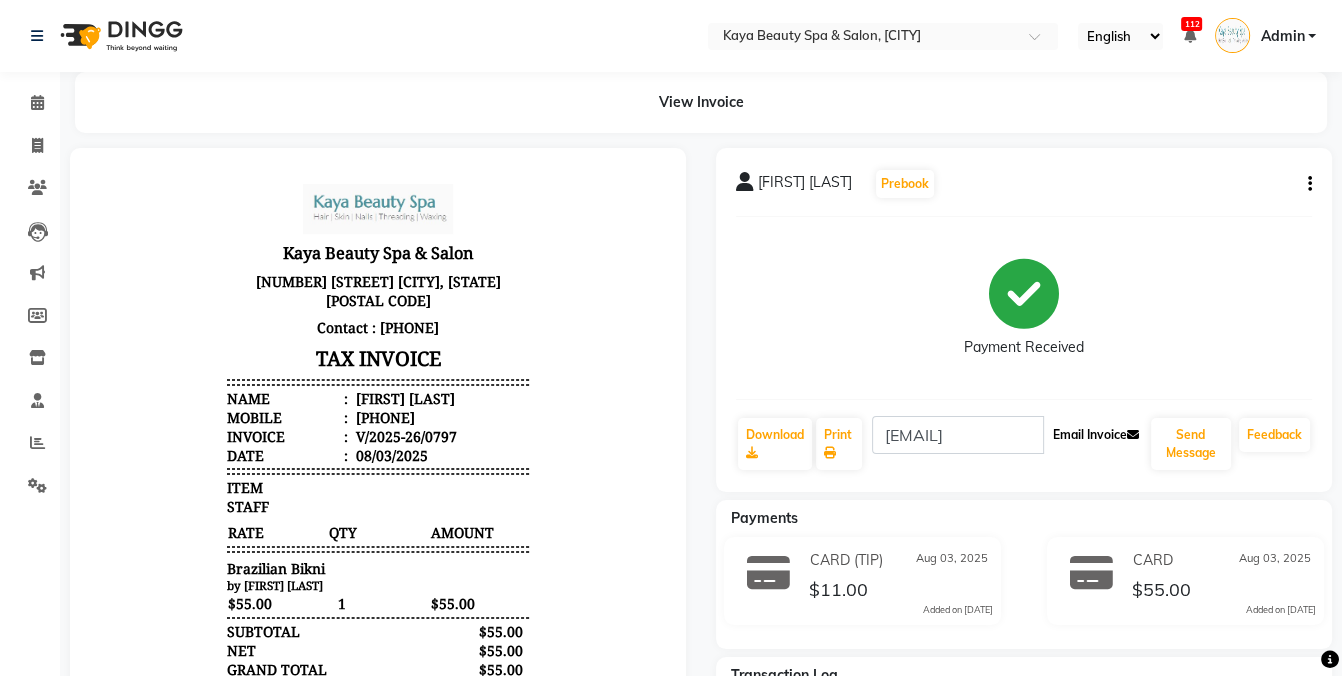 click on "Email Invoice" 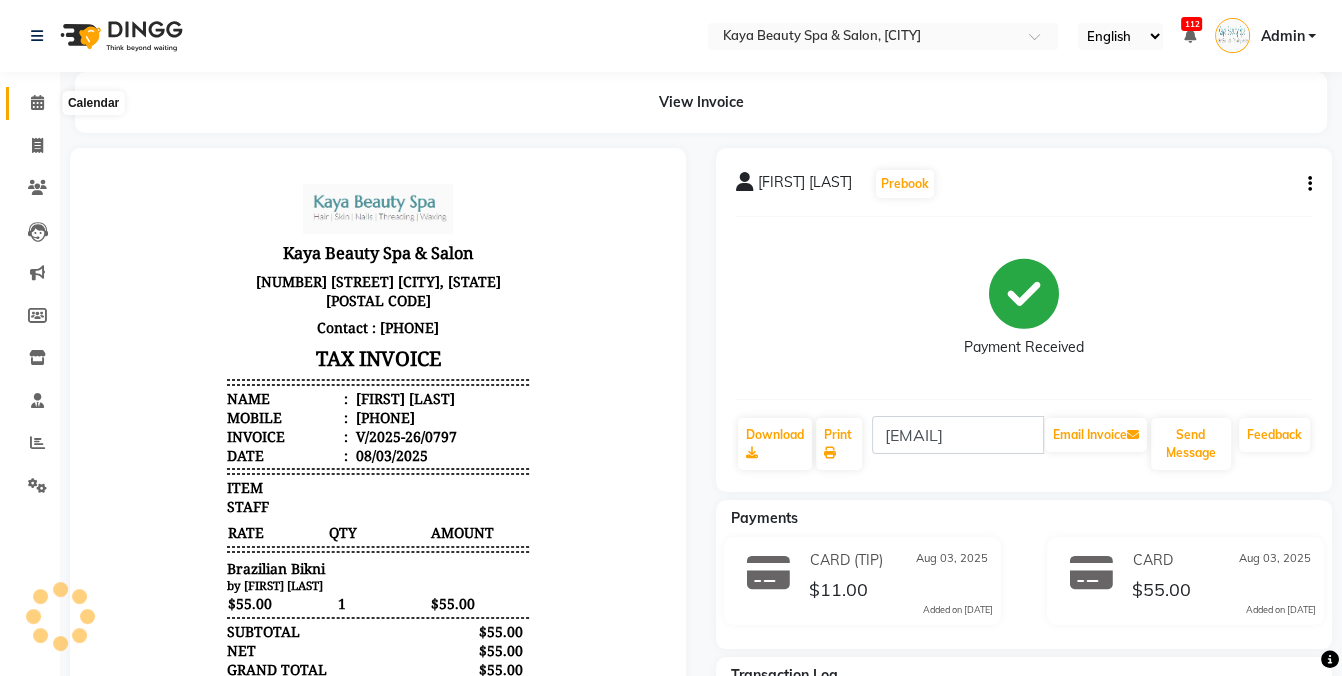 click 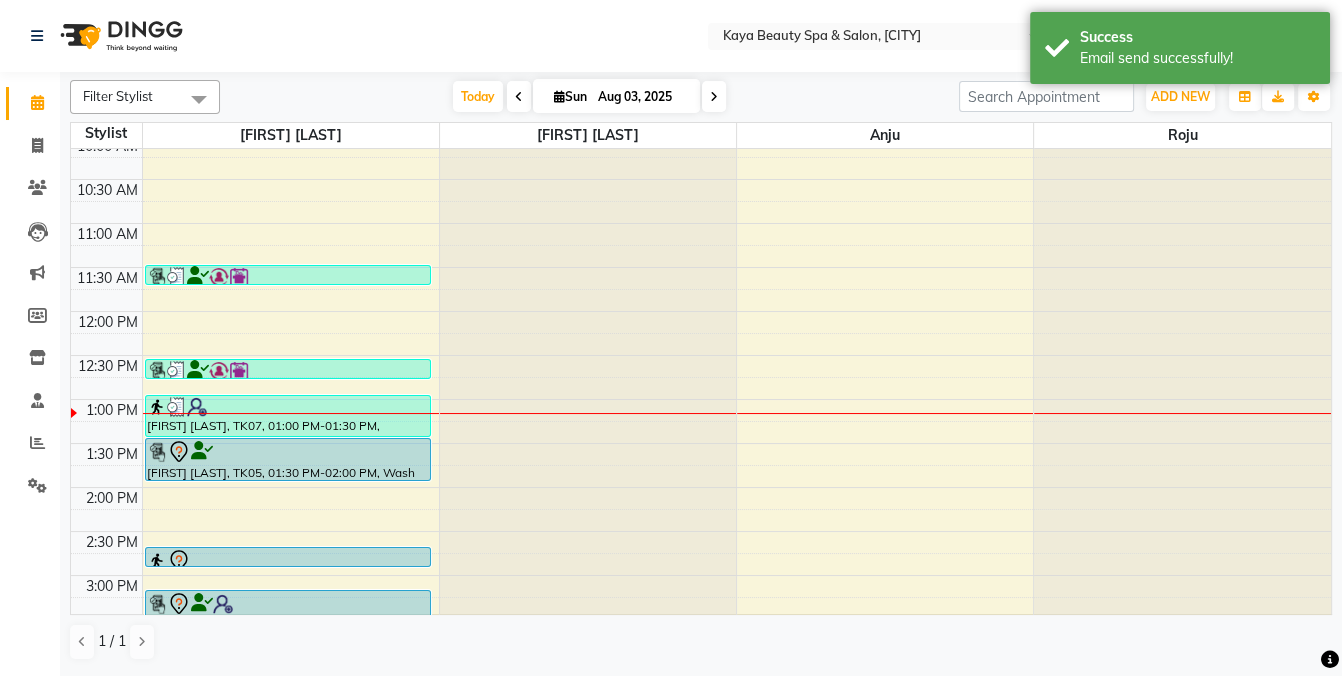 scroll, scrollTop: 314, scrollLeft: 0, axis: vertical 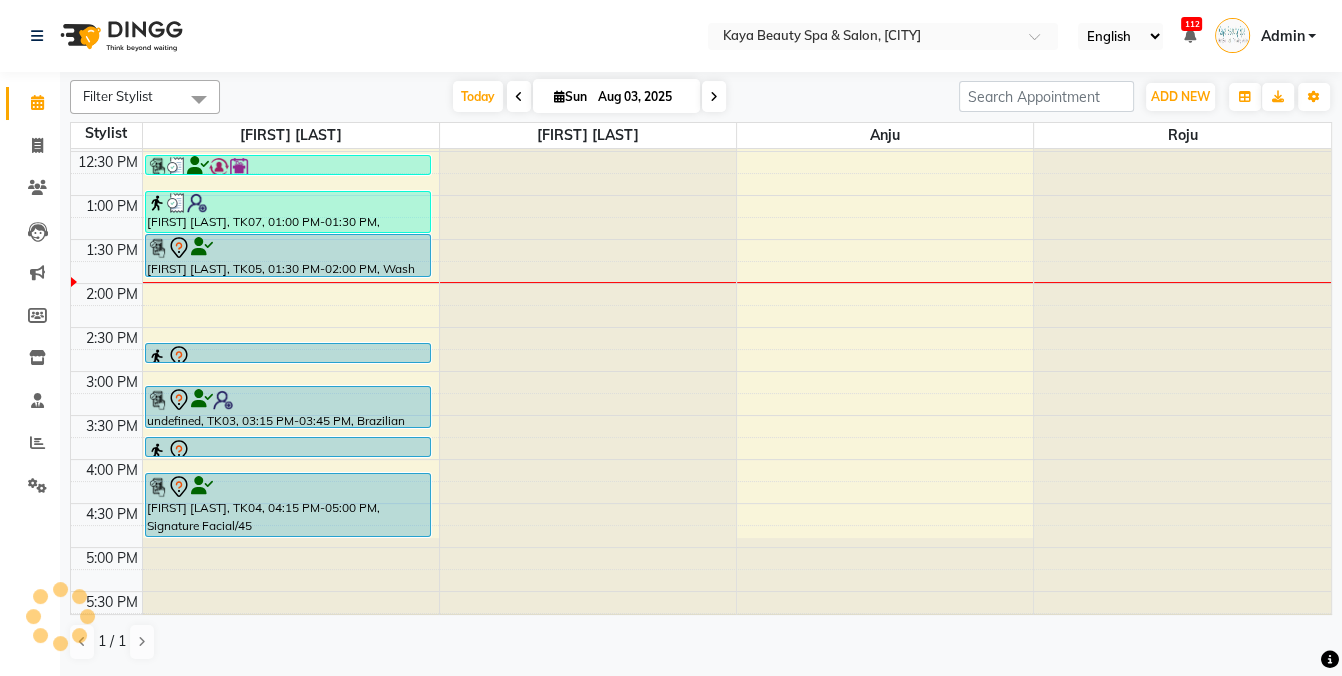 click on "[FIRST] [LAST], TK05, 01:30 PM-02:00 PM, Wash and Cut" at bounding box center [288, 255] 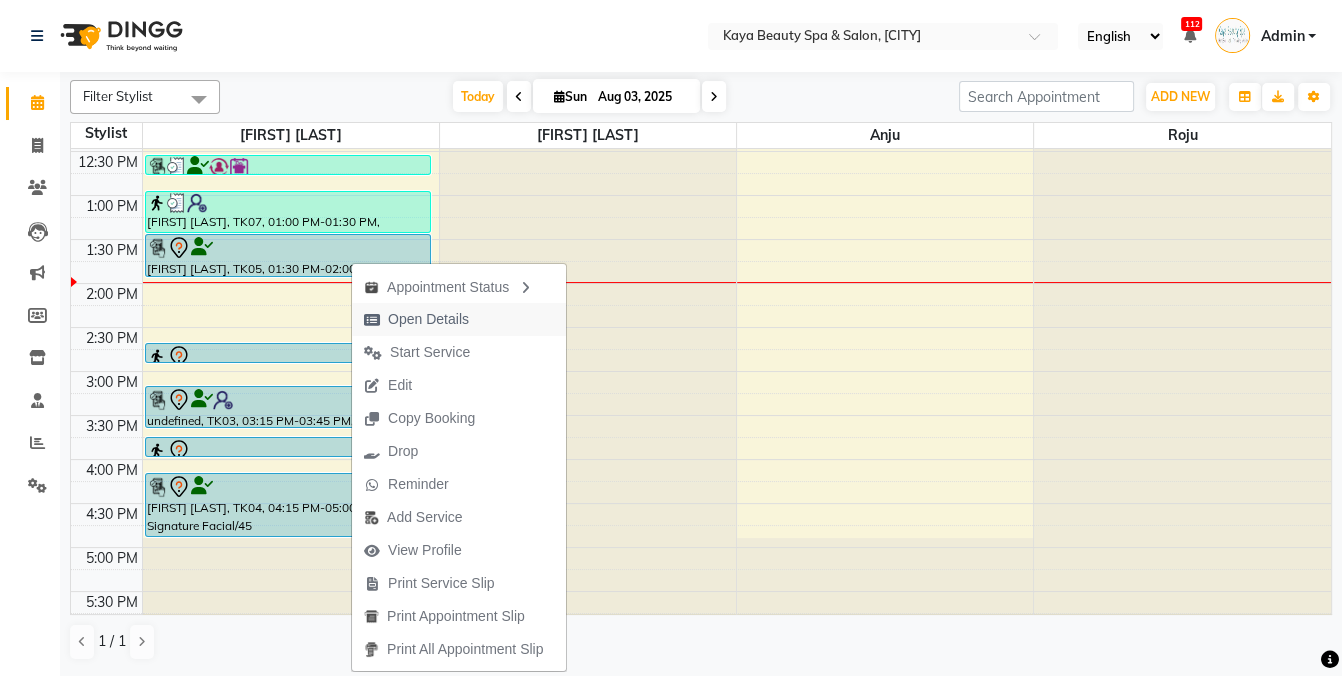 click on "Open Details" at bounding box center (428, 319) 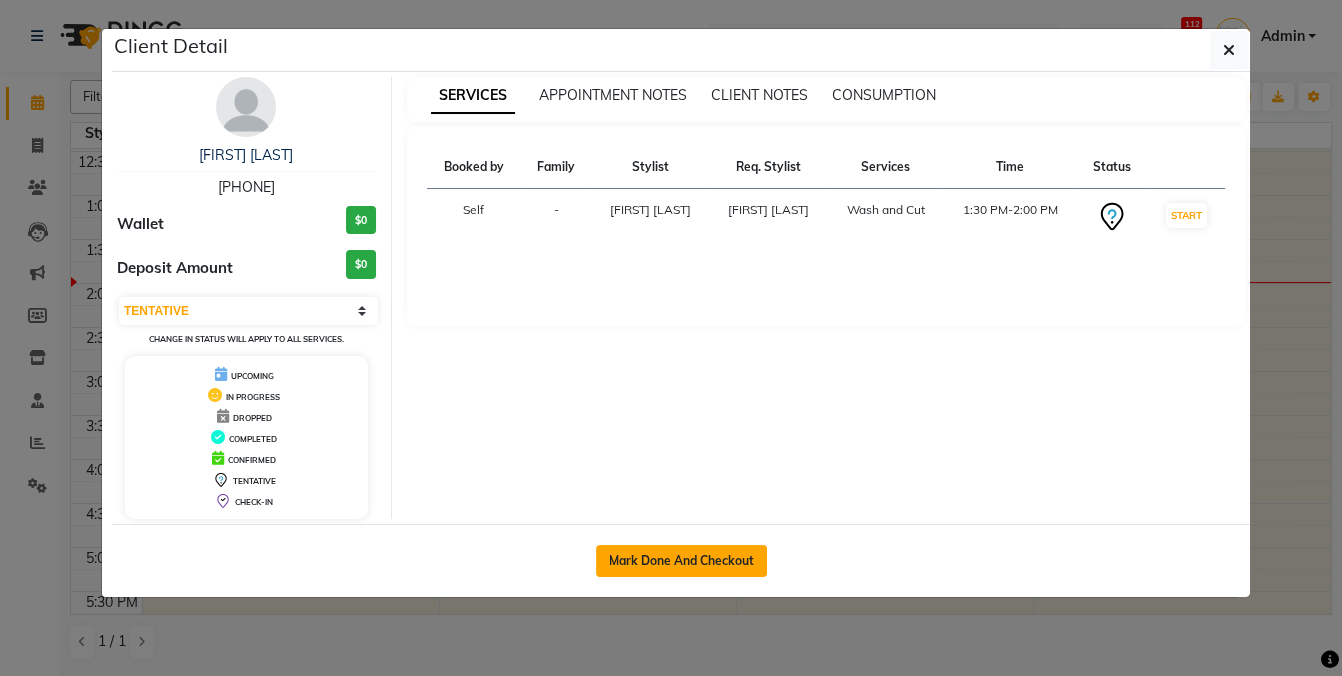click on "Mark Done And Checkout" 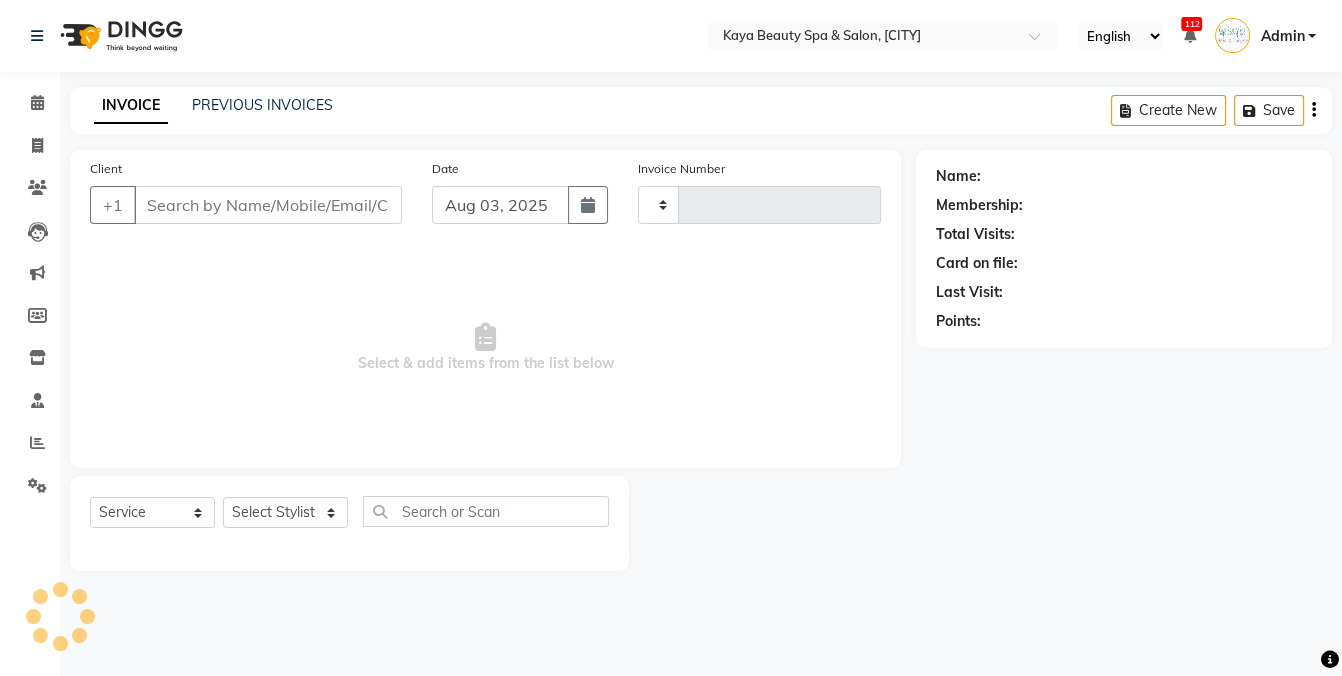 type on "0798" 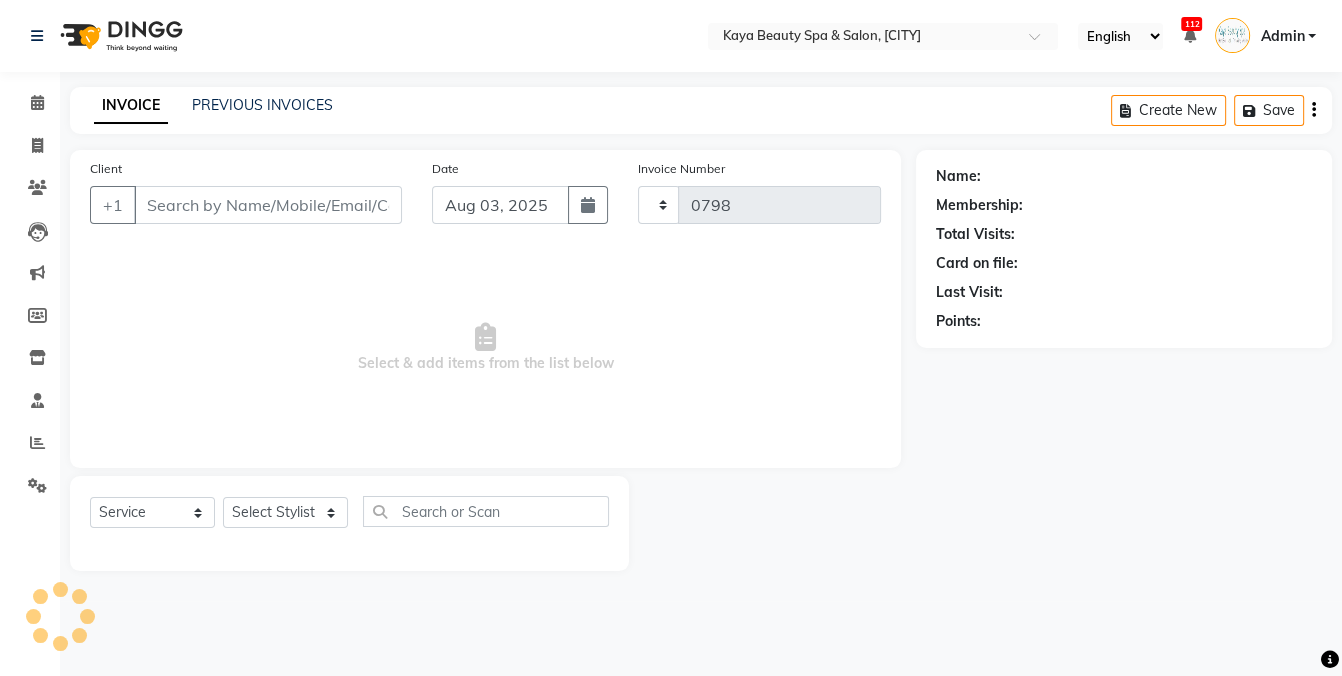 select on "3896" 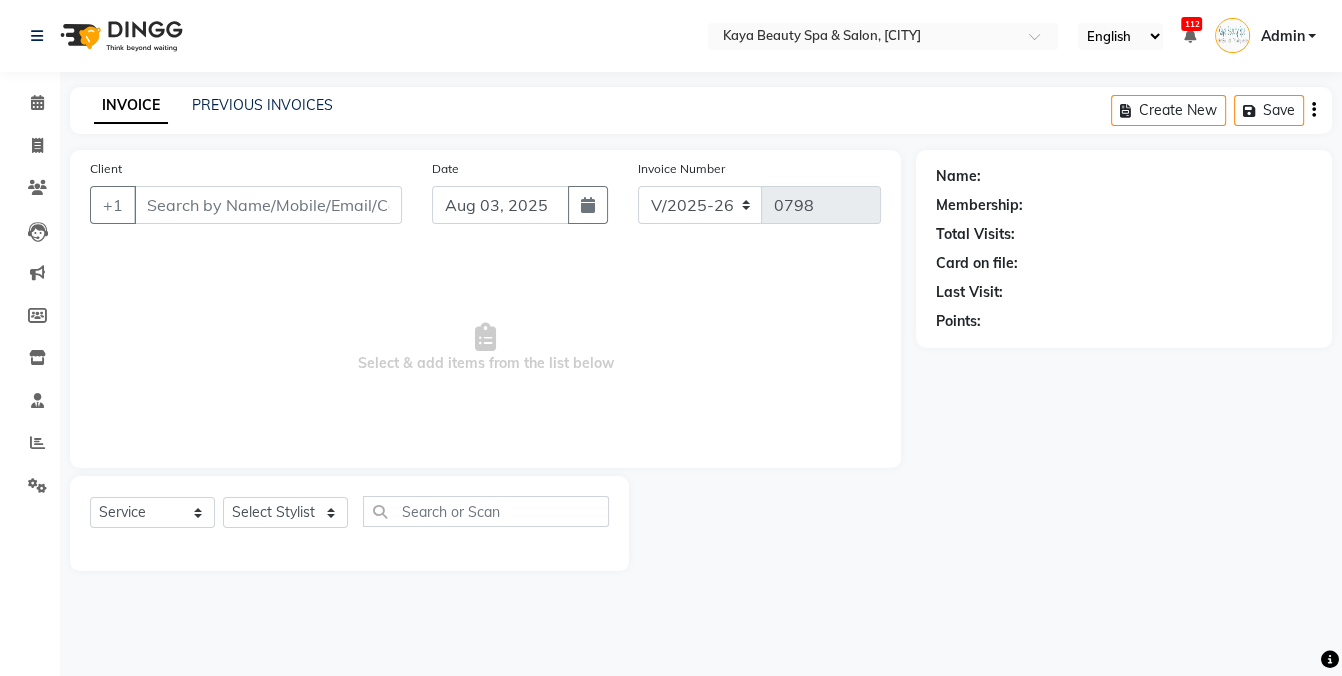 select on "19099" 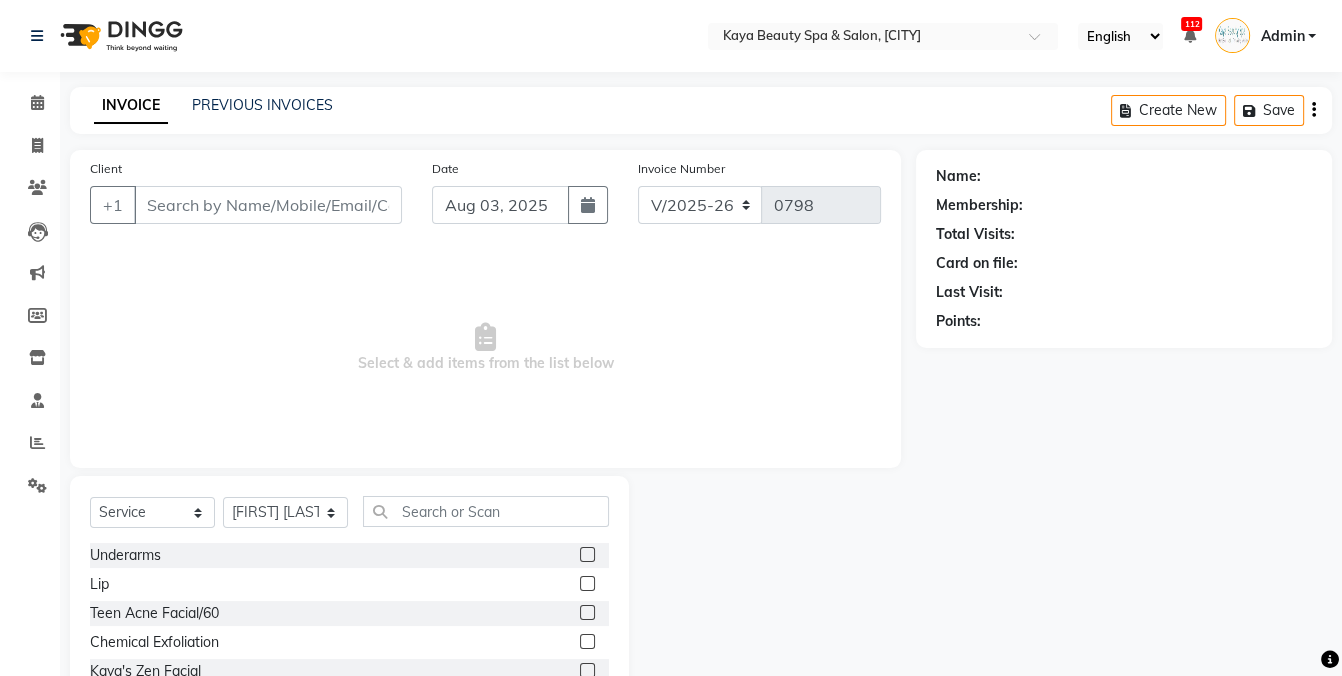 type on "[PHONE]" 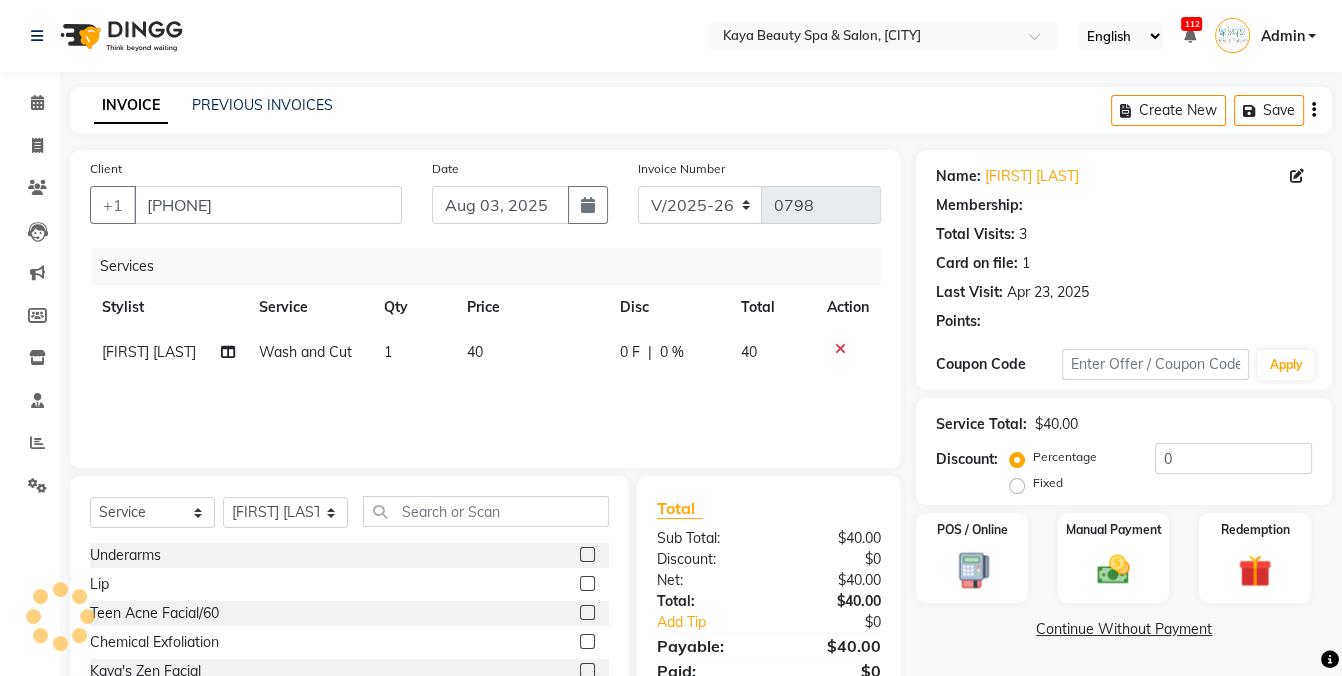 click on "Wash and Cut" 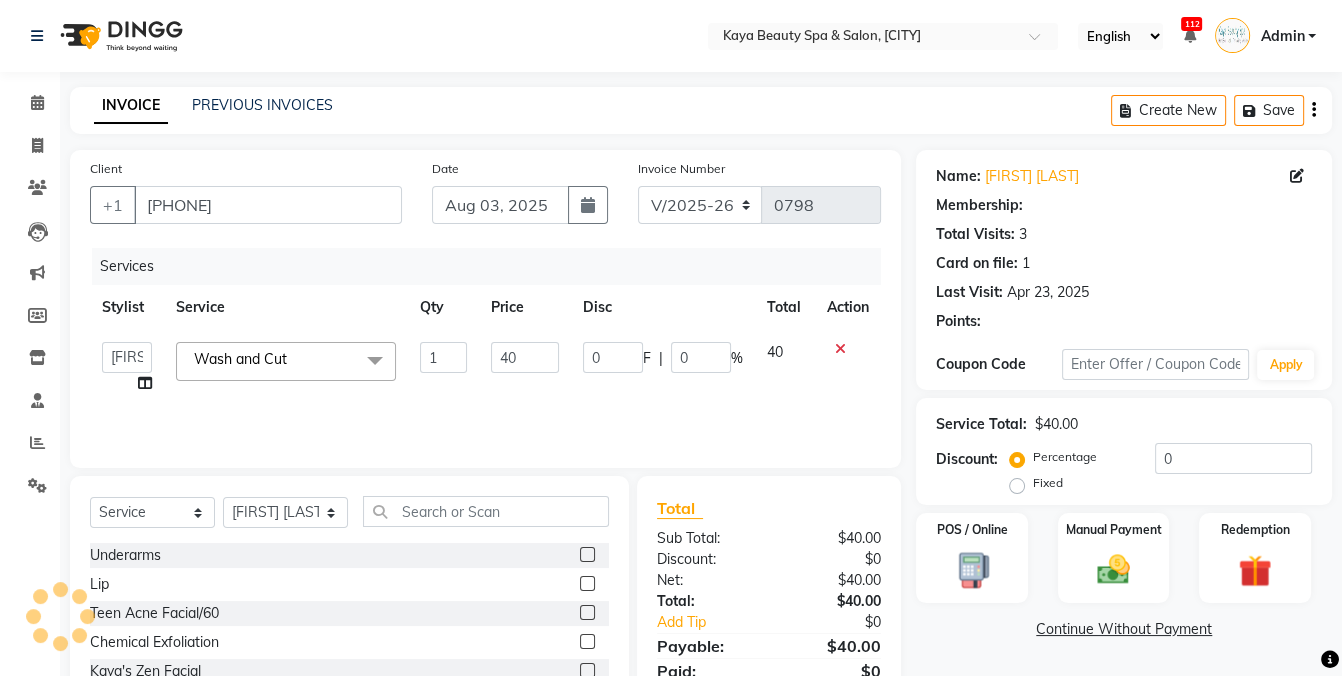 select on "1: Object" 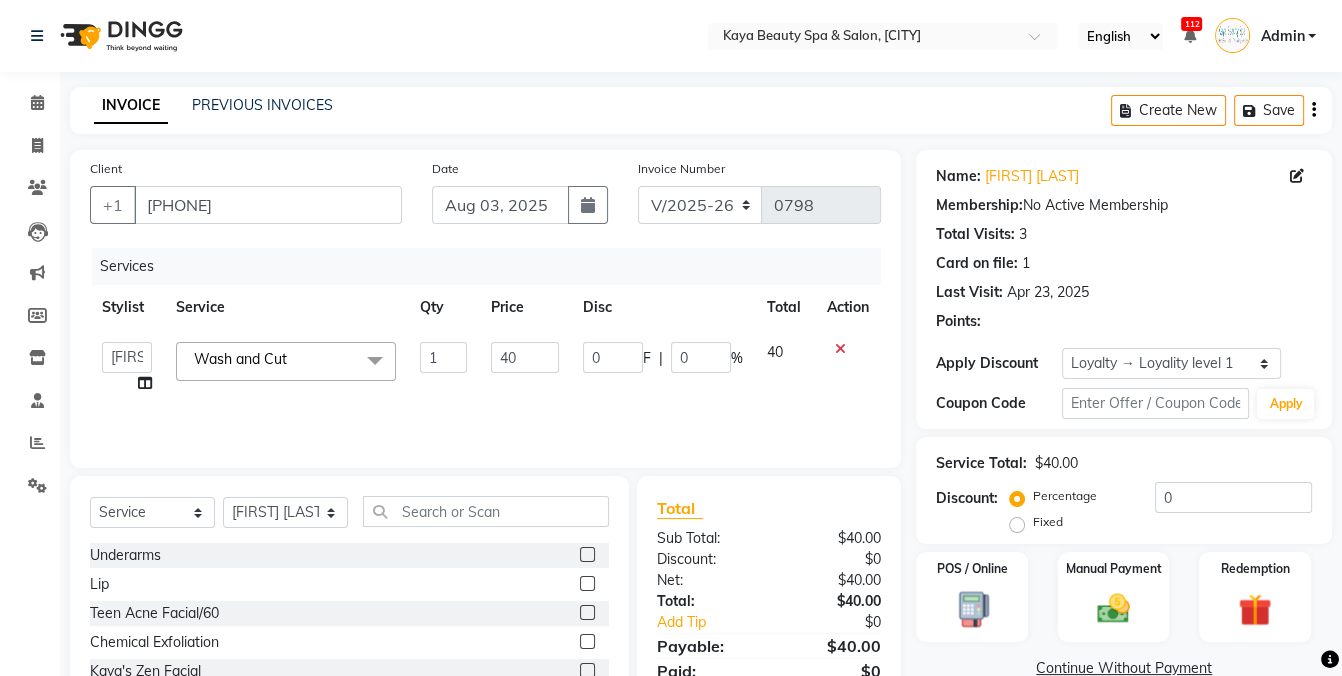 click 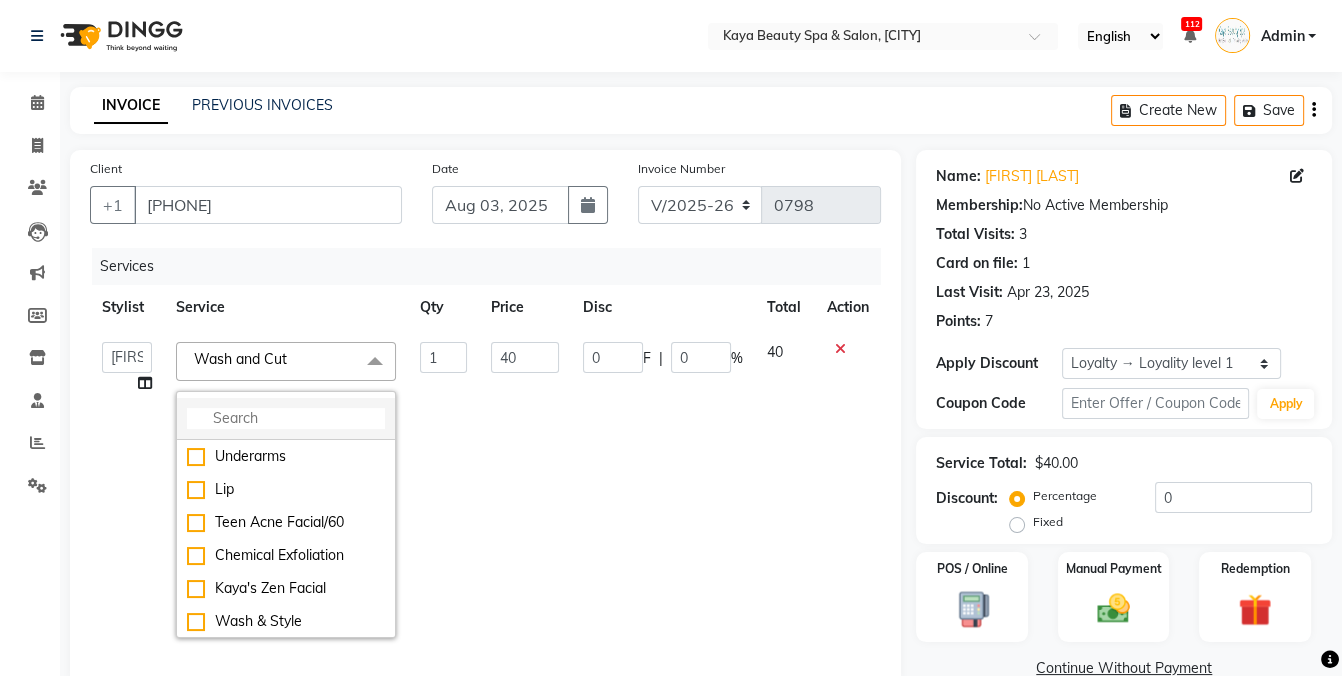 click 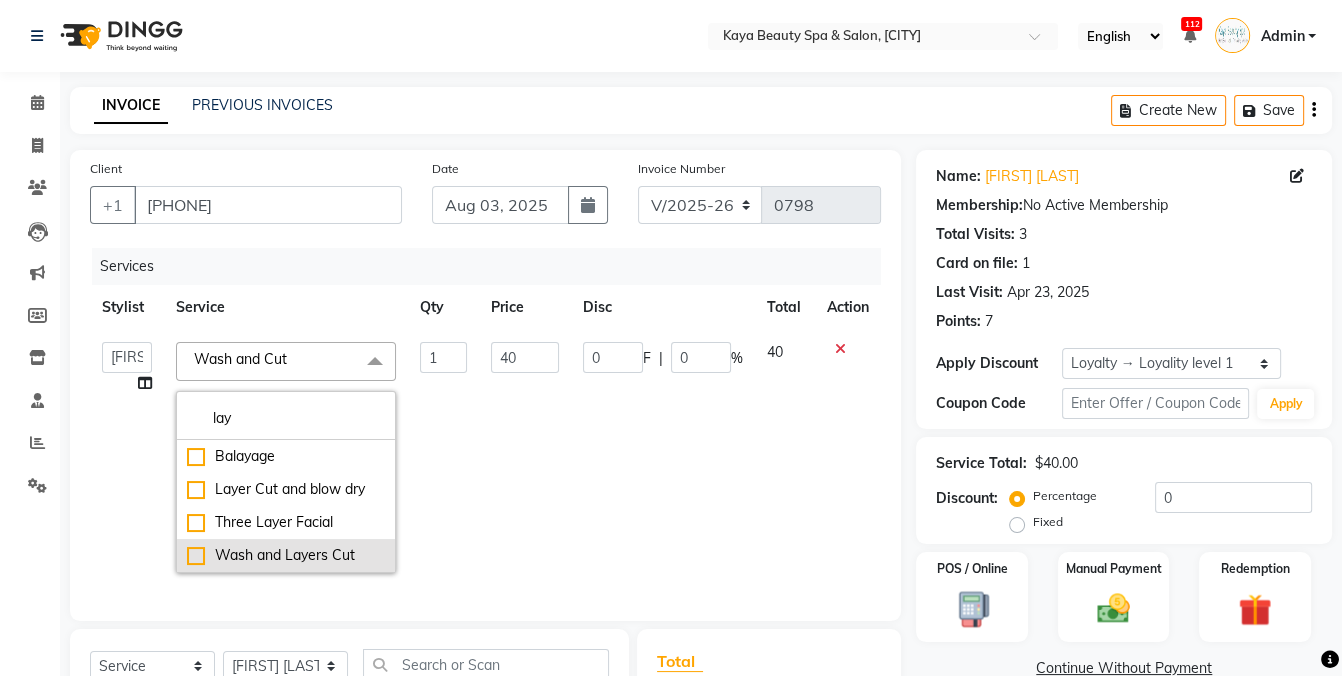type on "lay" 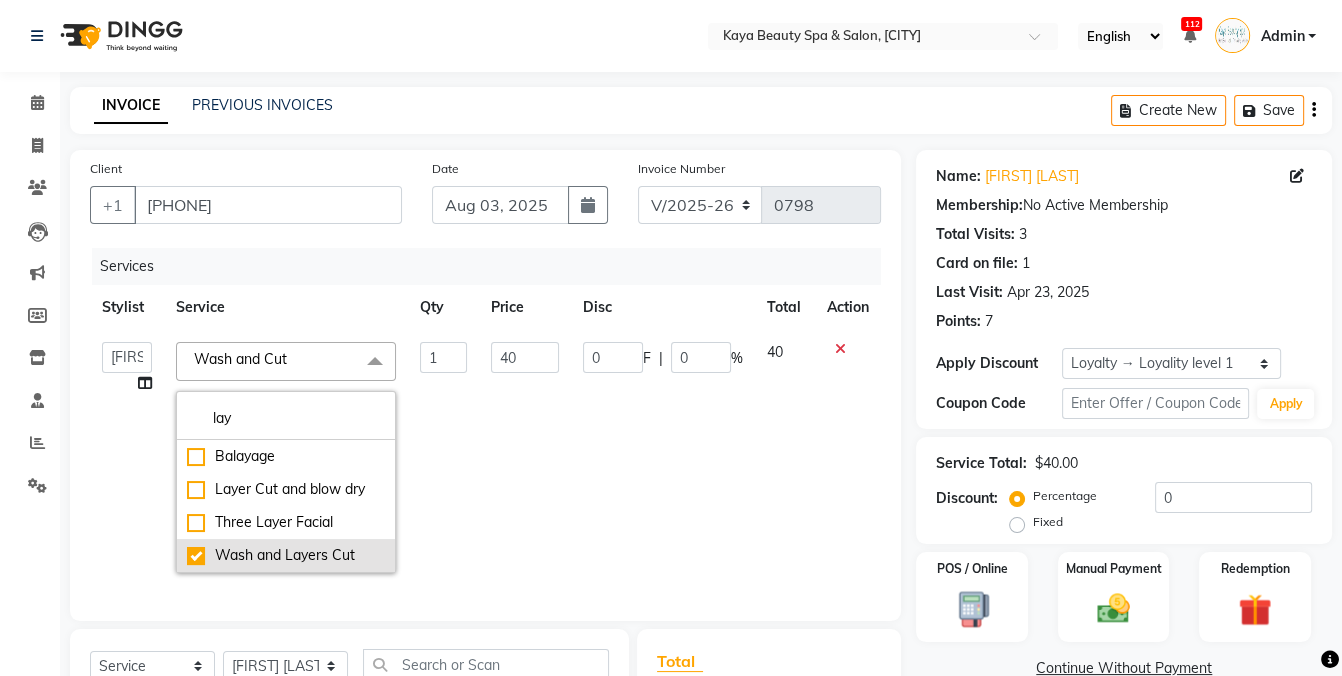 checkbox on "true" 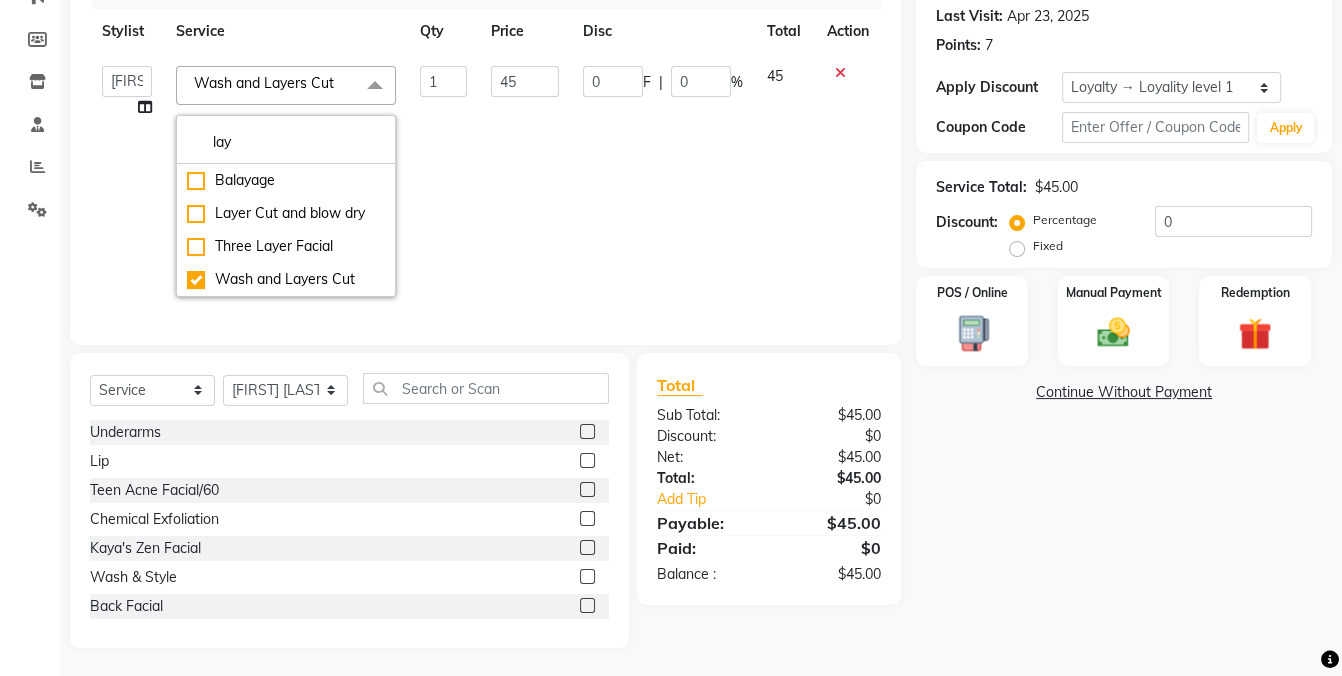 click on "Name: [FIRST] [LAST] Membership:  No Active Membership  Total Visits:  3 Card on file:  1 Last Visit:   [DATE] Points:   7  Apply Discount Select  Loyalty → Loyality level 1  Coupon Code Apply Service Total:  $45.00  Discount:  Percentage   Fixed  0 POS / Online  Manual Payment Redemption  Continue Without Payment" 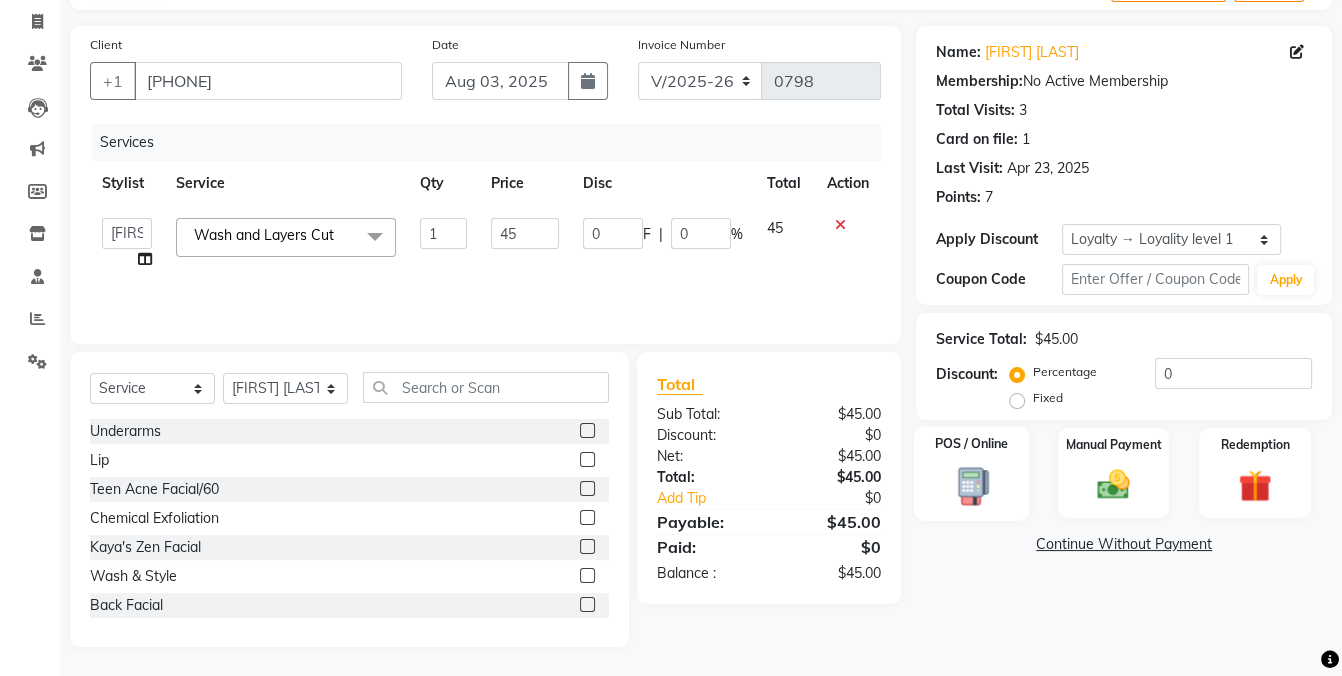 click 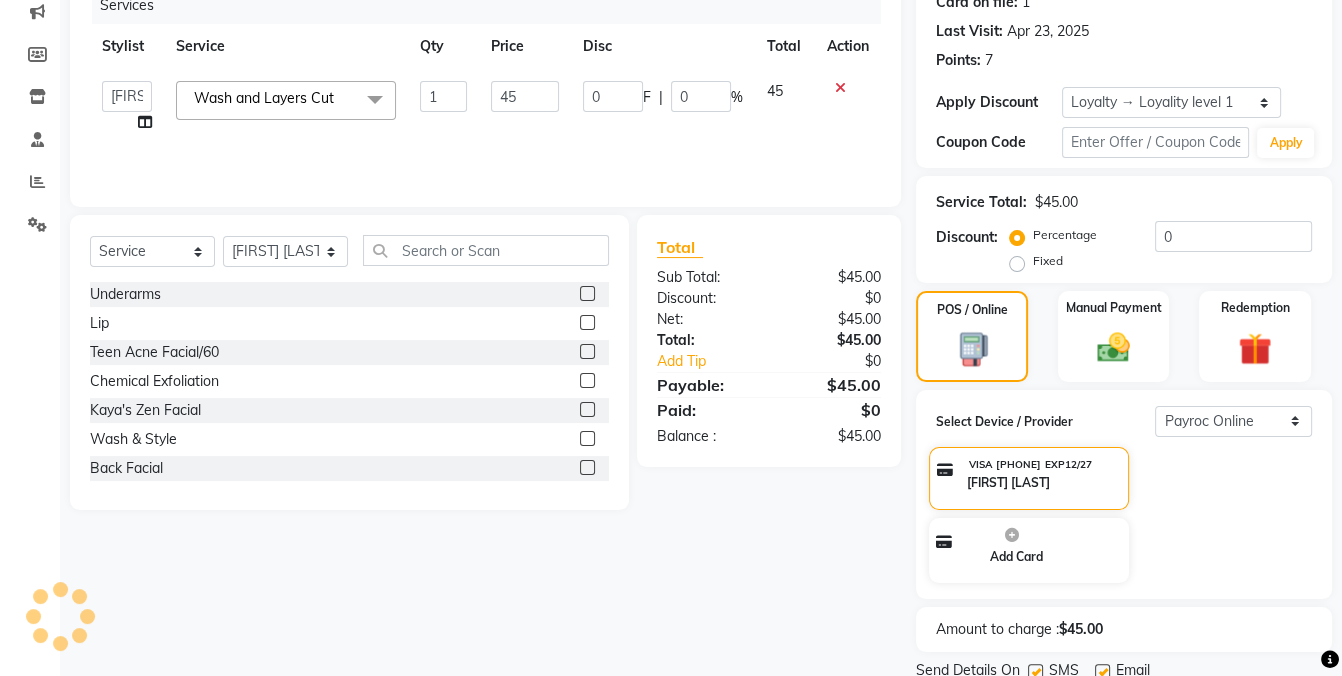 scroll, scrollTop: 276, scrollLeft: 0, axis: vertical 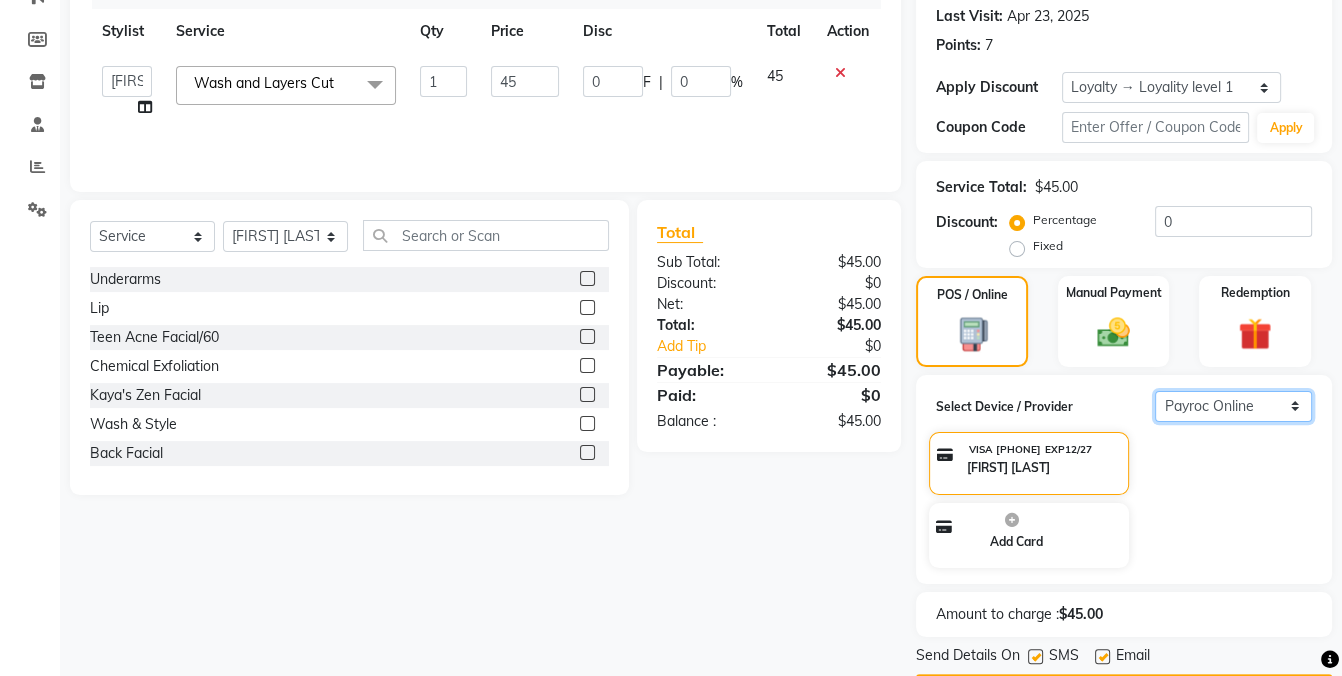 click on "Select  Payroc Online   Clover Mini New" 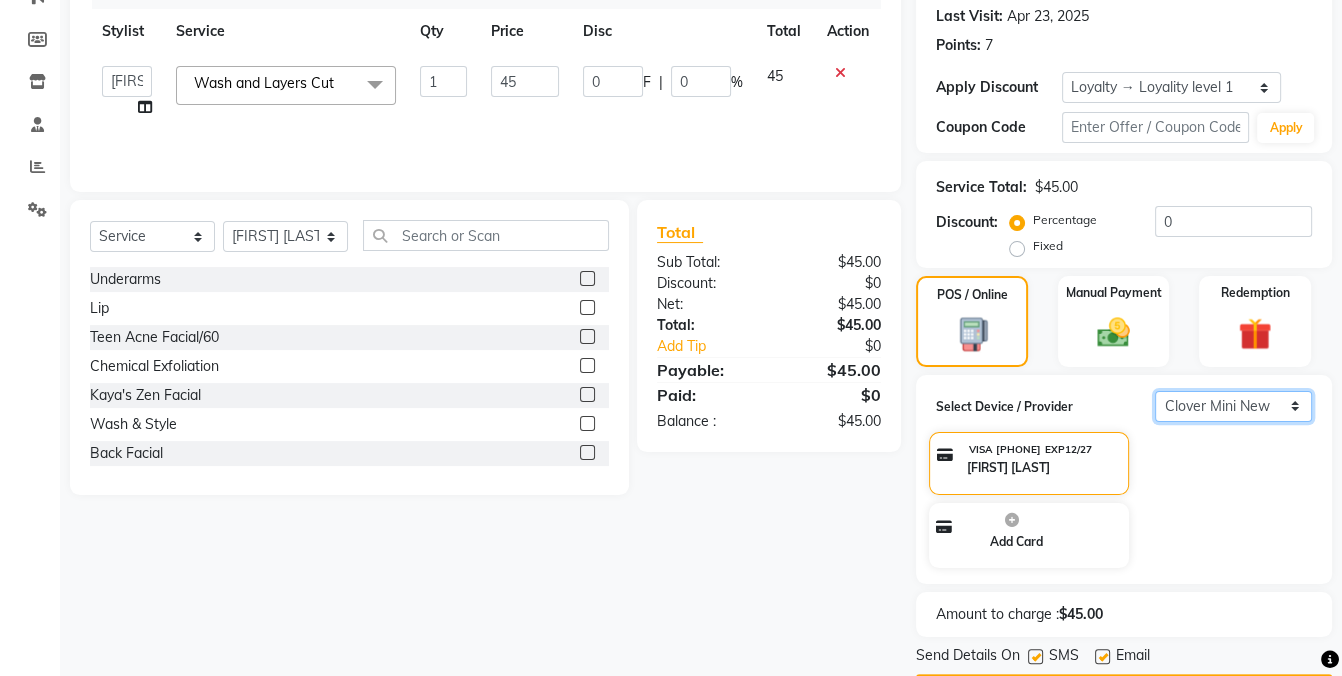 click on "Select  Payroc Online   Clover Mini New" 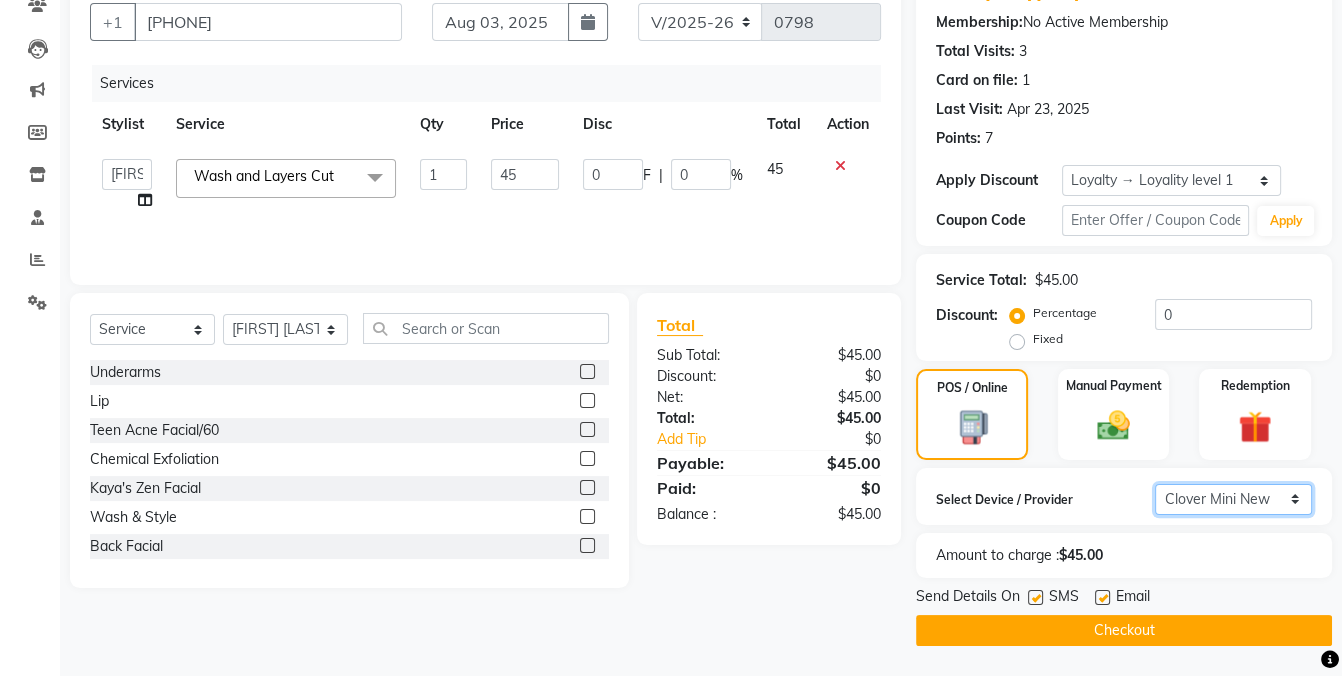 scroll, scrollTop: 181, scrollLeft: 0, axis: vertical 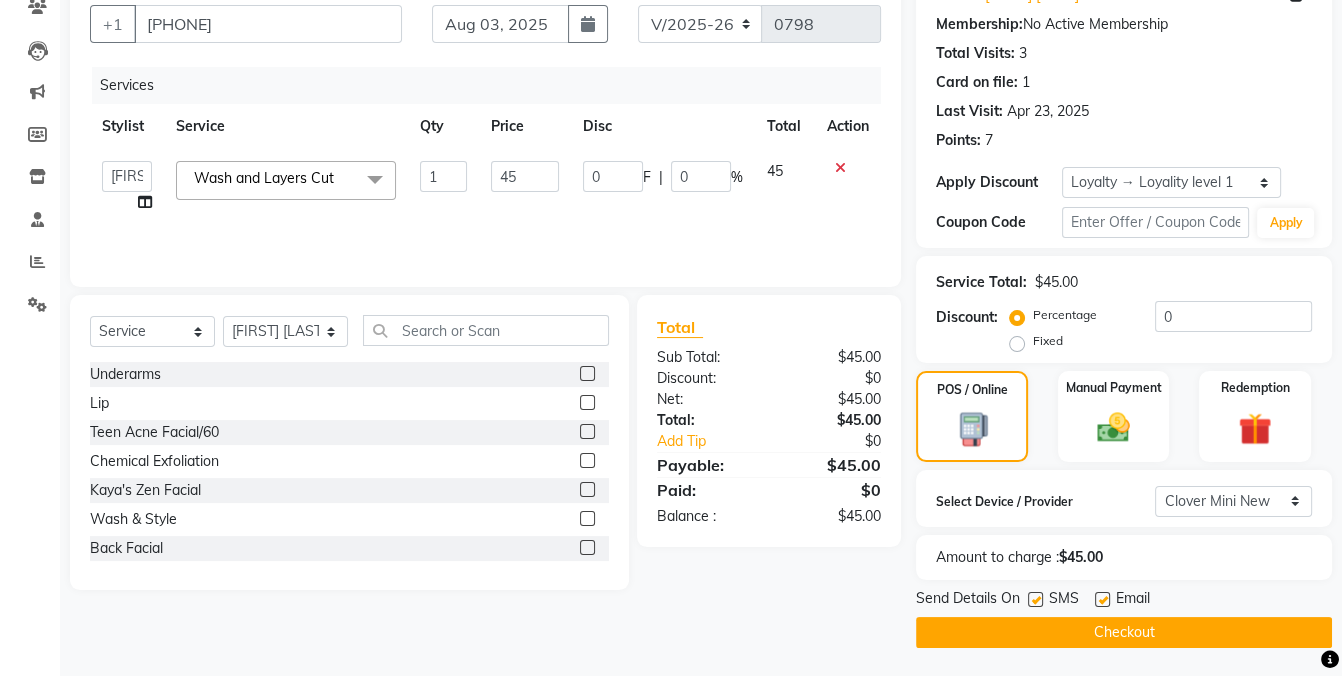 click on "SMS" 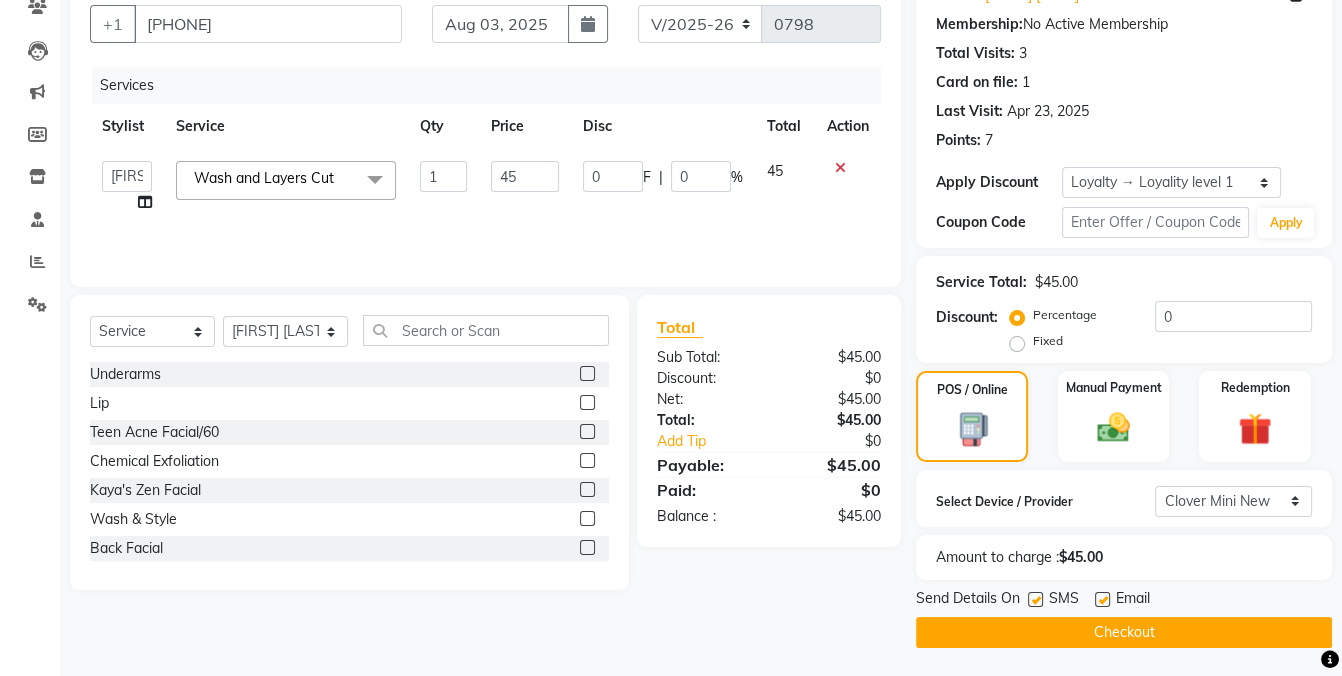 click 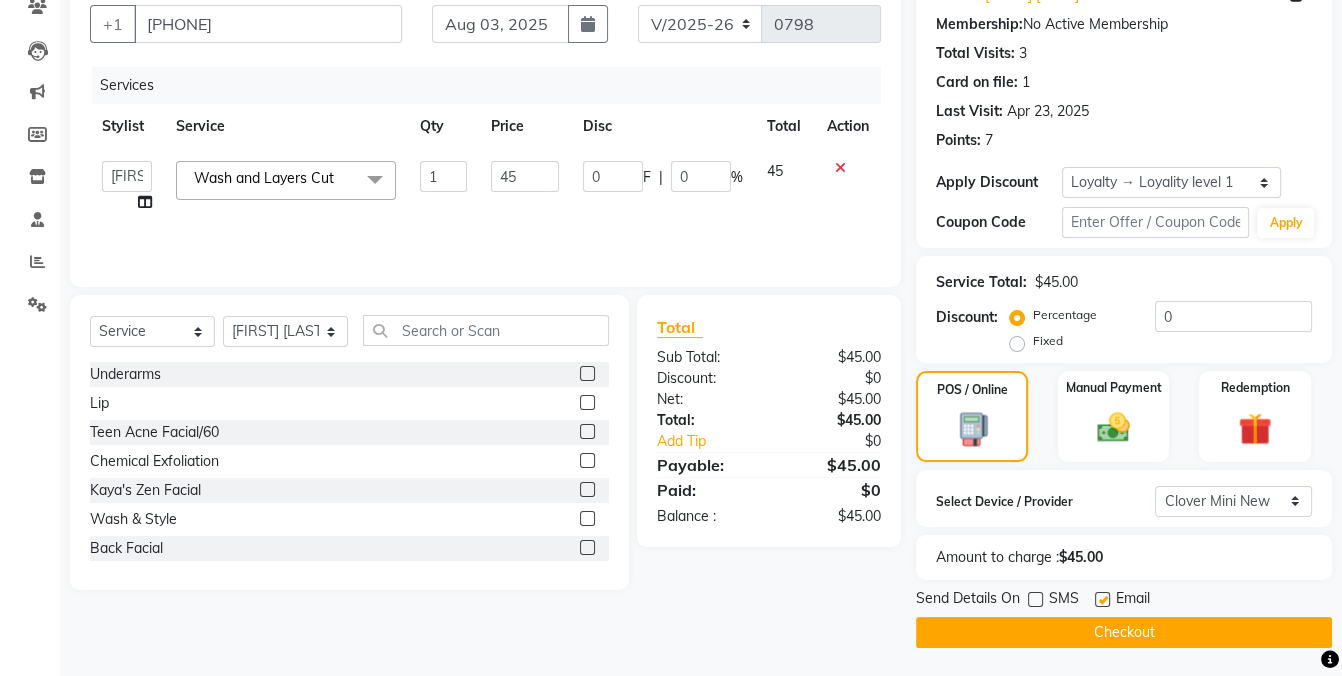 click on "Checkout" 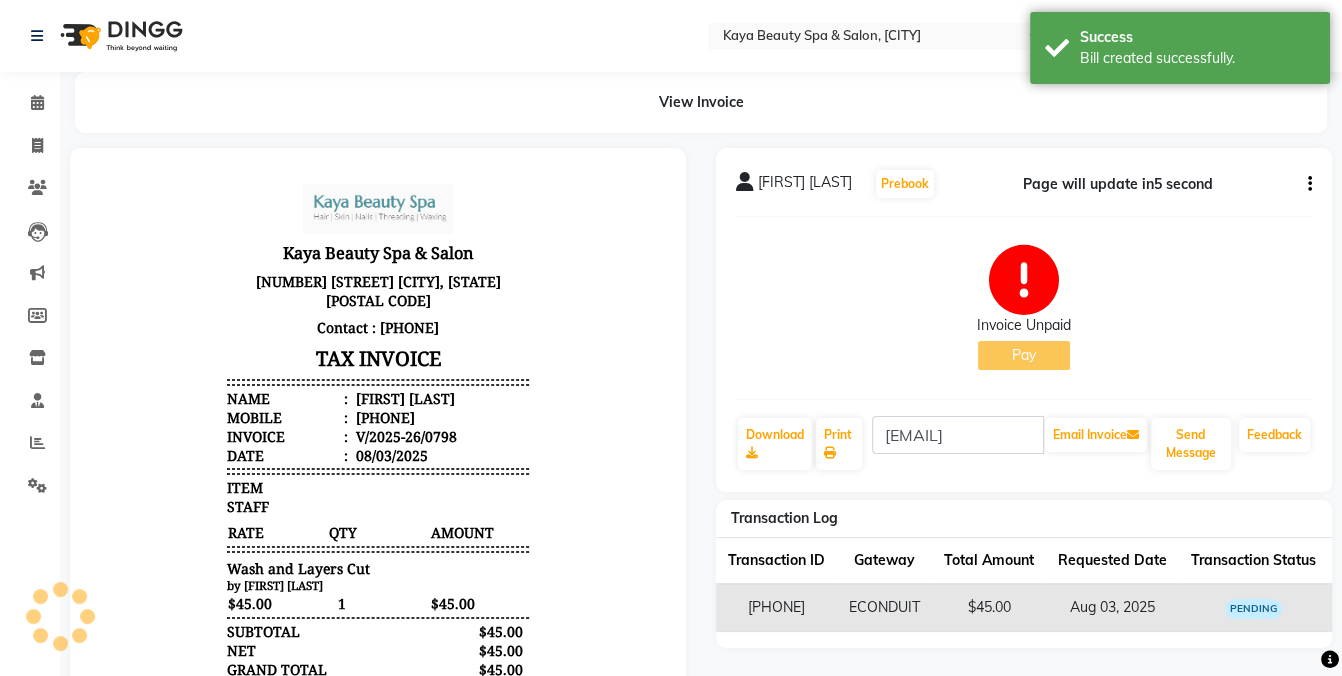 scroll, scrollTop: 0, scrollLeft: 0, axis: both 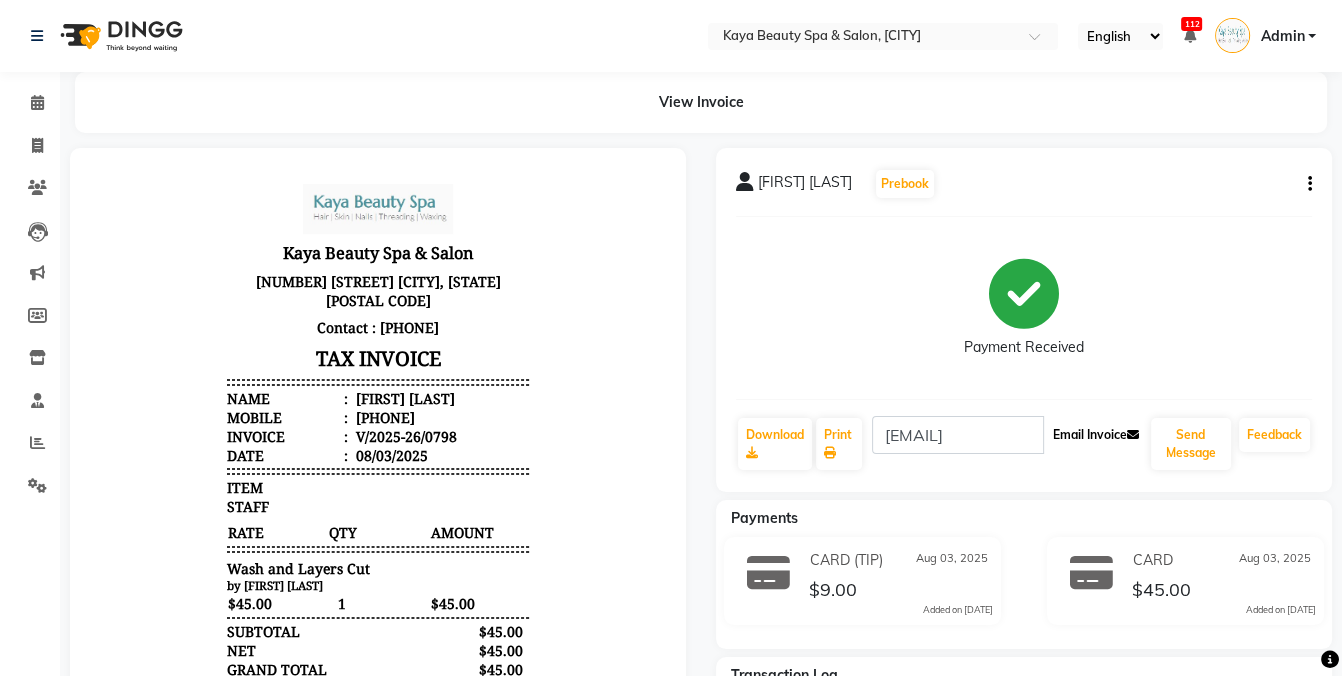 click on "Email Invoice" 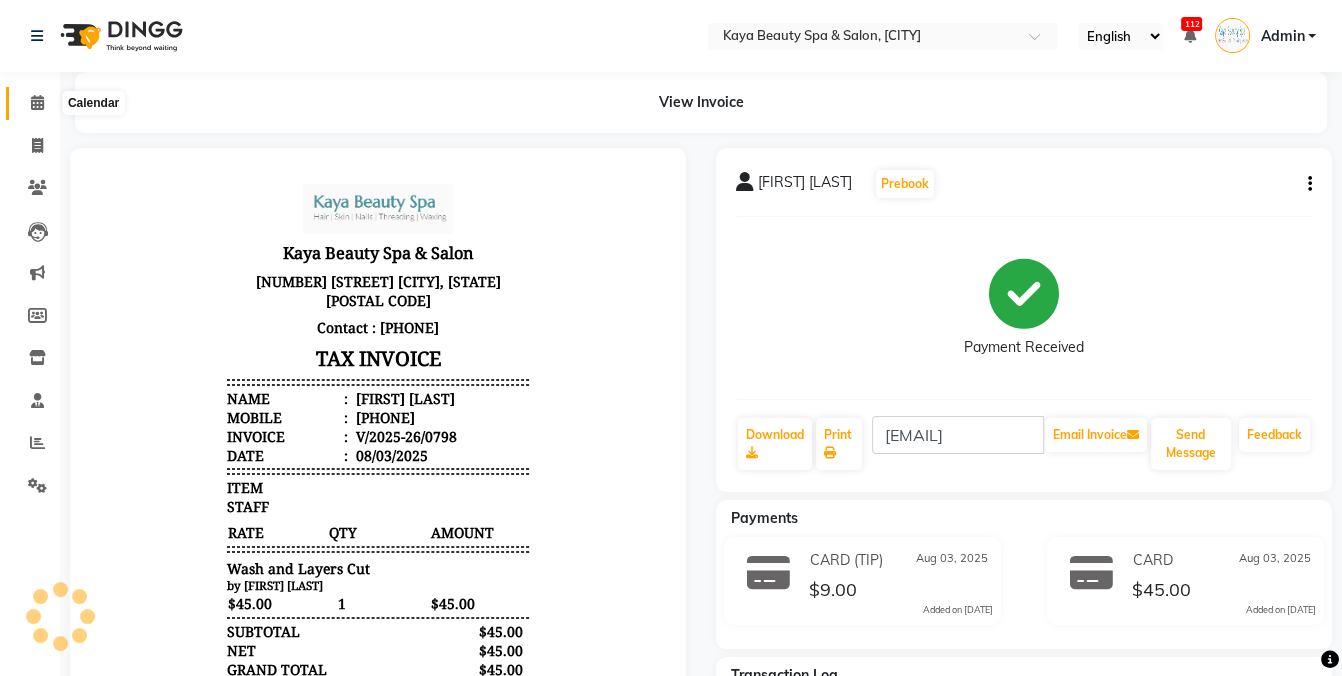 click 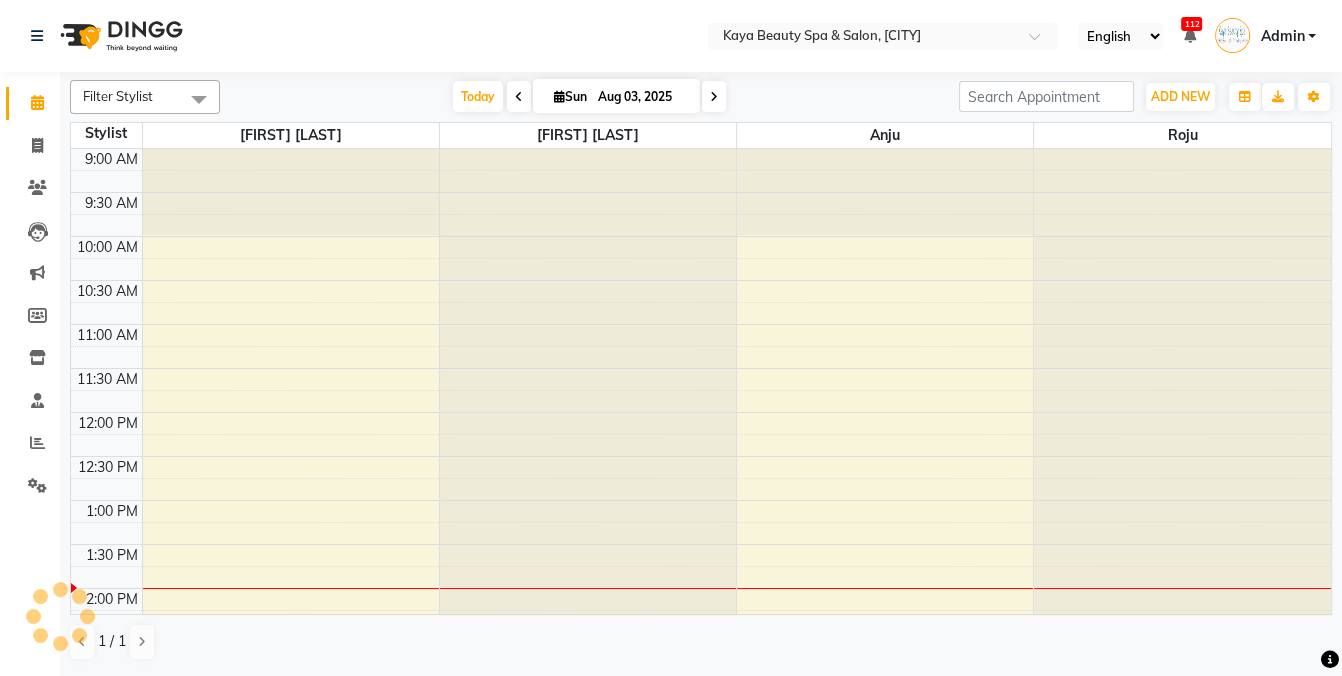 scroll, scrollTop: 276, scrollLeft: 0, axis: vertical 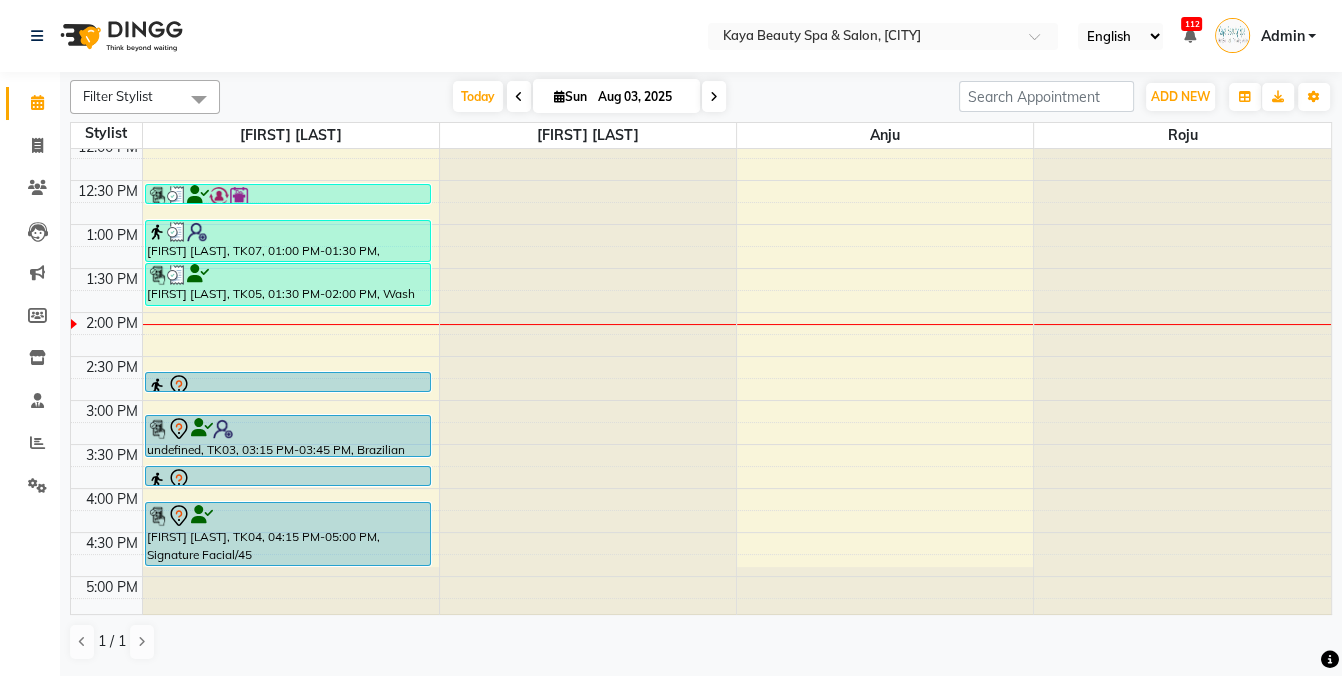 click at bounding box center [288, 429] 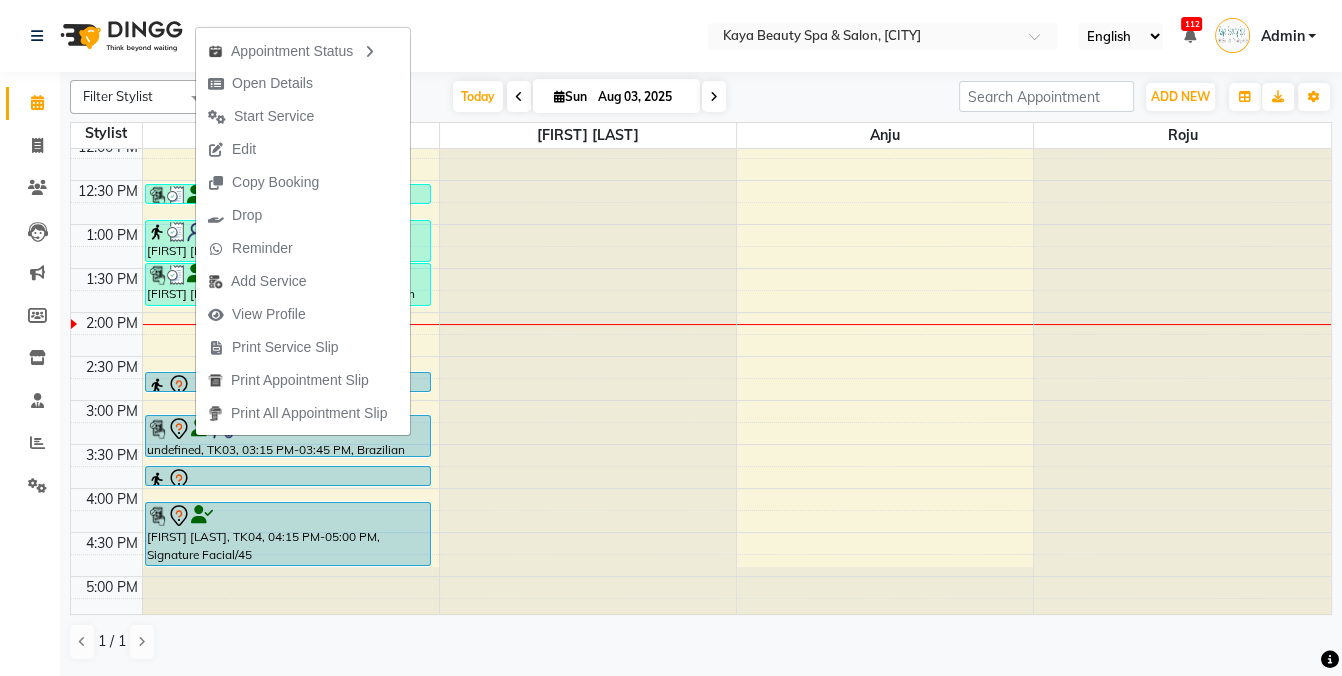 click on "Calendar  Invoice  Clients  Leads   Marketing  Members  Inventory  Staff  Reports  Settings Completed InProgress Upcoming Dropped Tentative Check-In Confirm Bookings Generate Report Segments Page Builder" 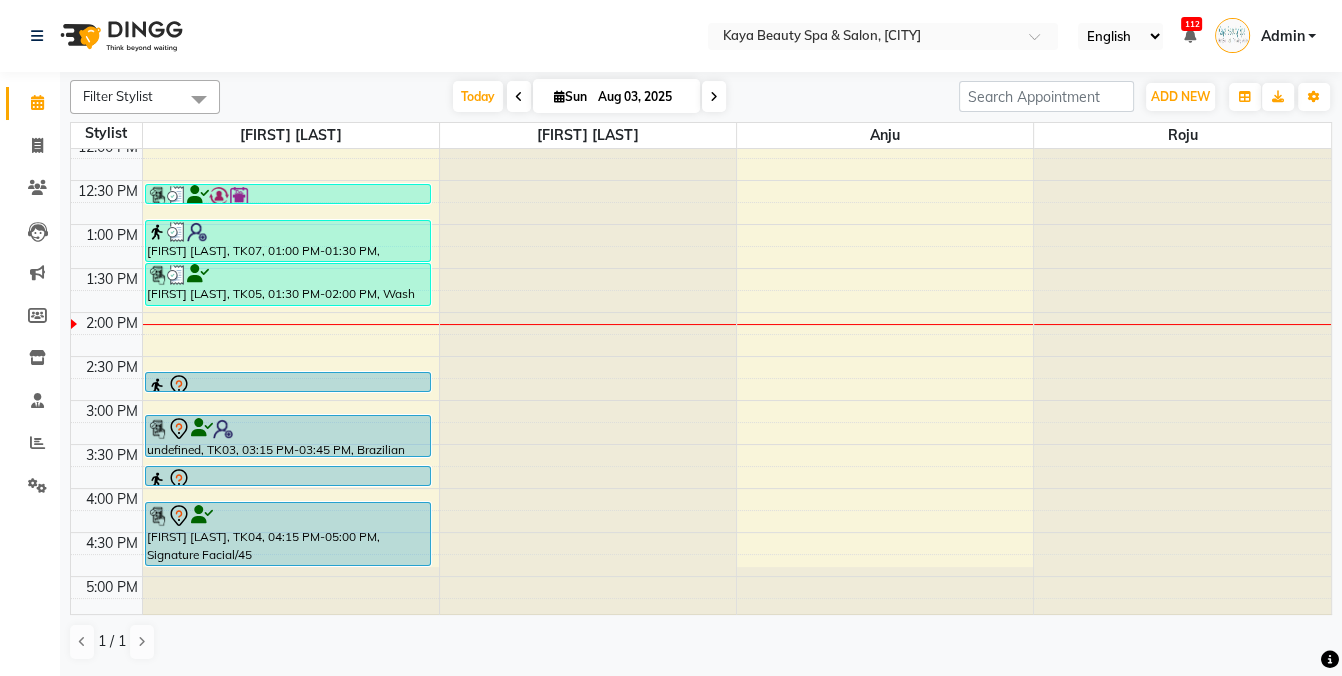 click at bounding box center (559, 96) 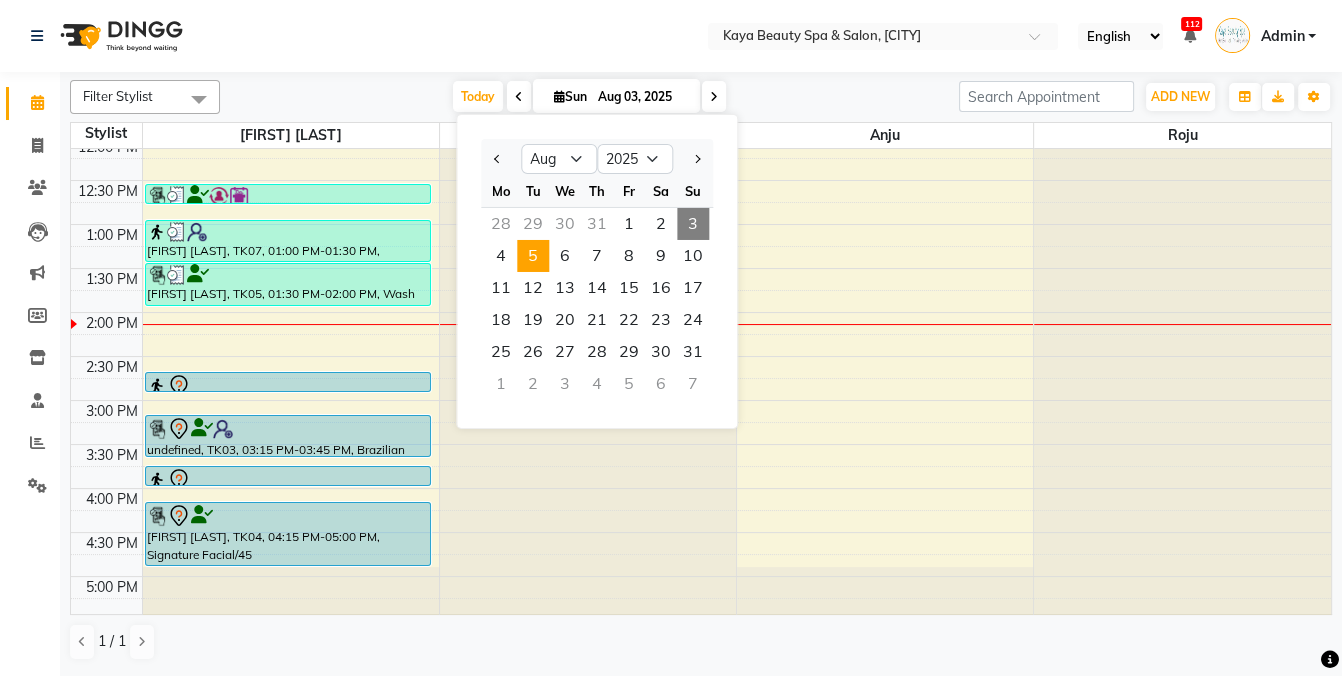 click on "5" at bounding box center (533, 256) 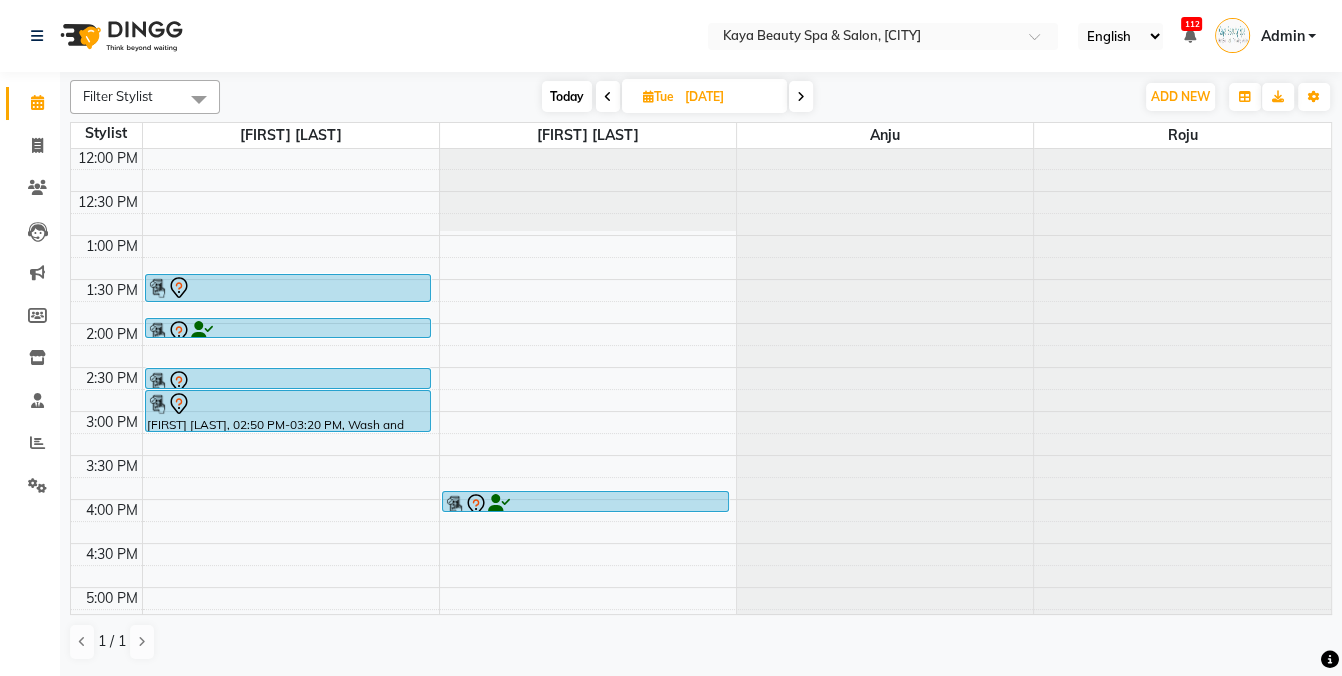 scroll, scrollTop: 23, scrollLeft: 0, axis: vertical 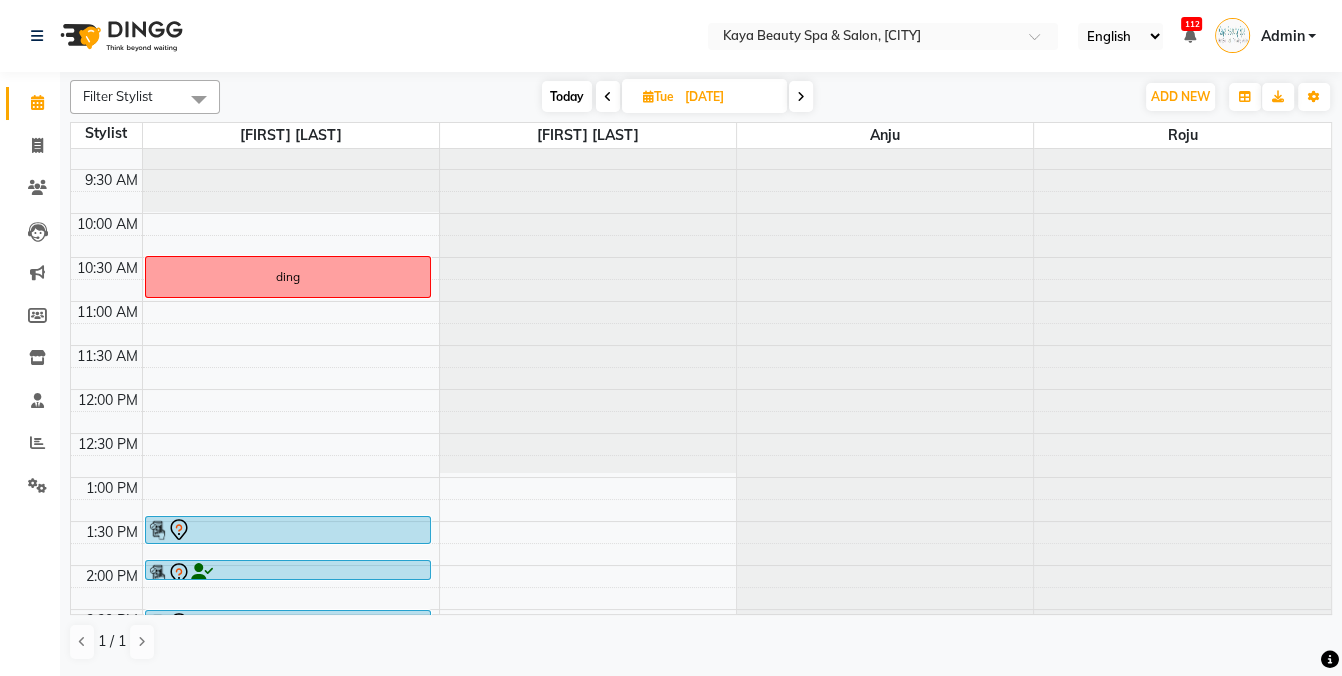click at bounding box center [801, 97] 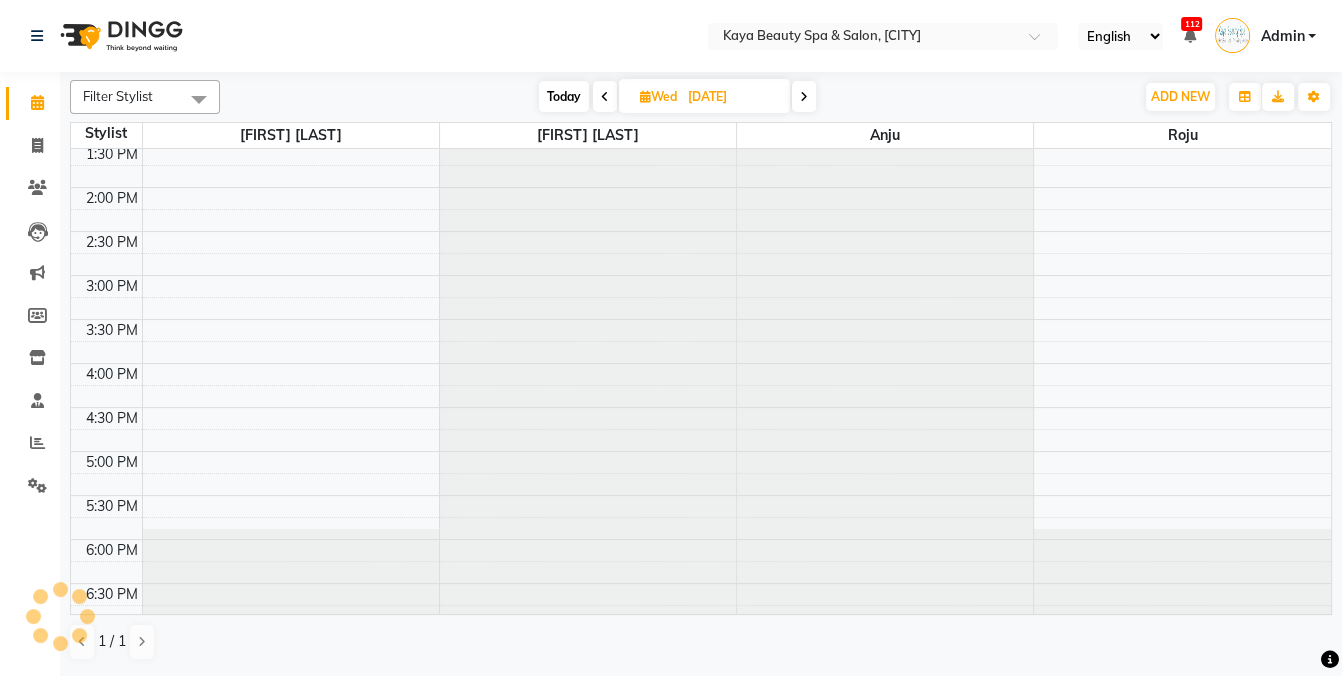 scroll, scrollTop: 0, scrollLeft: 0, axis: both 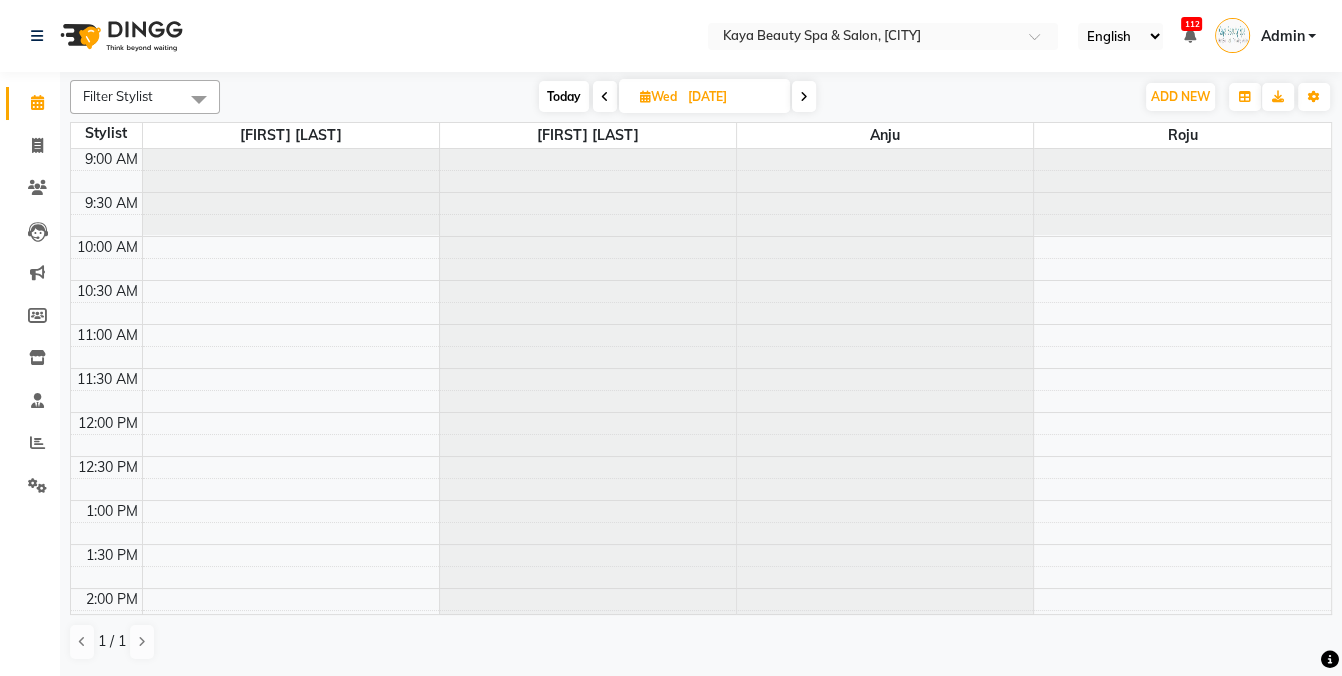 click on "Today" at bounding box center (564, 96) 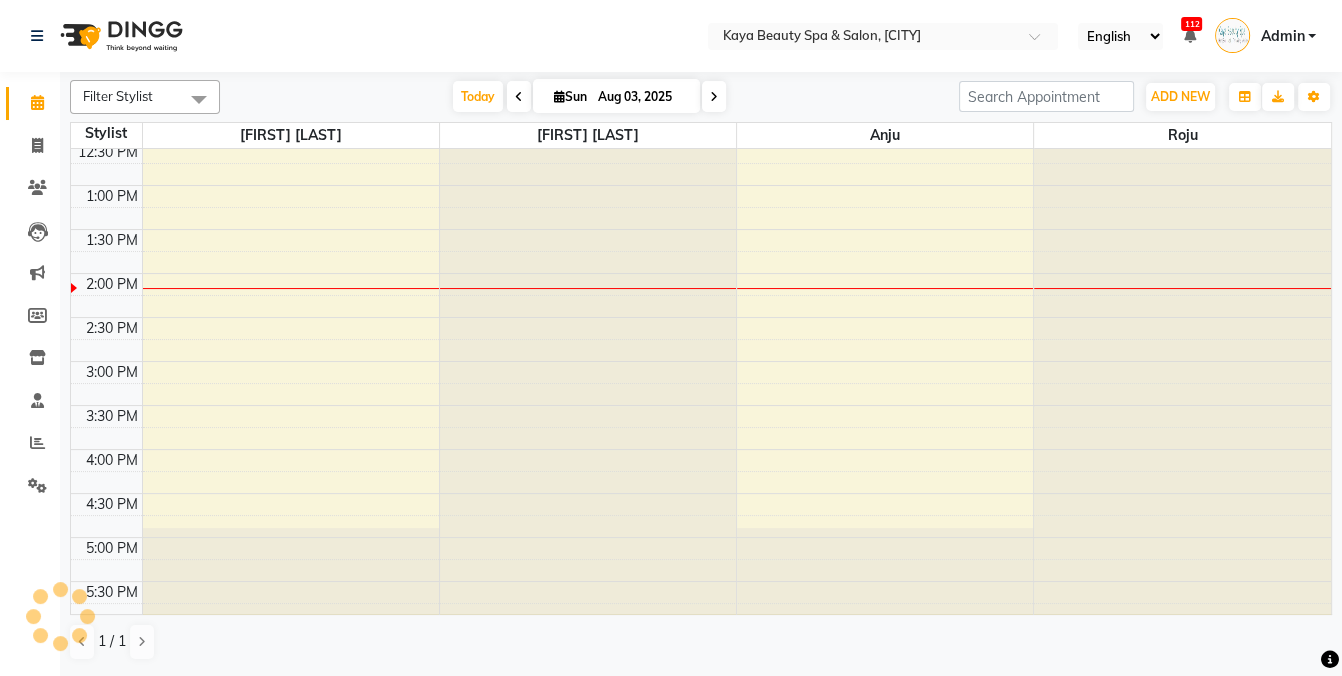 scroll, scrollTop: 314, scrollLeft: 0, axis: vertical 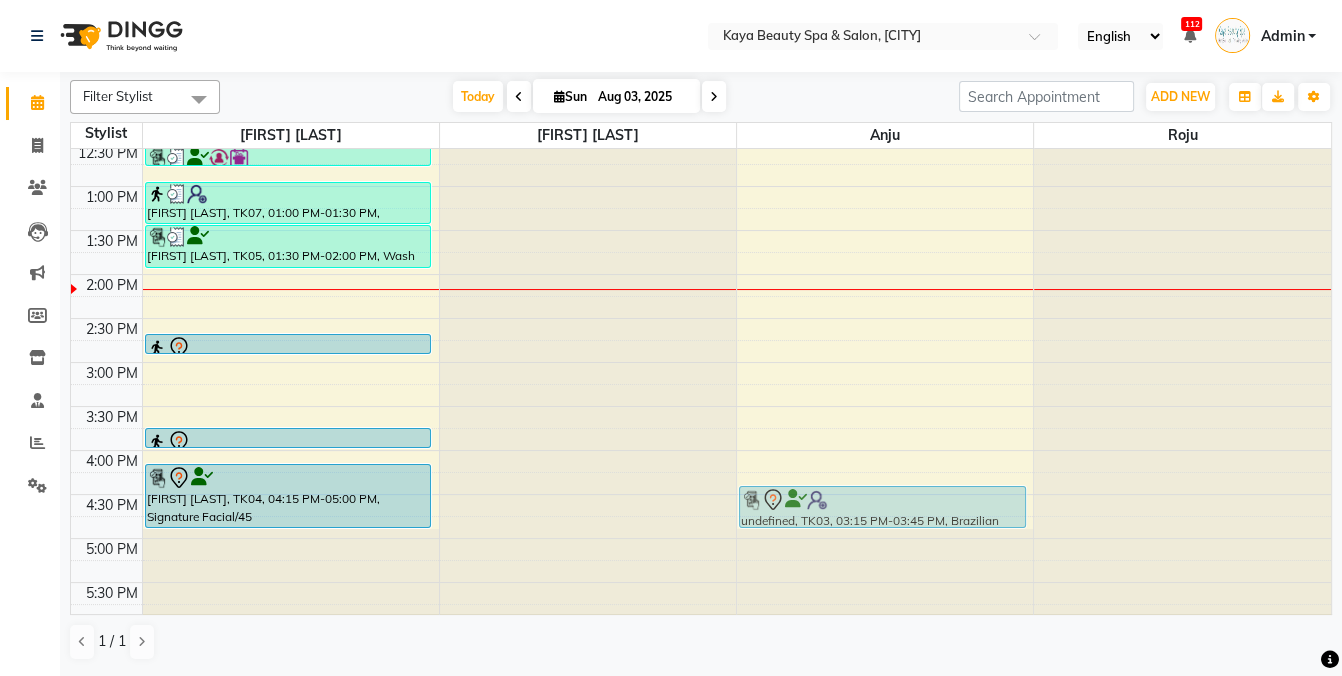 drag, startPoint x: 243, startPoint y: 393, endPoint x: 749, endPoint y: 492, distance: 515.5938 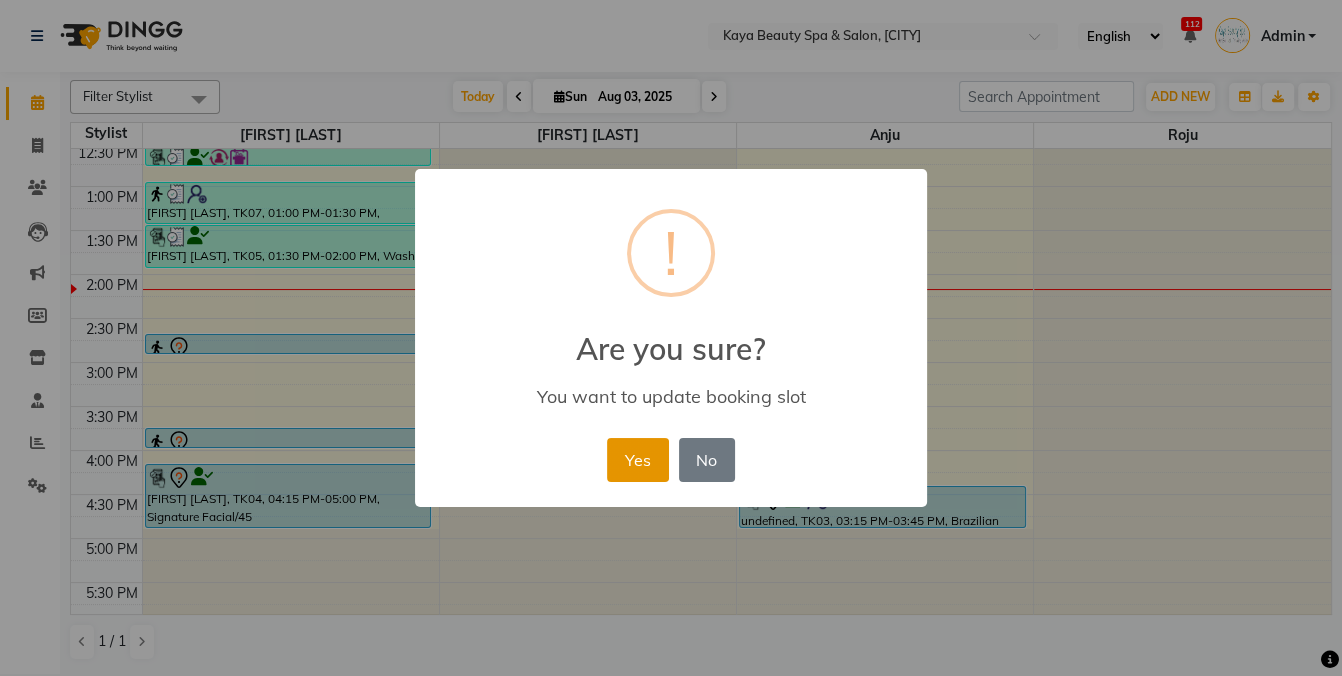 click on "Yes" at bounding box center [637, 460] 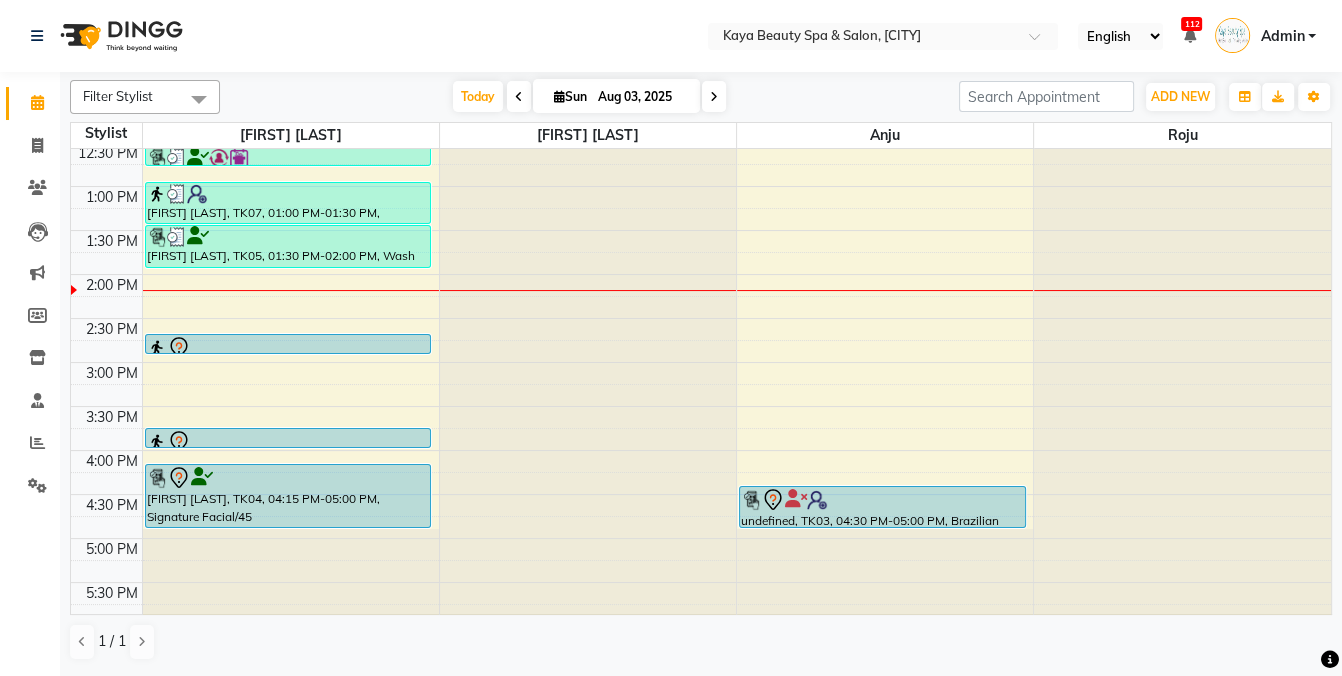 click at bounding box center [882, 500] 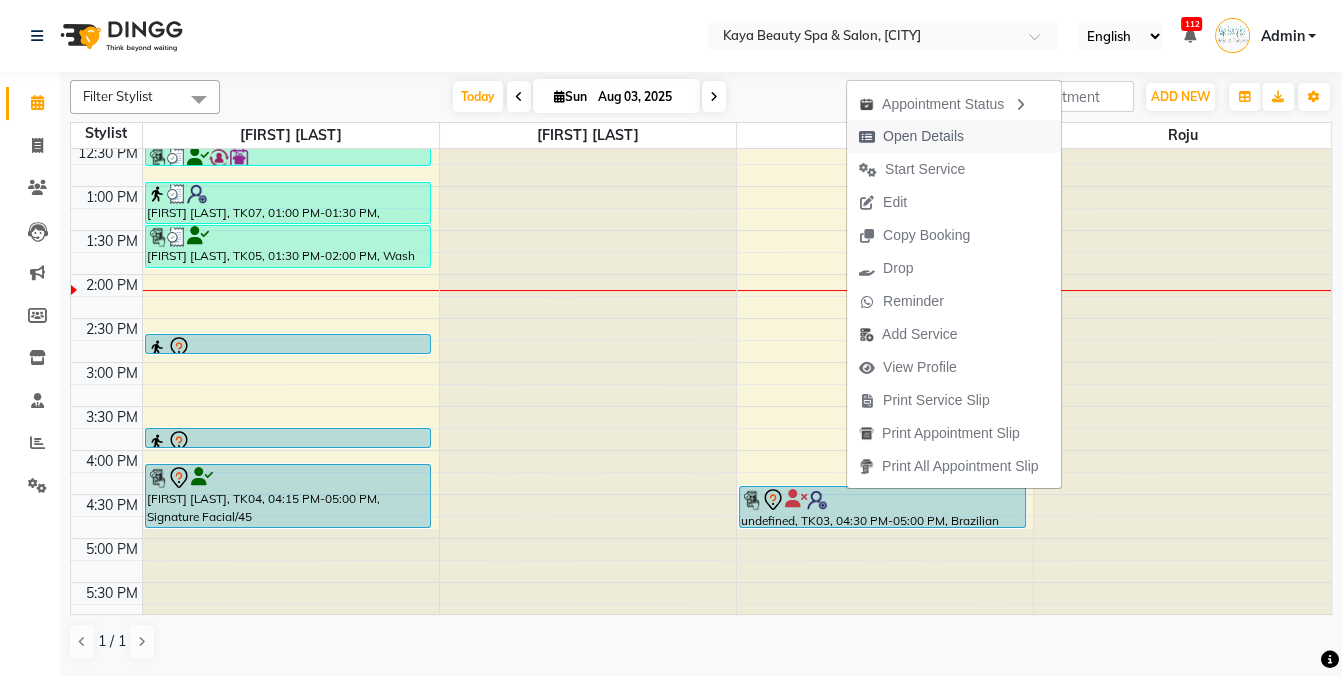 click on "Open Details" at bounding box center [923, 136] 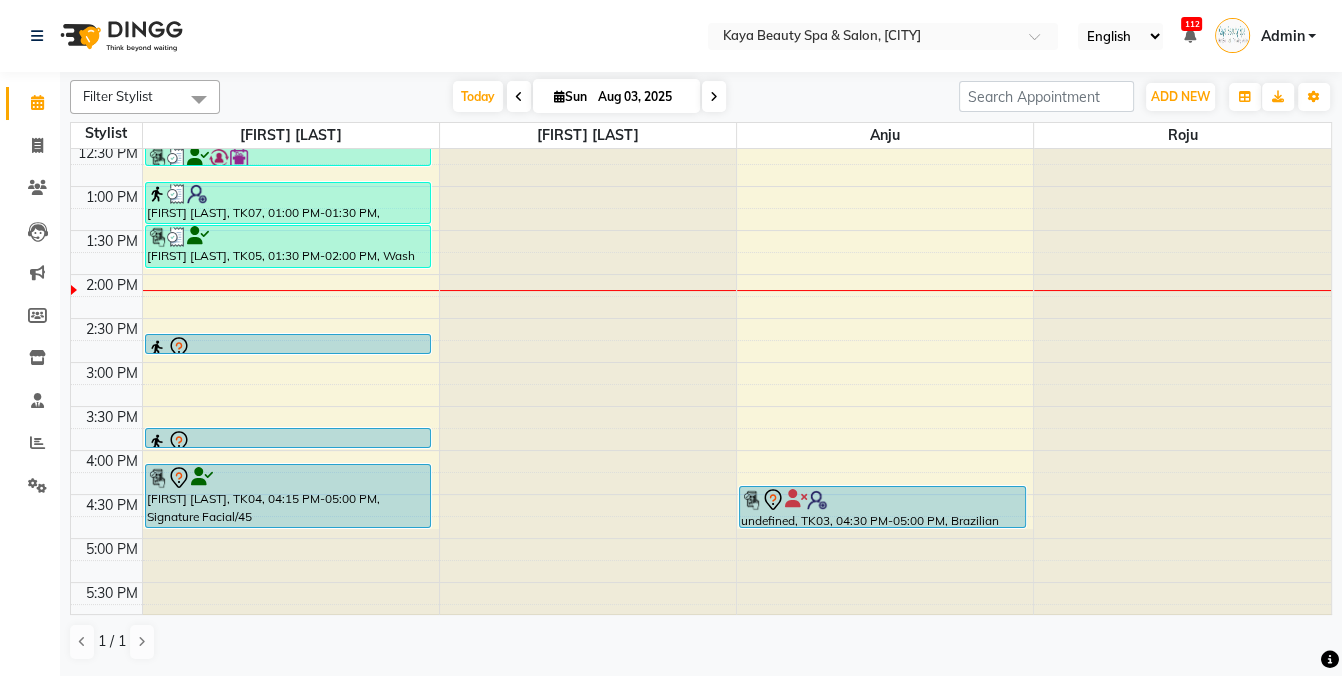 click at bounding box center [882, 500] 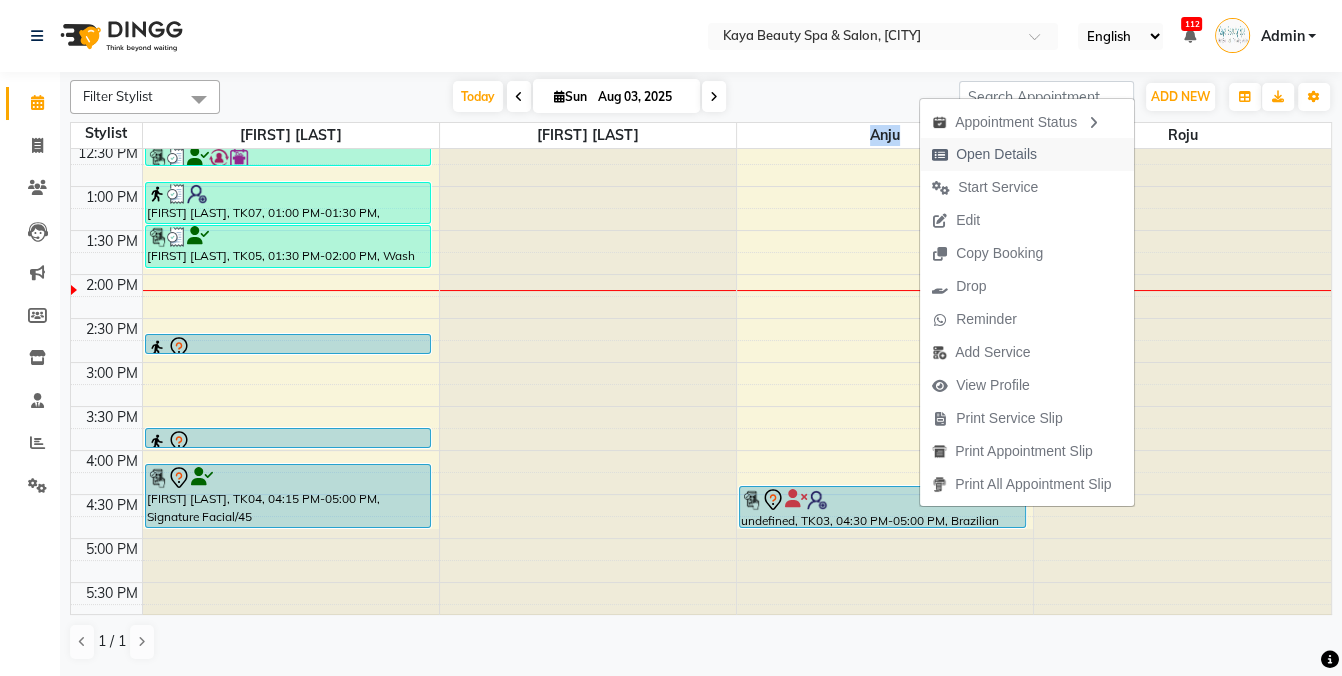 click on "Open Details" at bounding box center (996, 154) 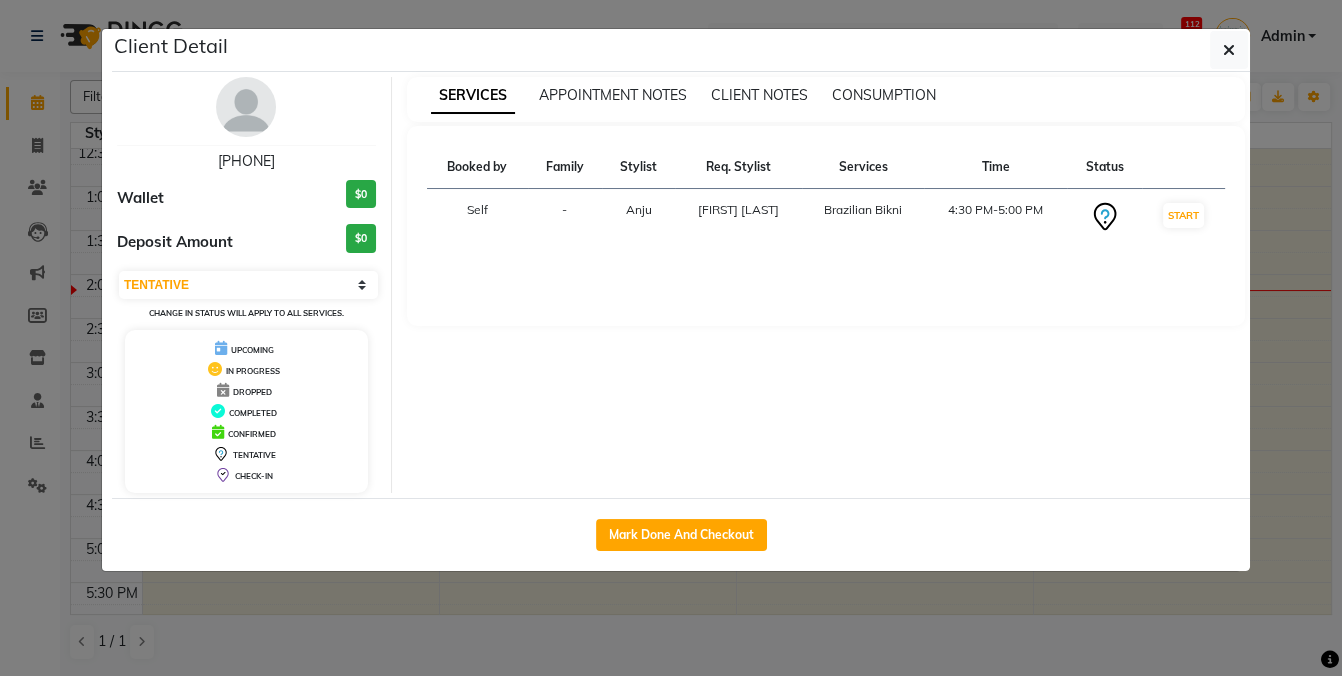 click at bounding box center (246, 107) 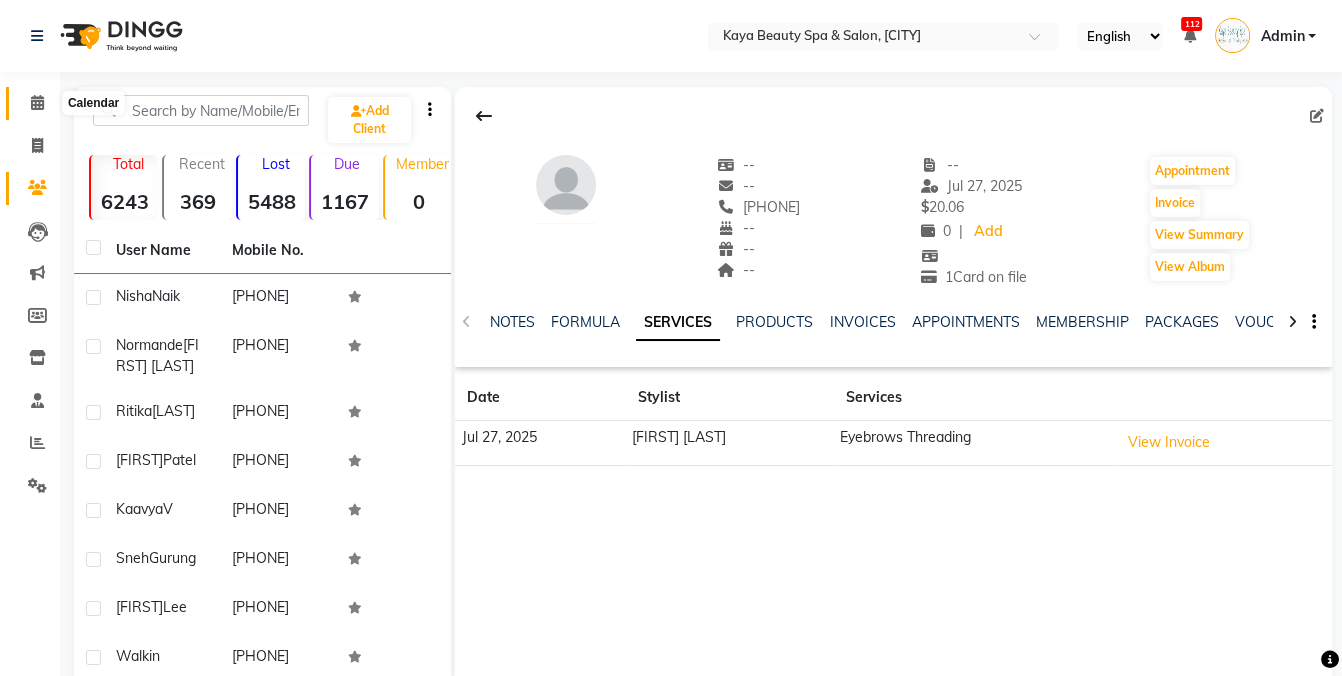 click 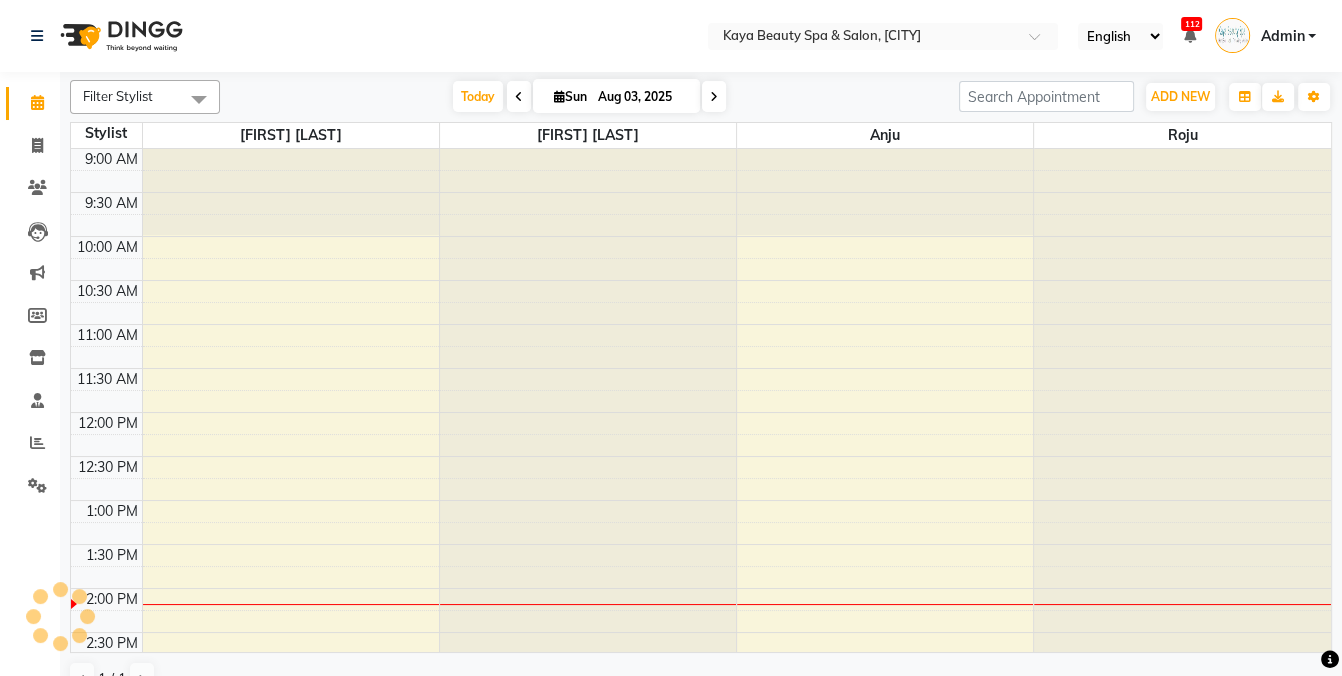 scroll, scrollTop: 0, scrollLeft: 0, axis: both 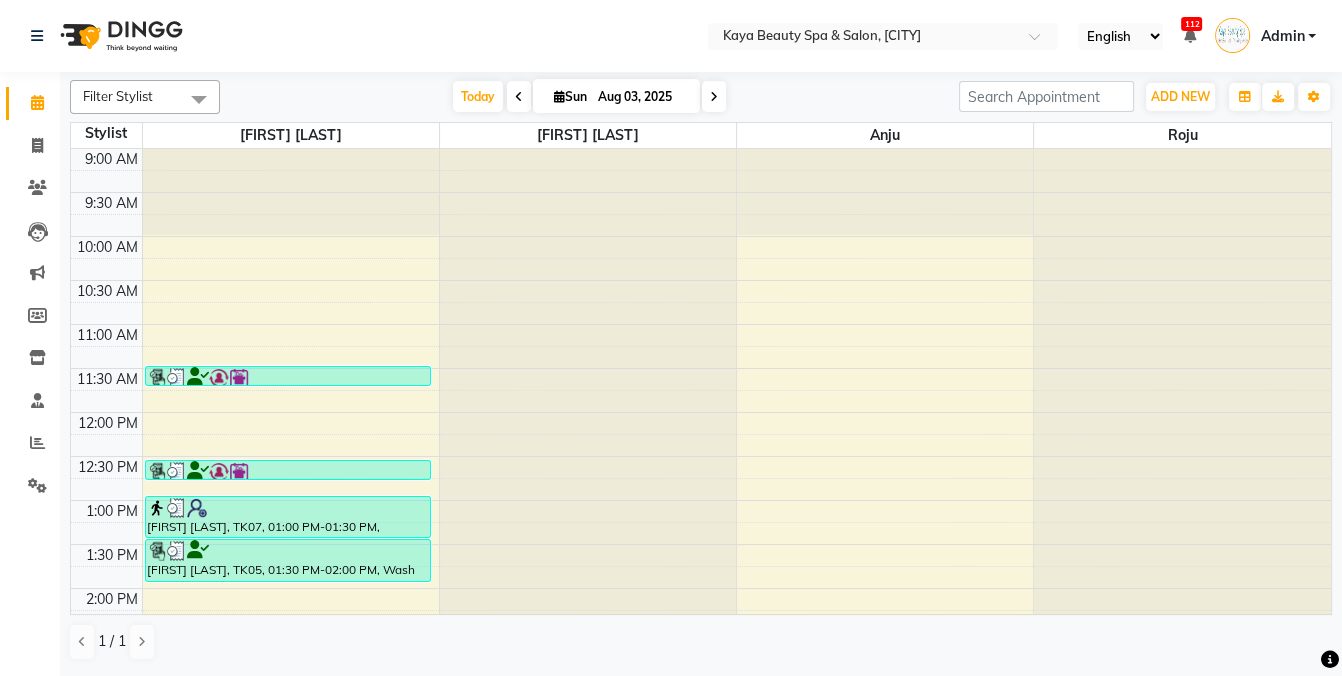 click on "Sun" at bounding box center (570, 96) 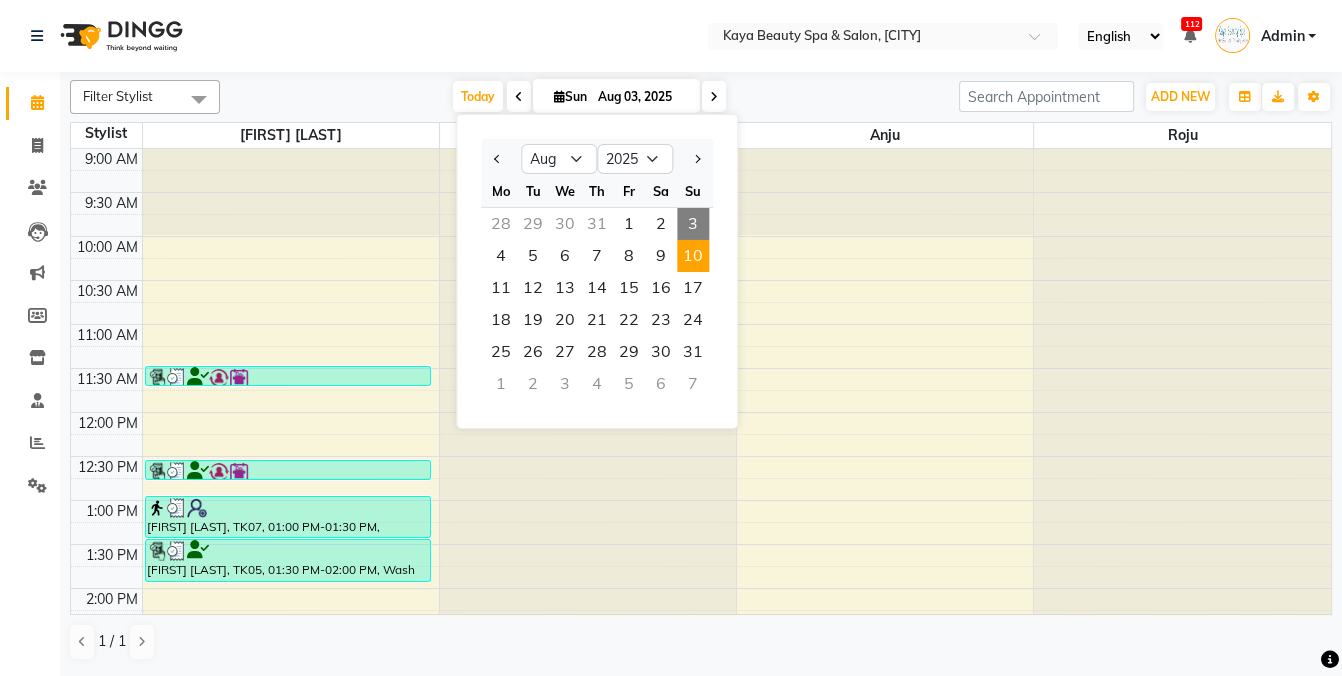 click on "10" at bounding box center (693, 256) 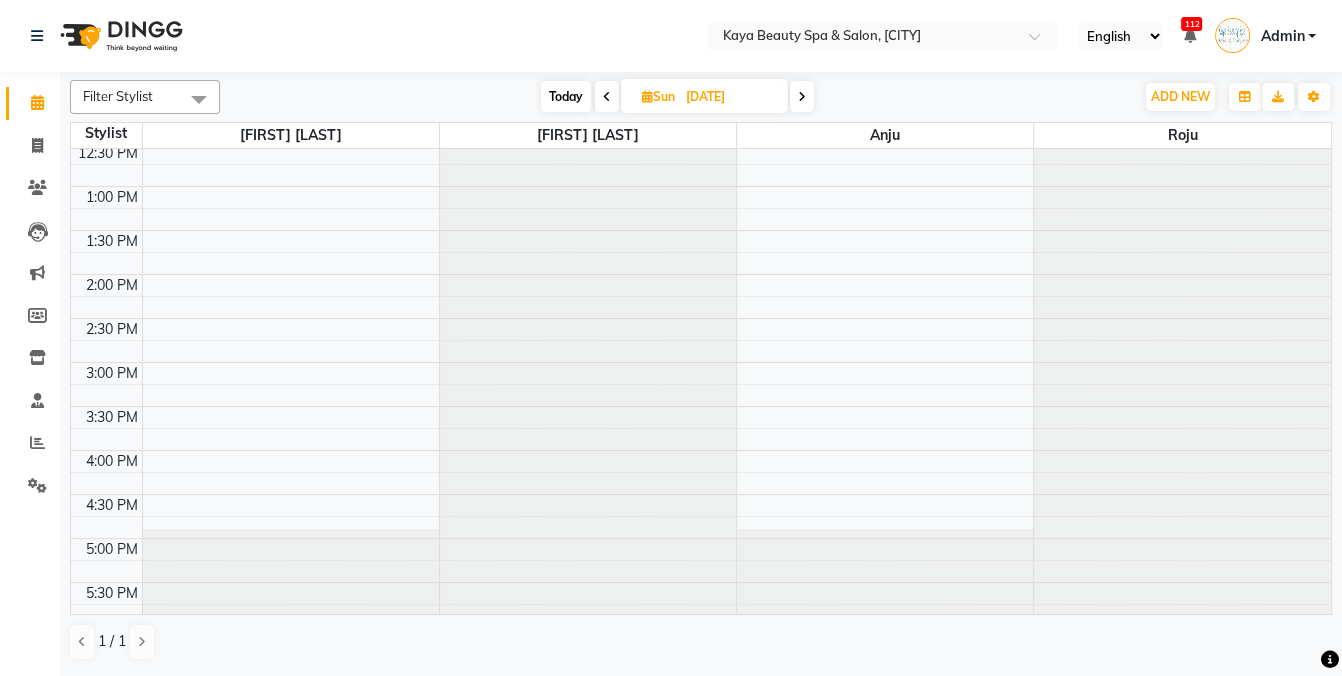 scroll, scrollTop: 0, scrollLeft: 0, axis: both 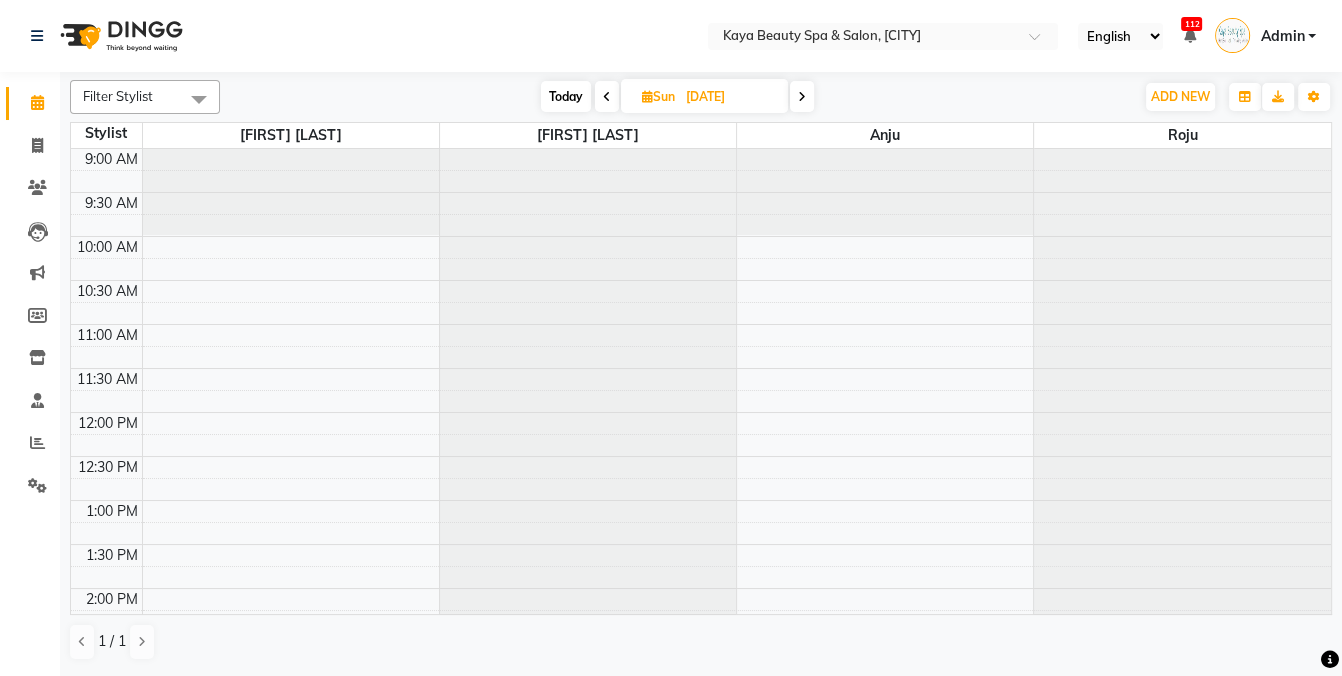 click at bounding box center [647, 96] 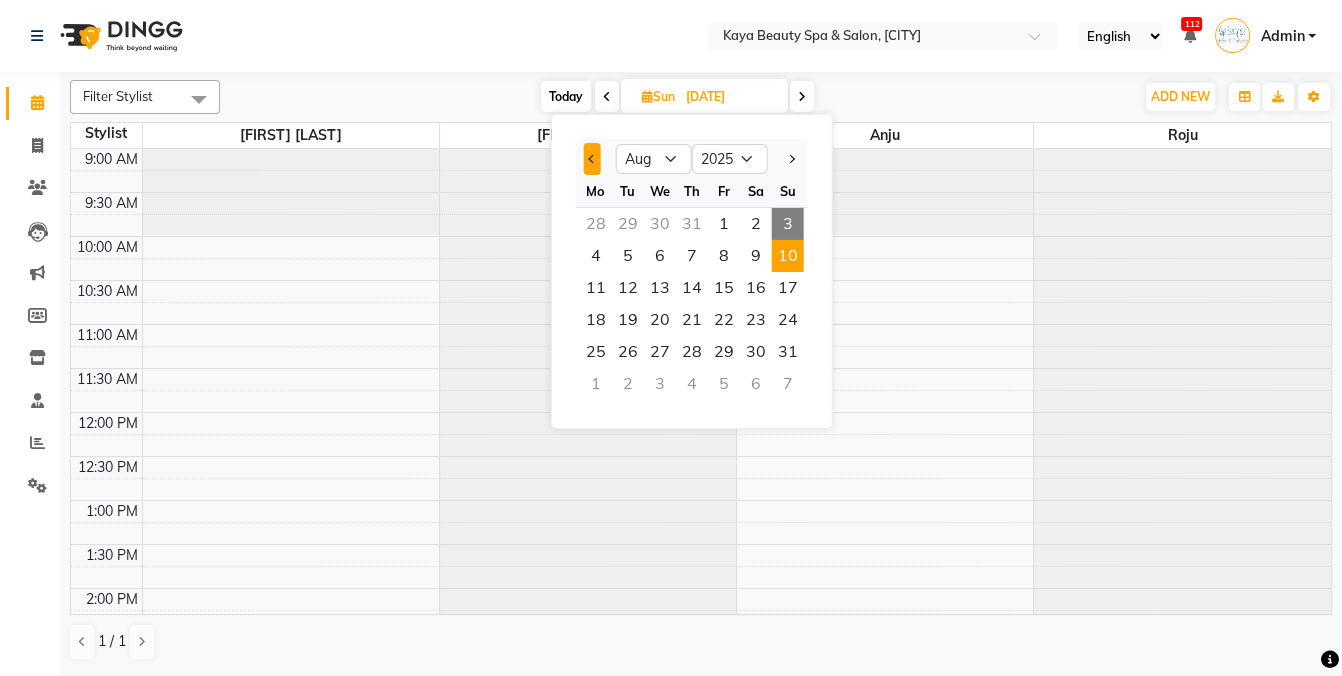 click at bounding box center (592, 159) 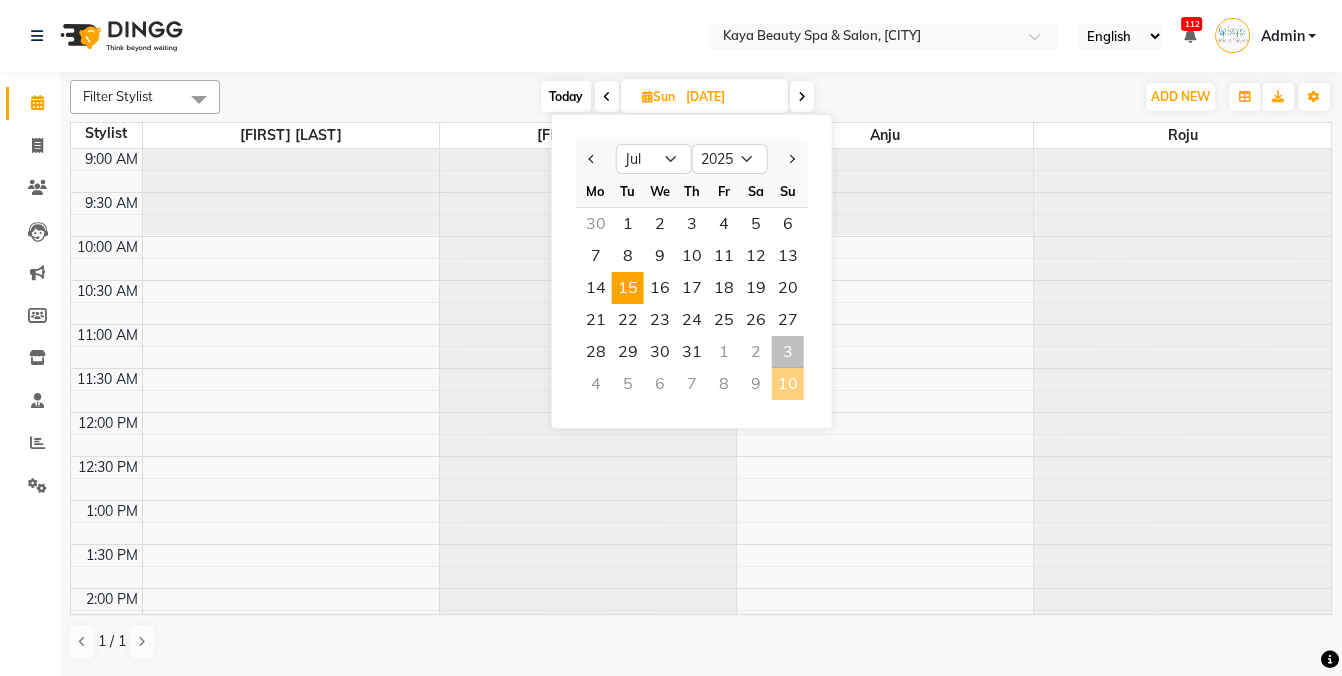 click on "15" at bounding box center (628, 288) 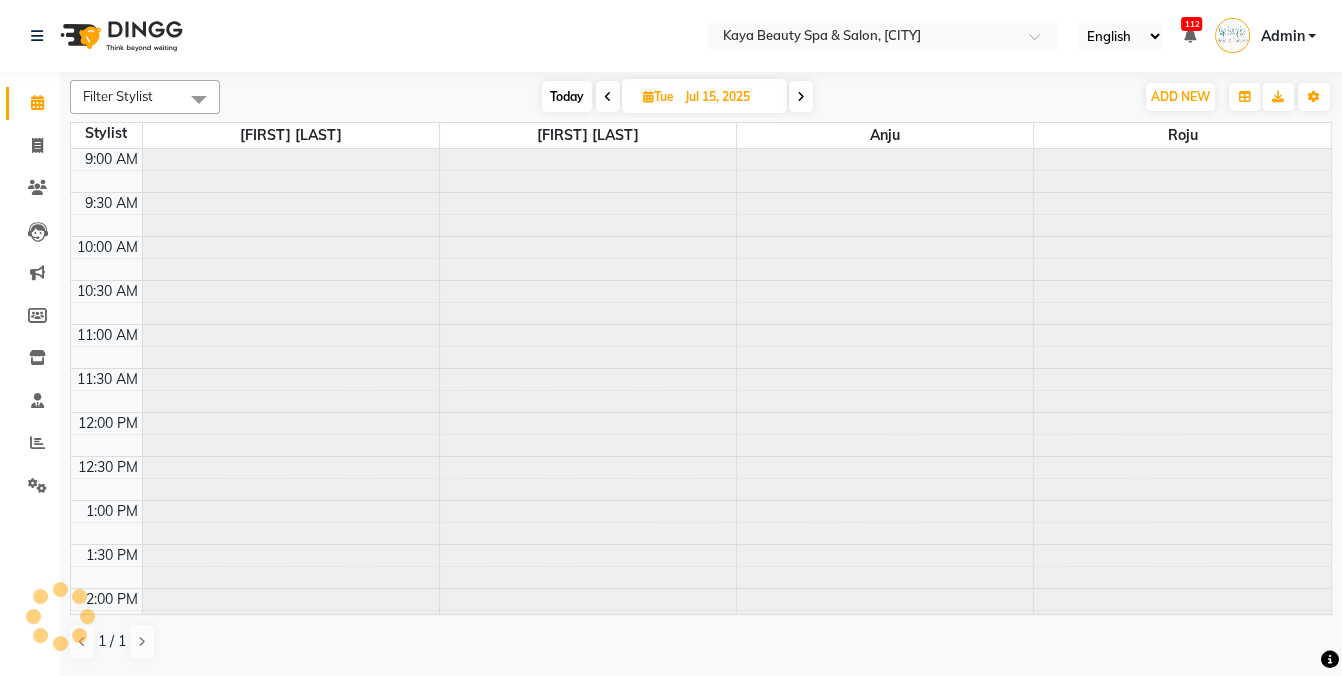scroll, scrollTop: 401, scrollLeft: 0, axis: vertical 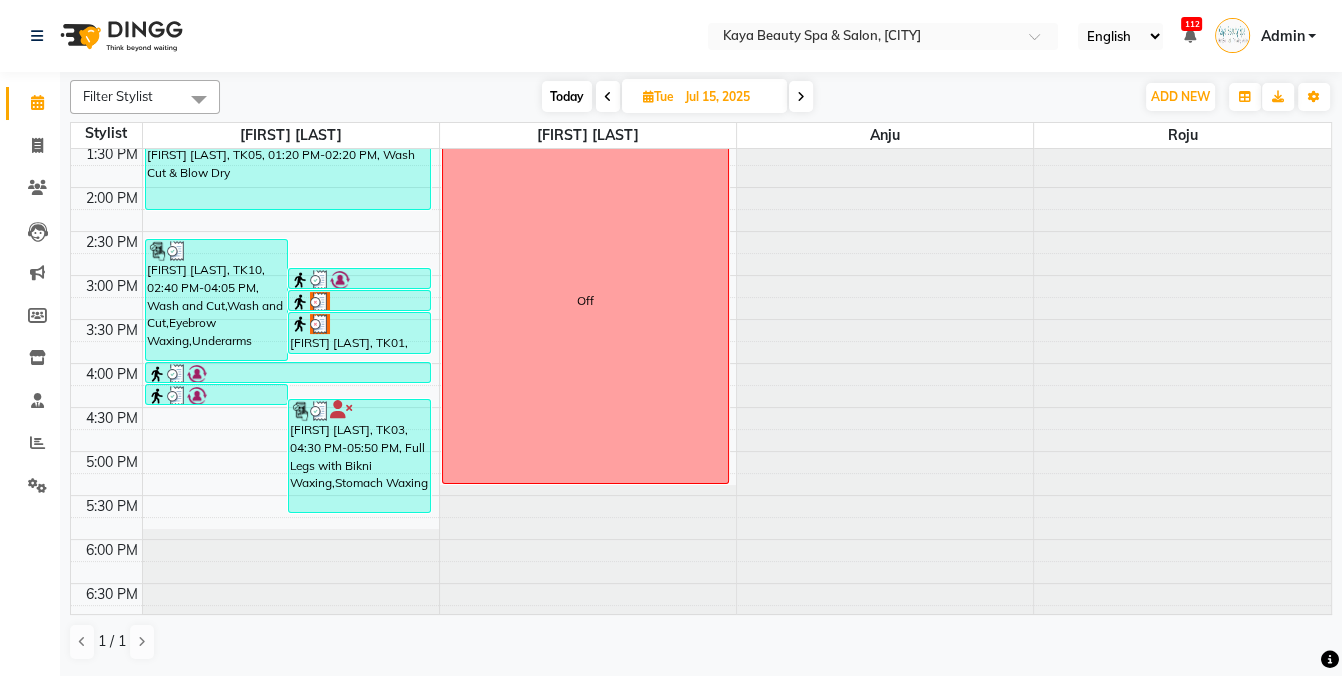 click at bounding box center [801, 96] 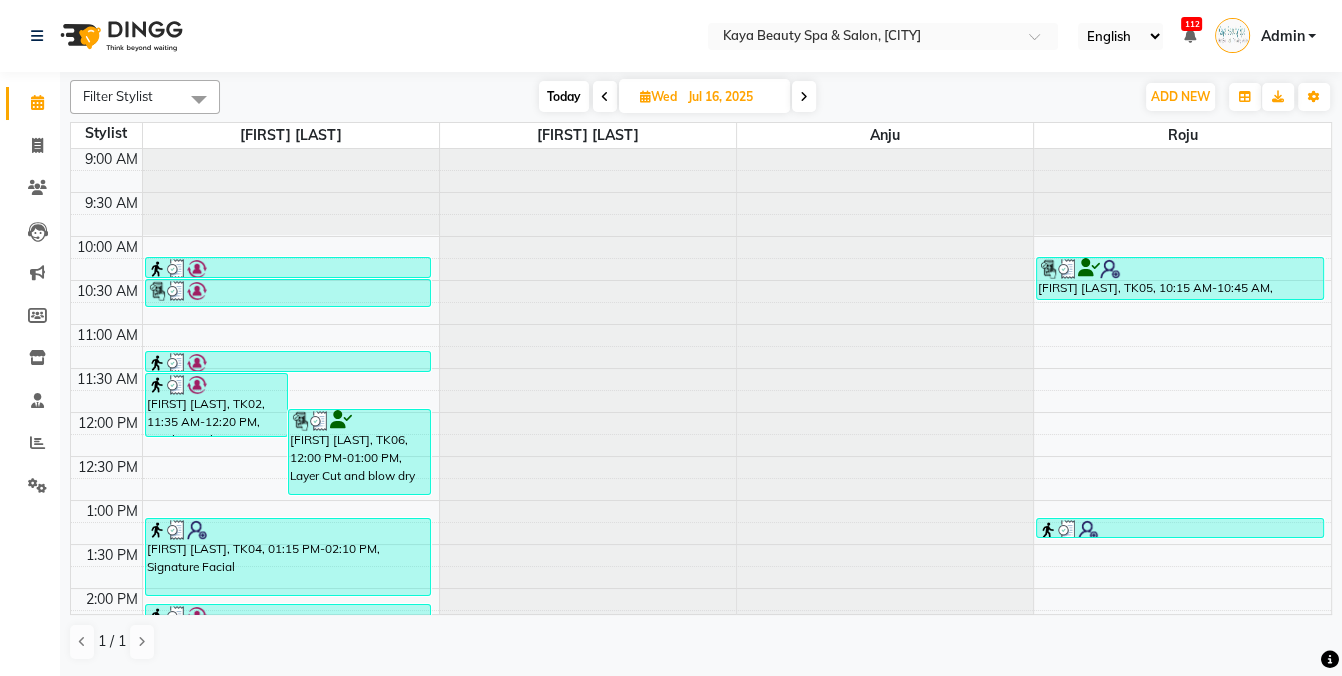 scroll, scrollTop: 401, scrollLeft: 0, axis: vertical 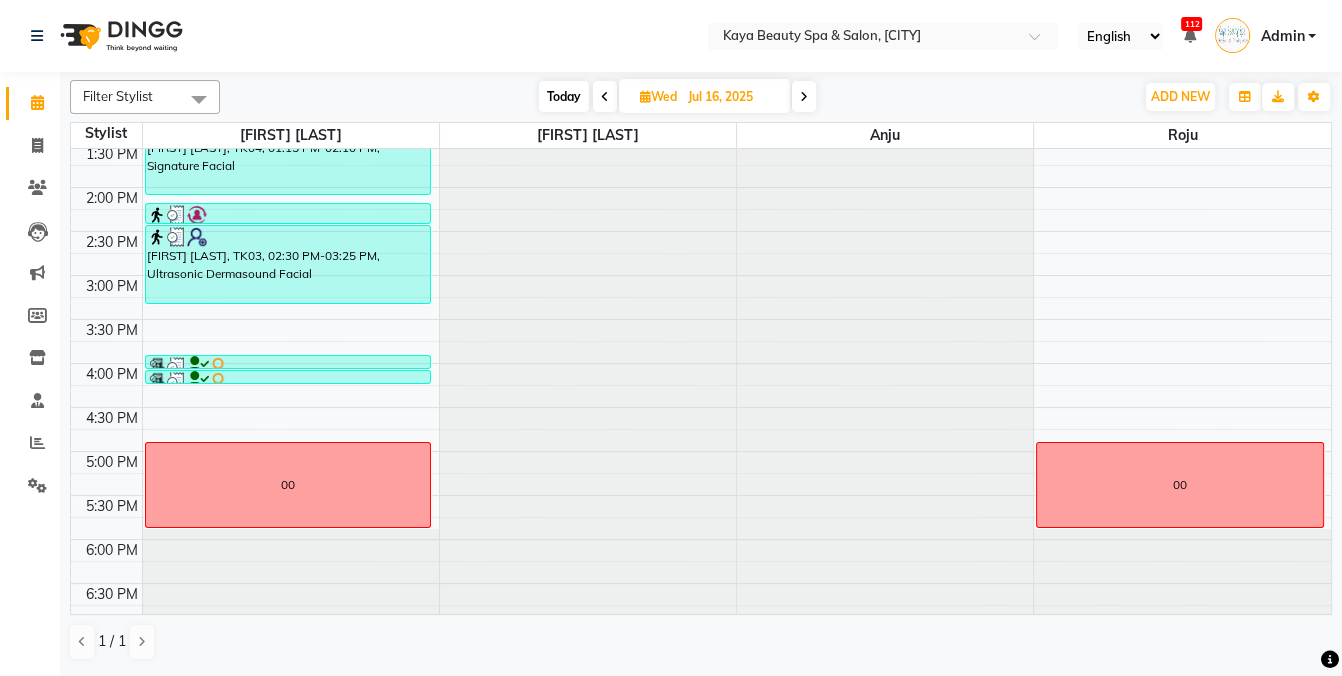 click at bounding box center (804, 97) 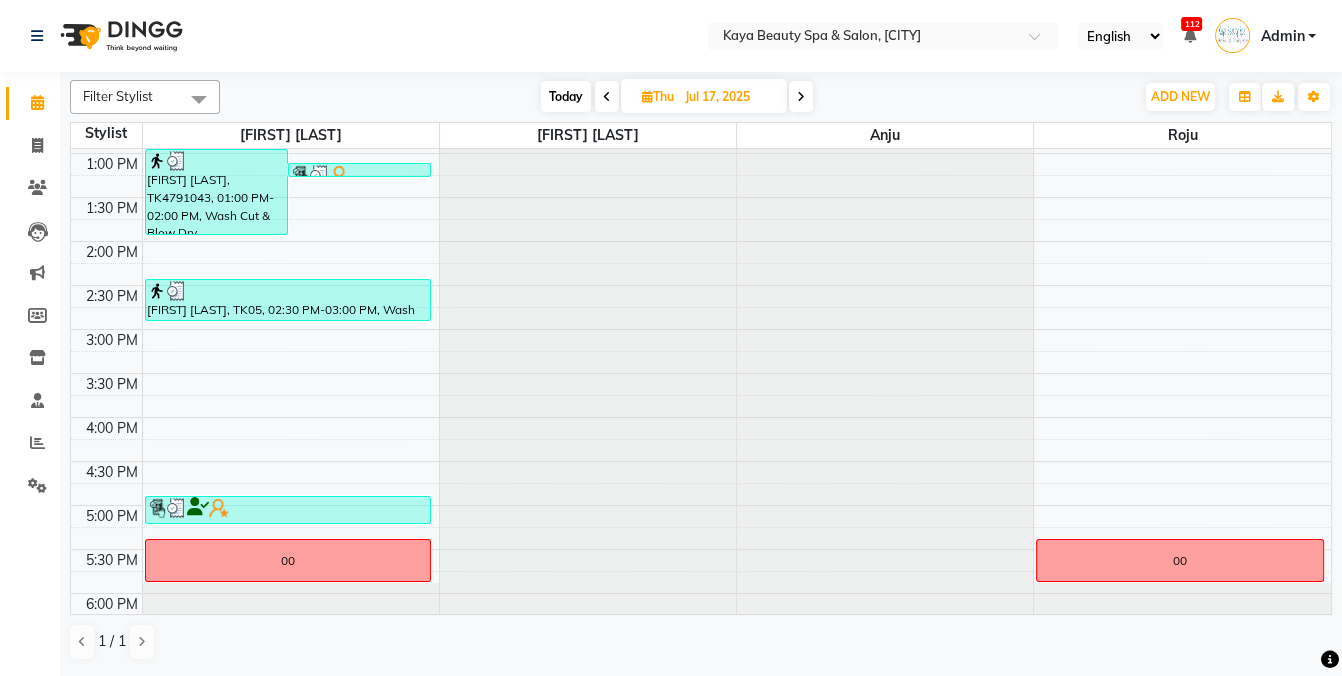 scroll, scrollTop: 169, scrollLeft: 0, axis: vertical 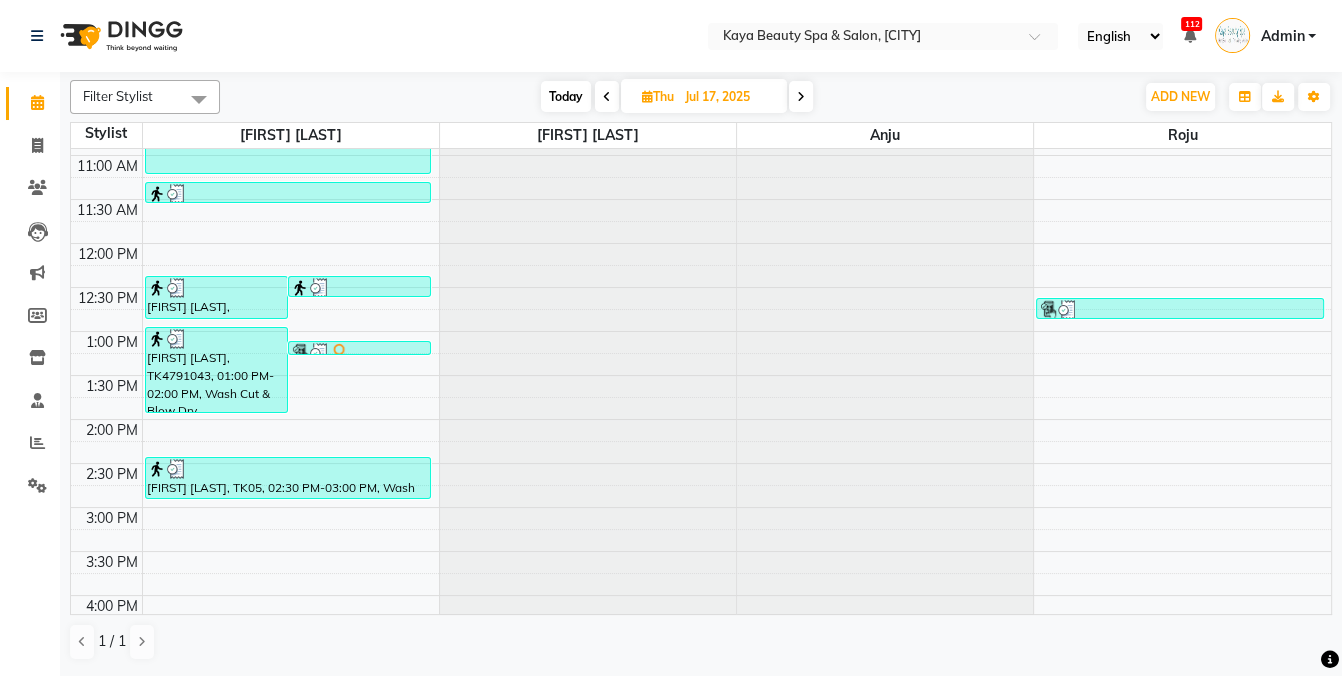 click at bounding box center (801, 97) 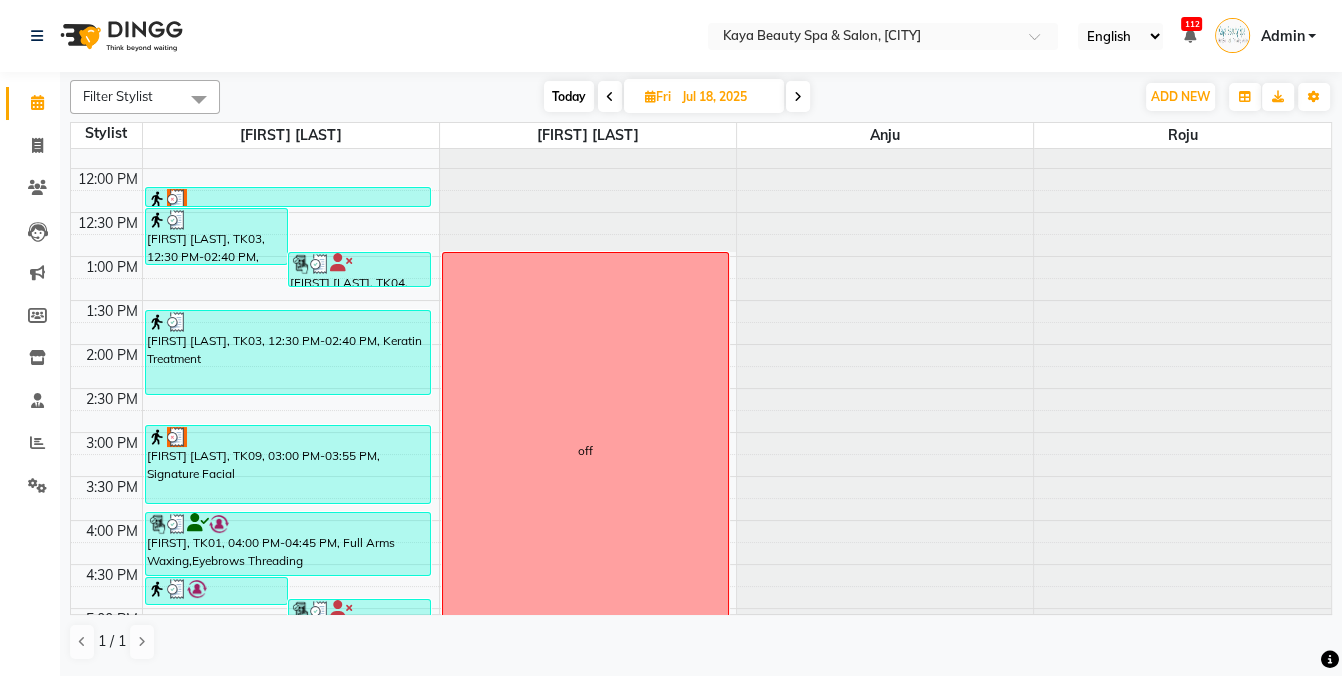 scroll, scrollTop: 144, scrollLeft: 0, axis: vertical 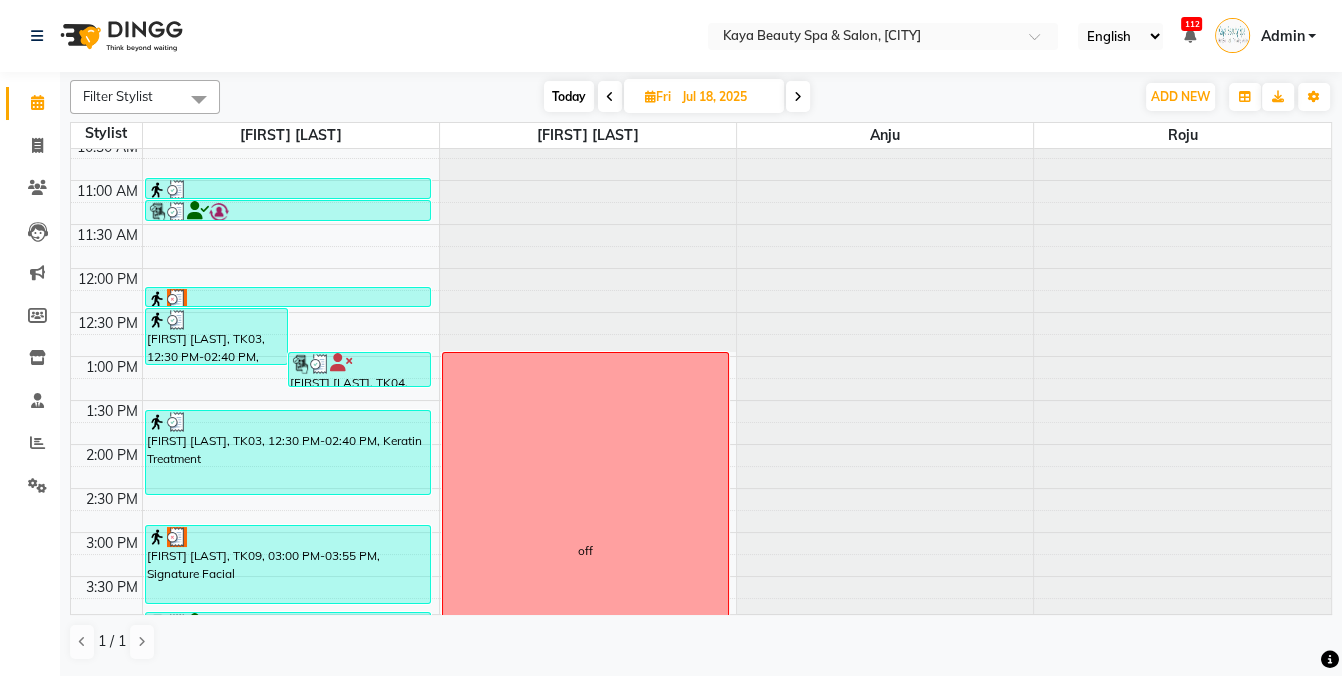 click at bounding box center (798, 96) 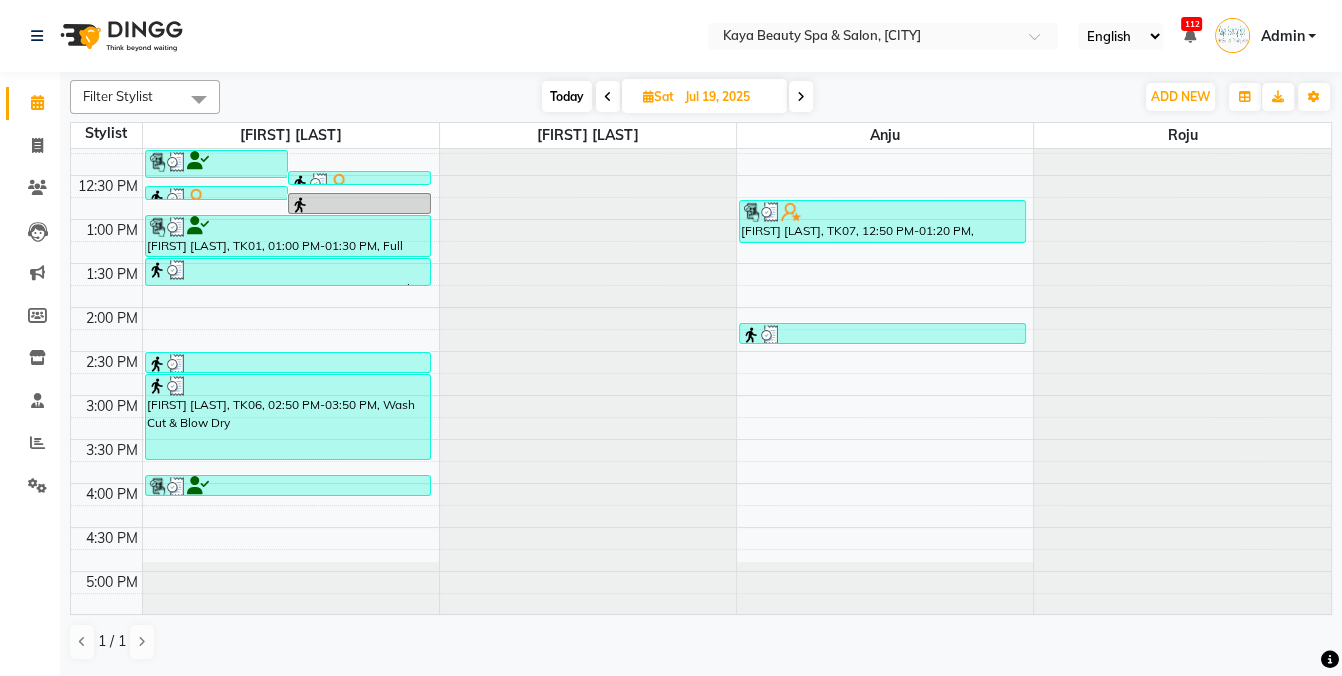 scroll, scrollTop: 292, scrollLeft: 0, axis: vertical 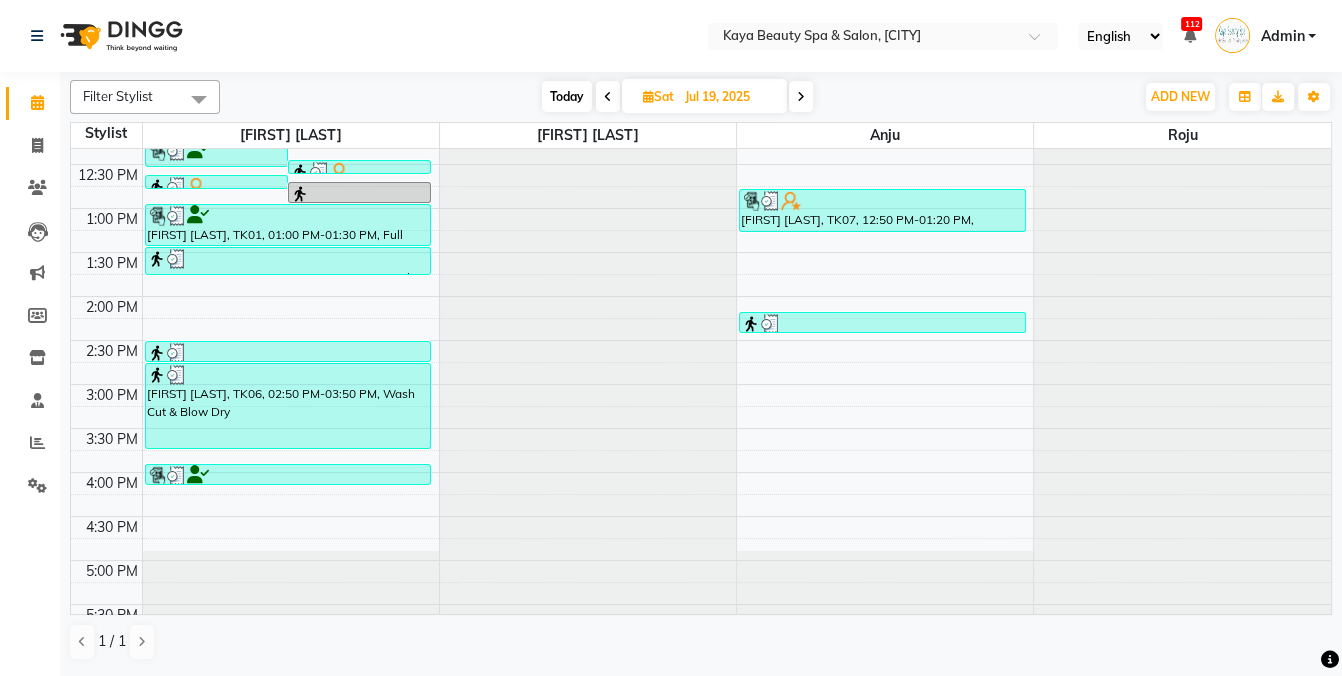click at bounding box center [801, 96] 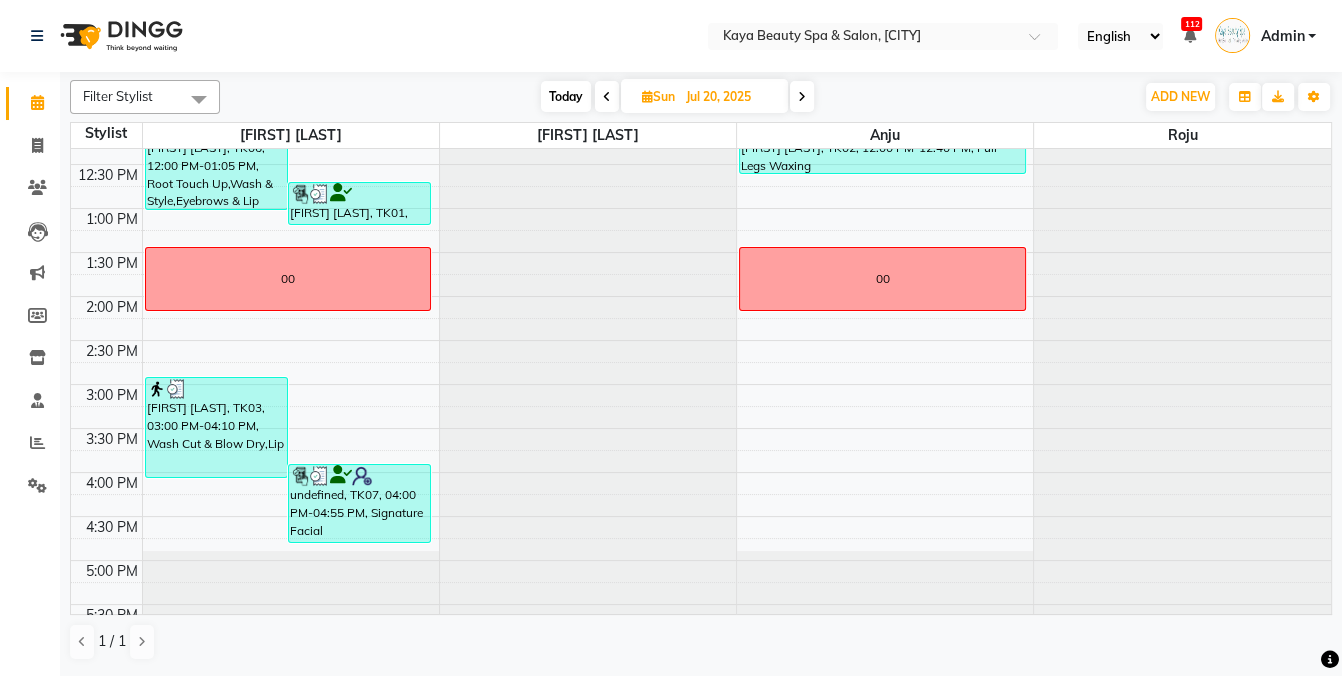 scroll, scrollTop: 0, scrollLeft: 0, axis: both 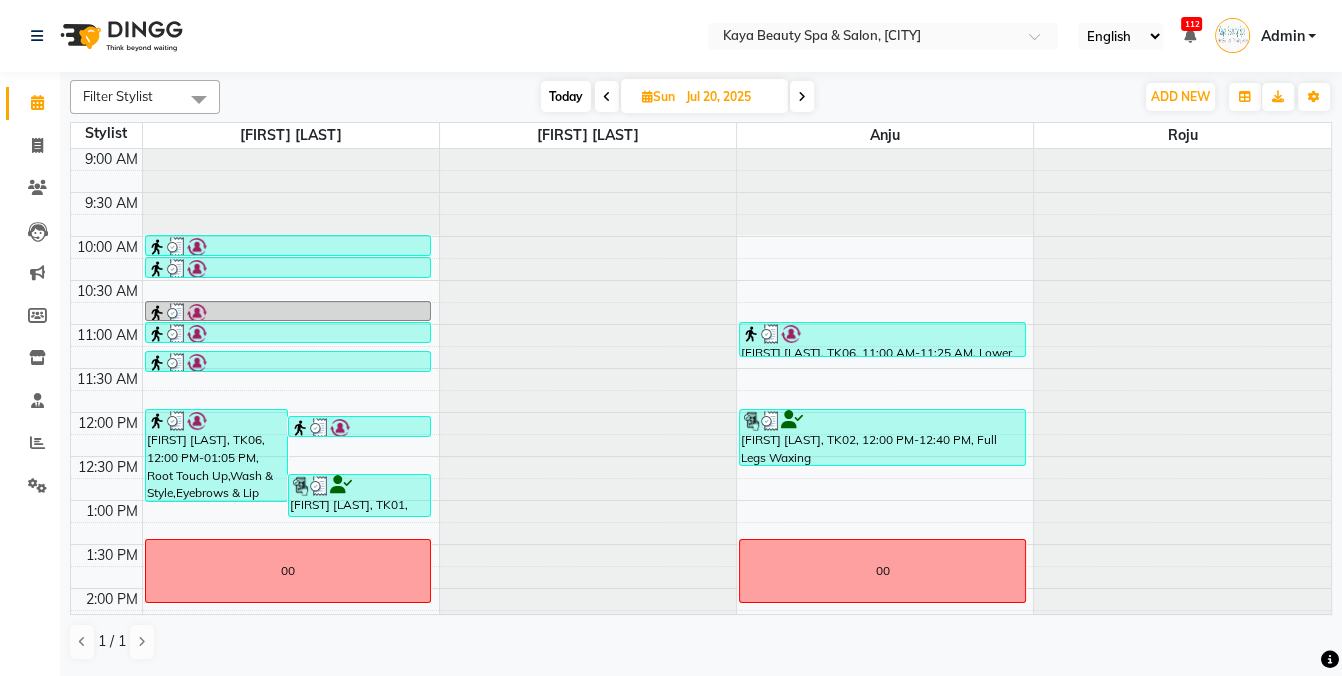 click on "[DAY] [MONTH] [DAY], [YEAR]" at bounding box center [704, 96] 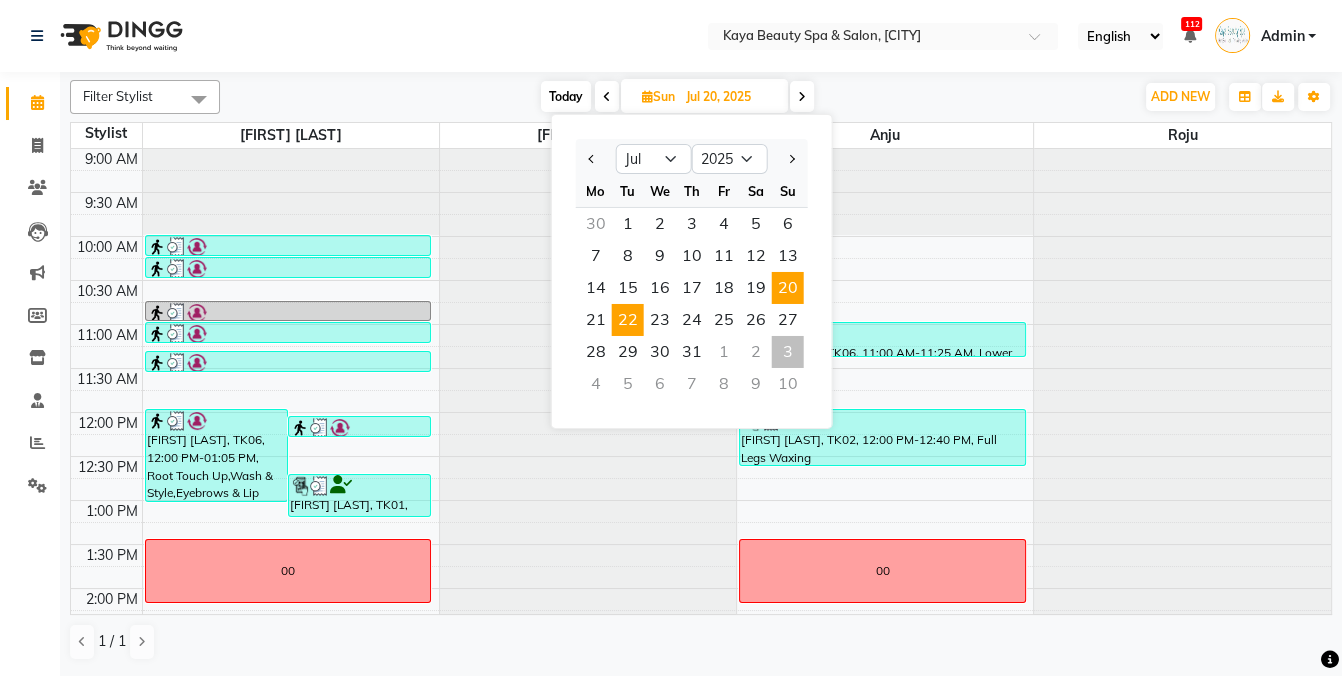 click on "22" at bounding box center (628, 320) 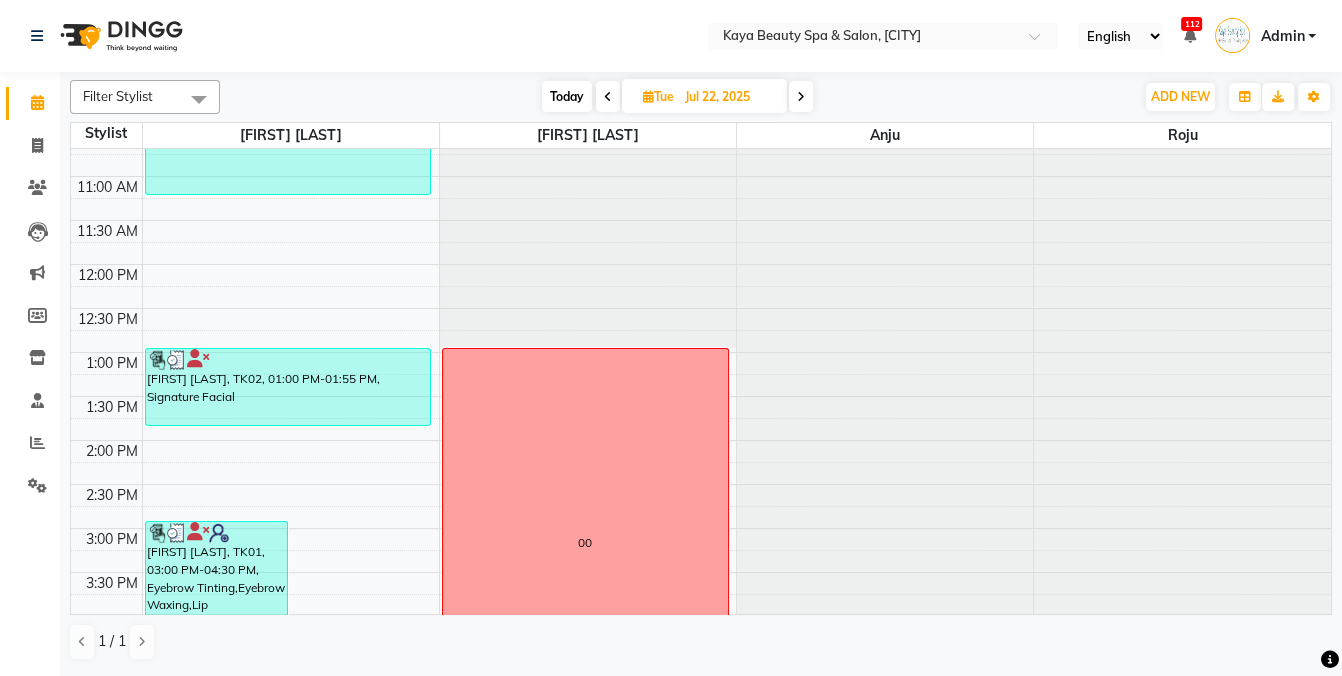 scroll, scrollTop: 132, scrollLeft: 0, axis: vertical 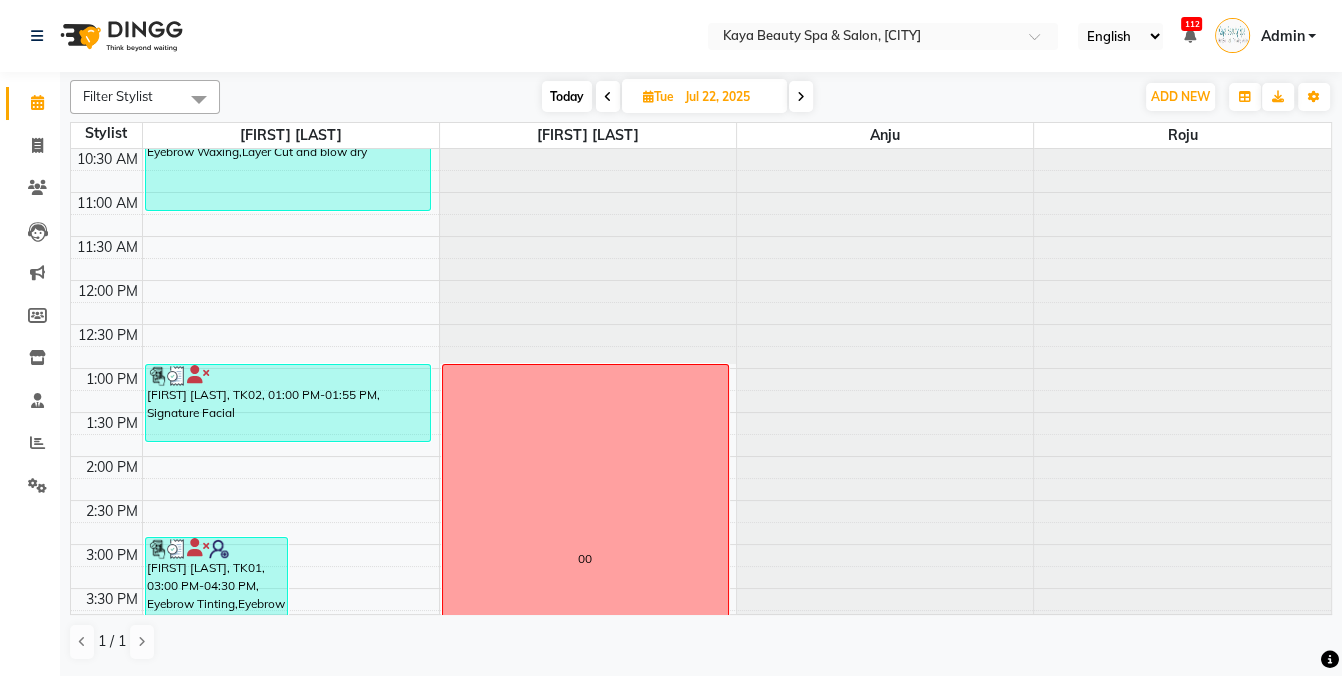 click at bounding box center [801, 96] 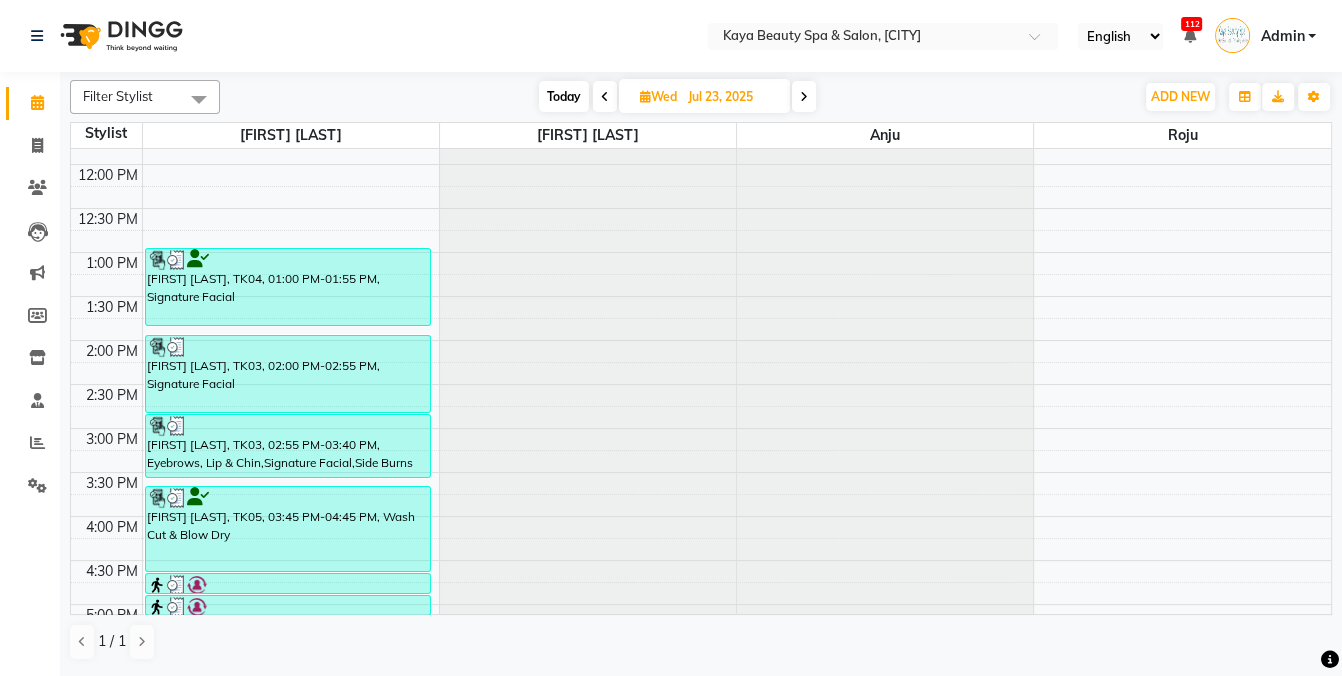 scroll, scrollTop: 401, scrollLeft: 0, axis: vertical 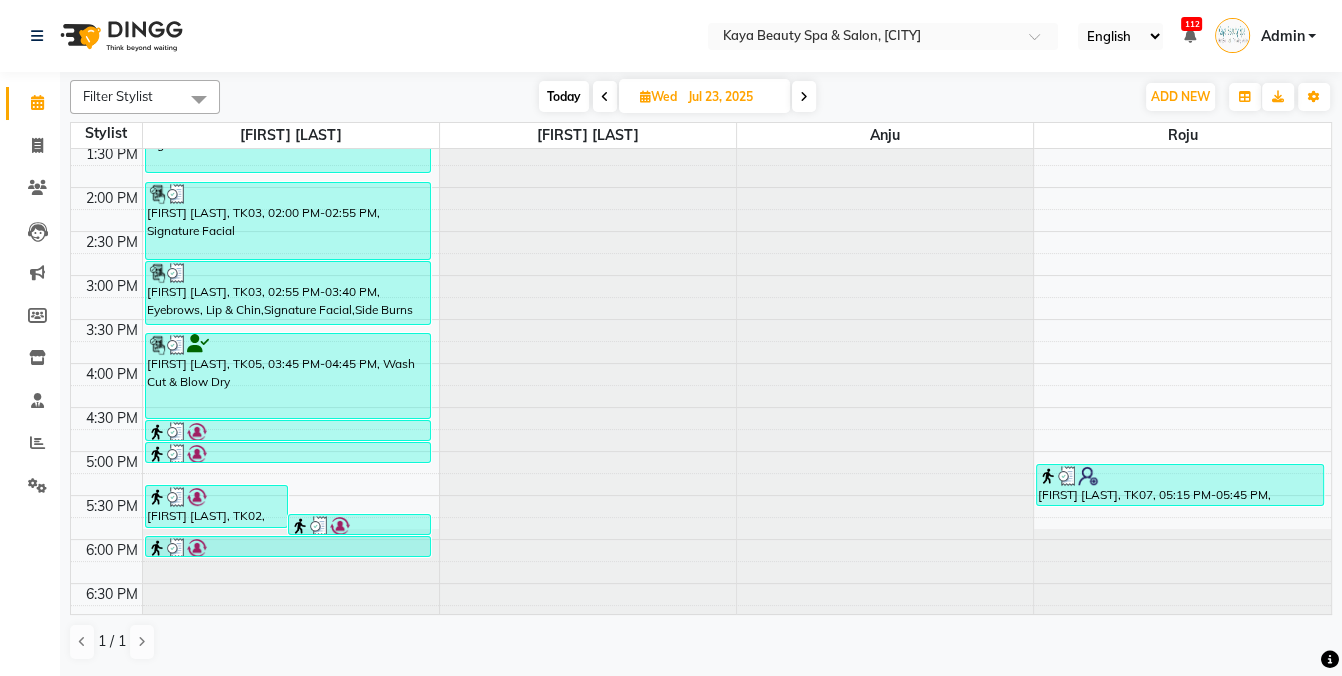 click at bounding box center (804, 97) 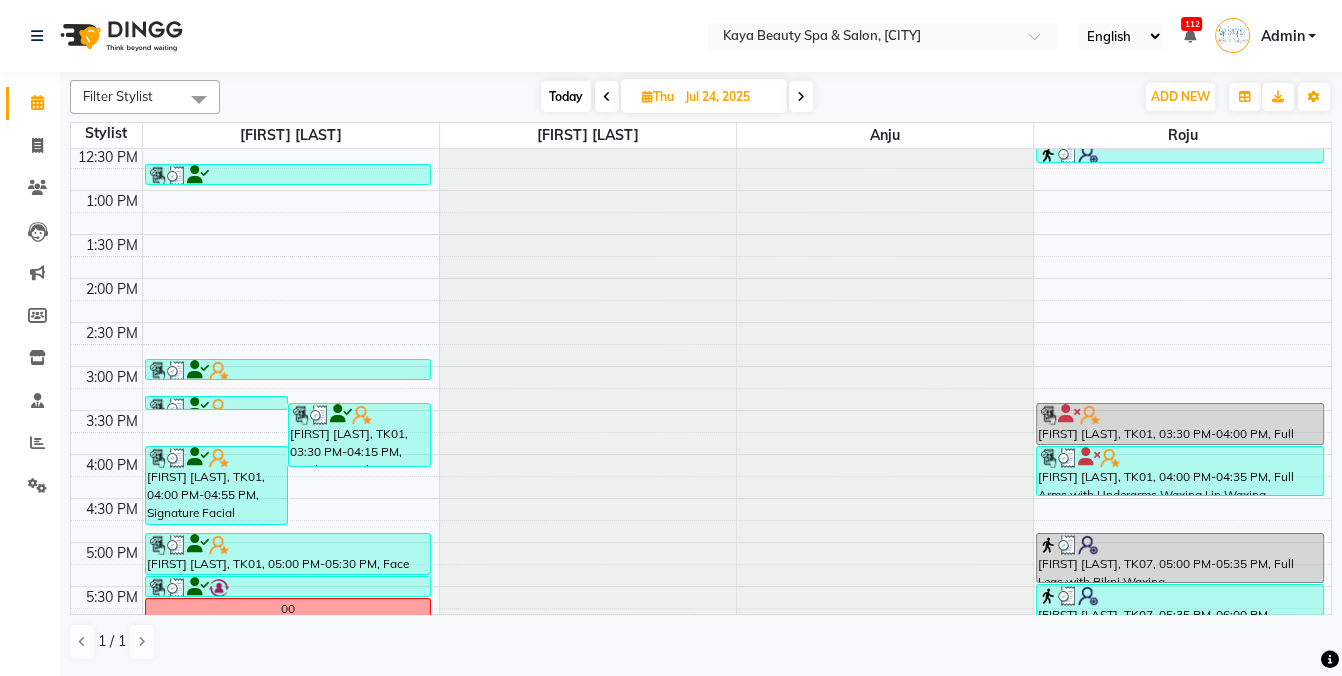 scroll, scrollTop: 401, scrollLeft: 0, axis: vertical 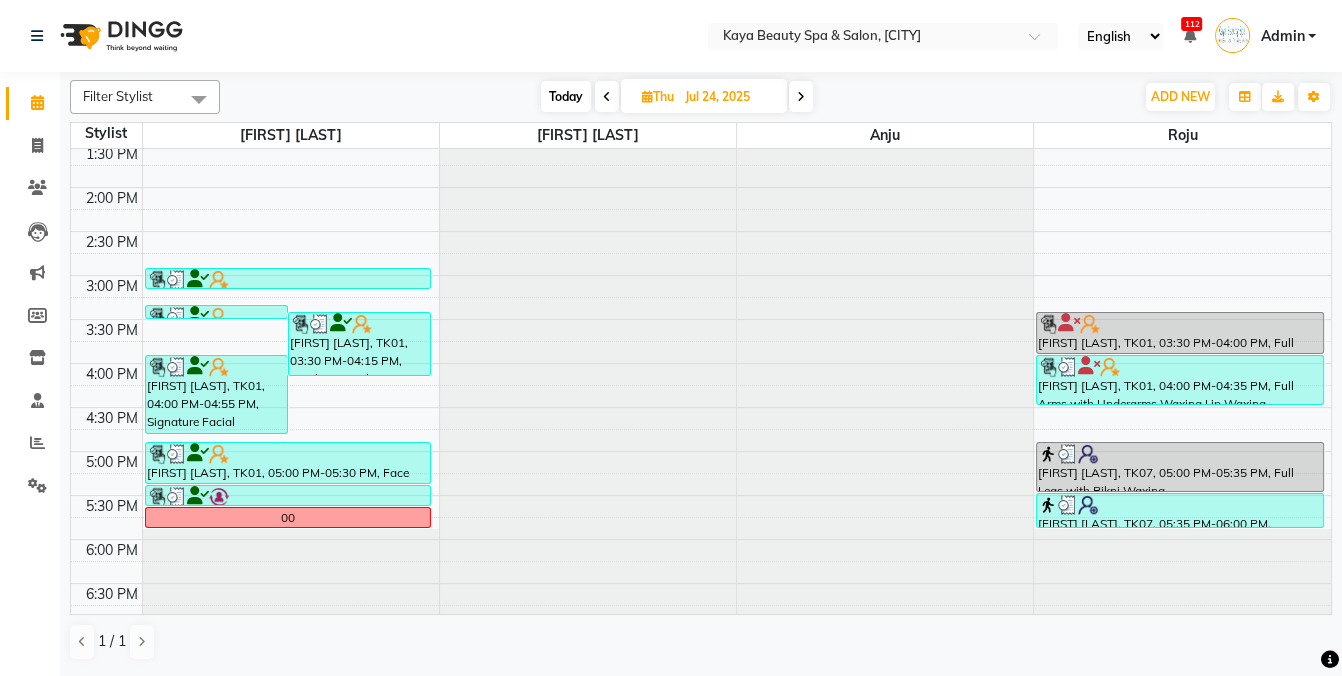 click at bounding box center (801, 96) 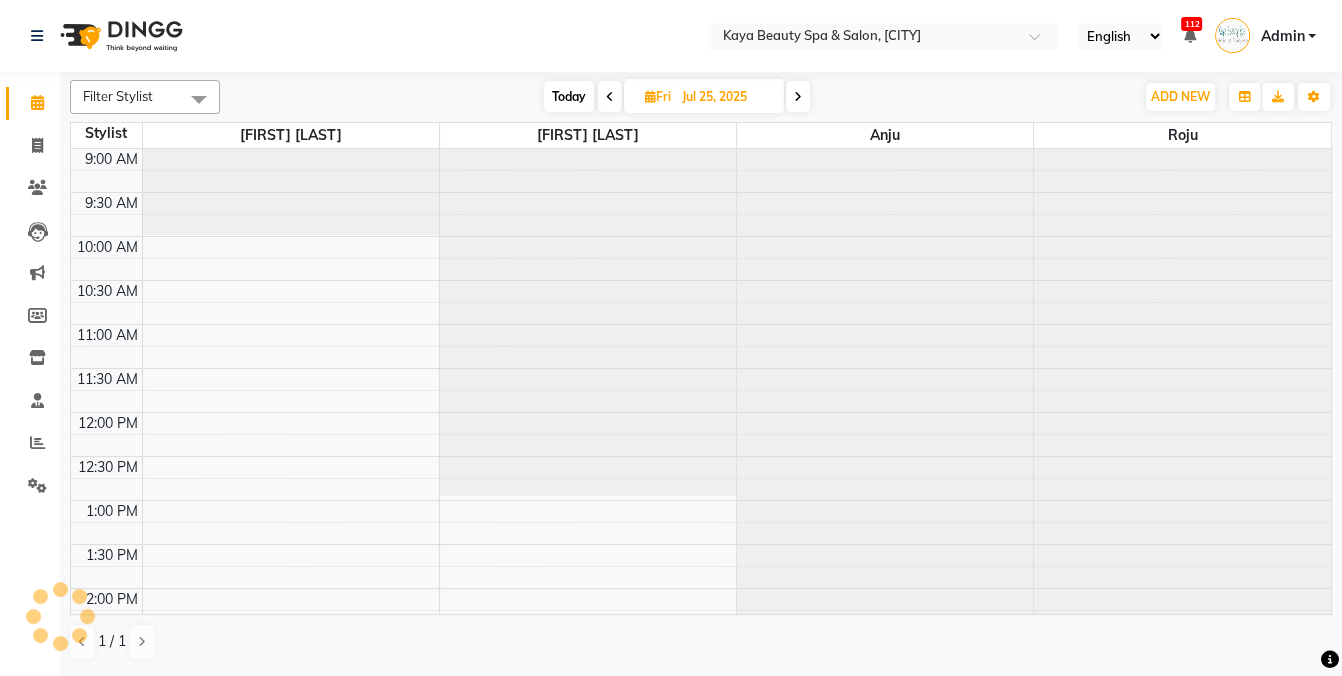scroll, scrollTop: 401, scrollLeft: 0, axis: vertical 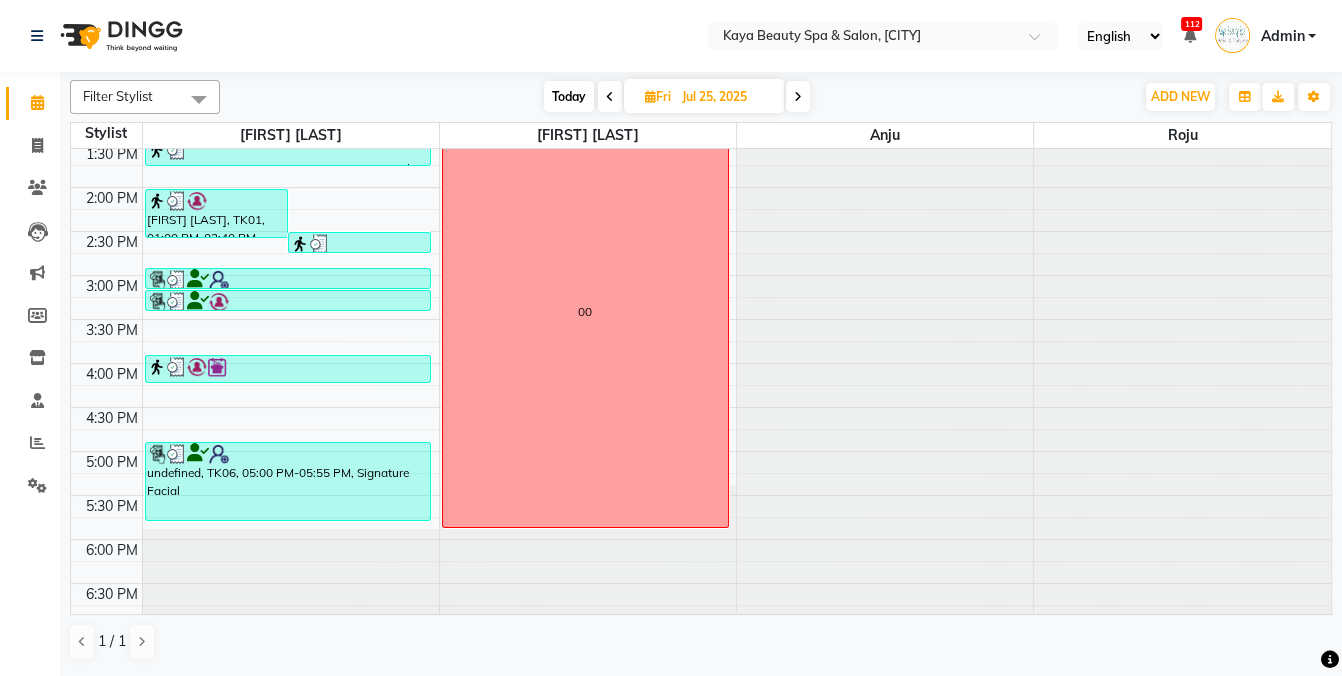 click at bounding box center [798, 97] 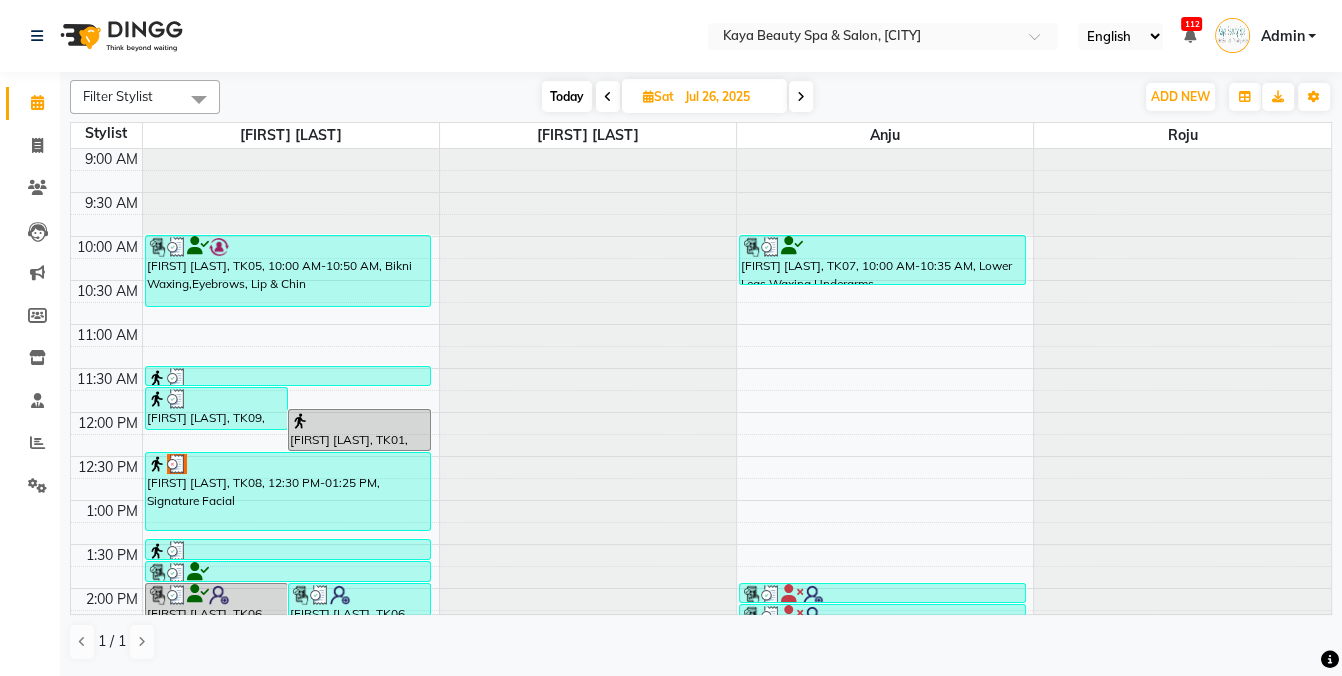 scroll, scrollTop: 0, scrollLeft: 0, axis: both 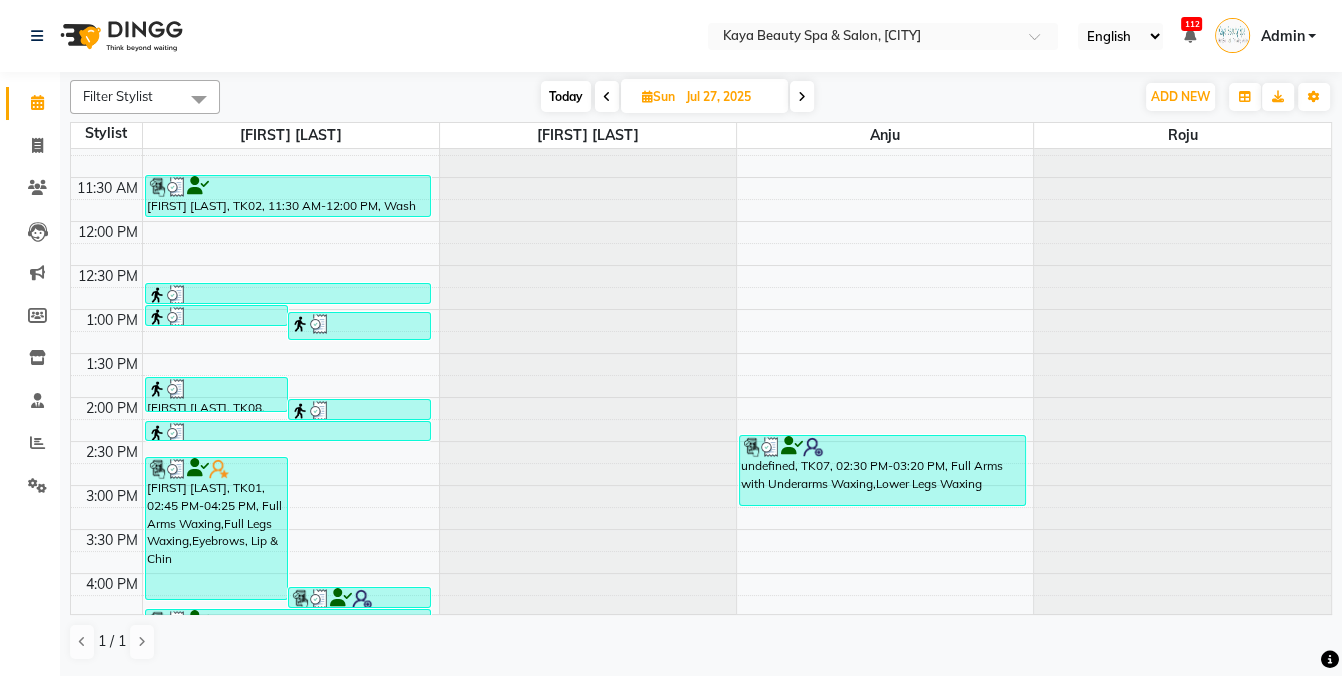 click at bounding box center (647, 96) 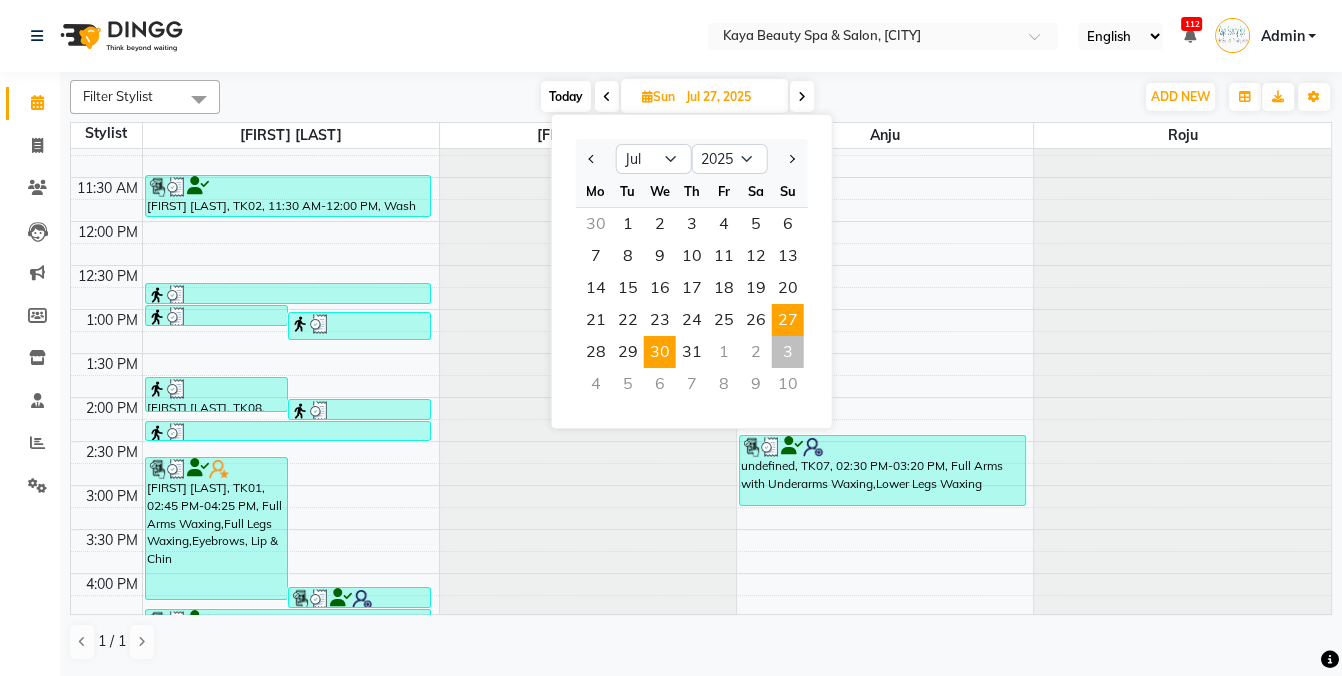 click on "30" at bounding box center [660, 352] 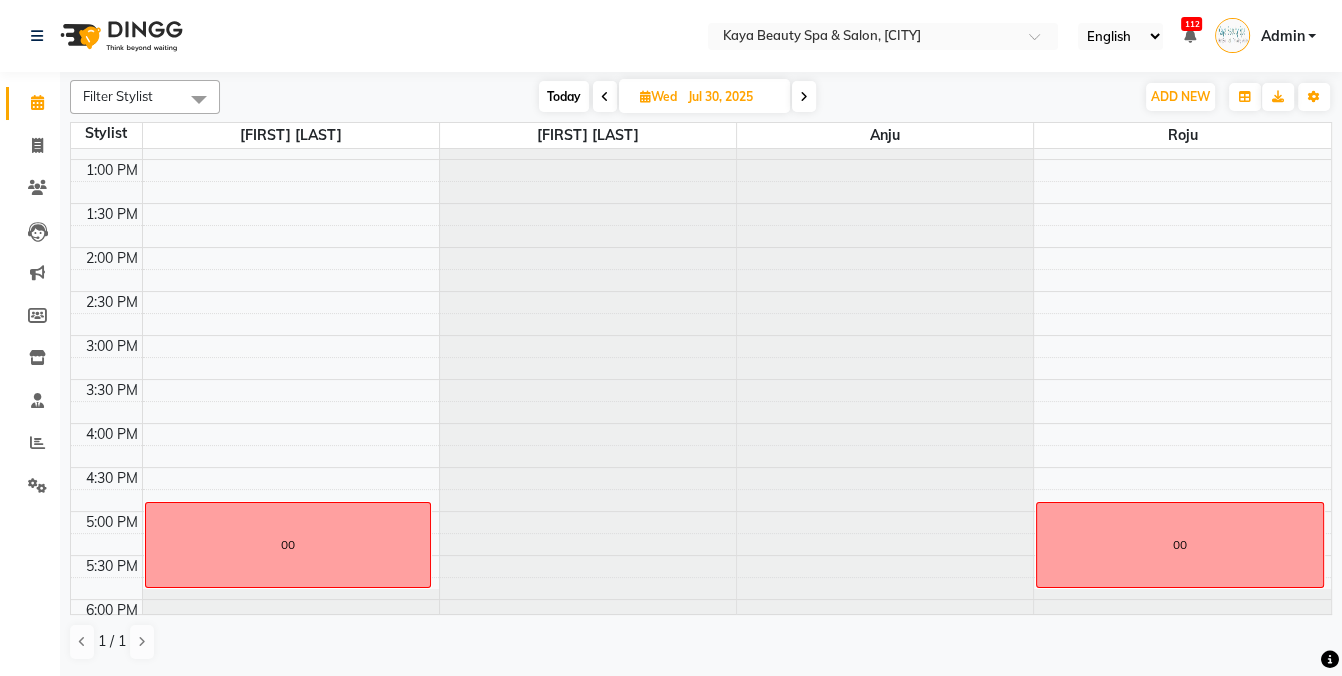 scroll, scrollTop: 0, scrollLeft: 0, axis: both 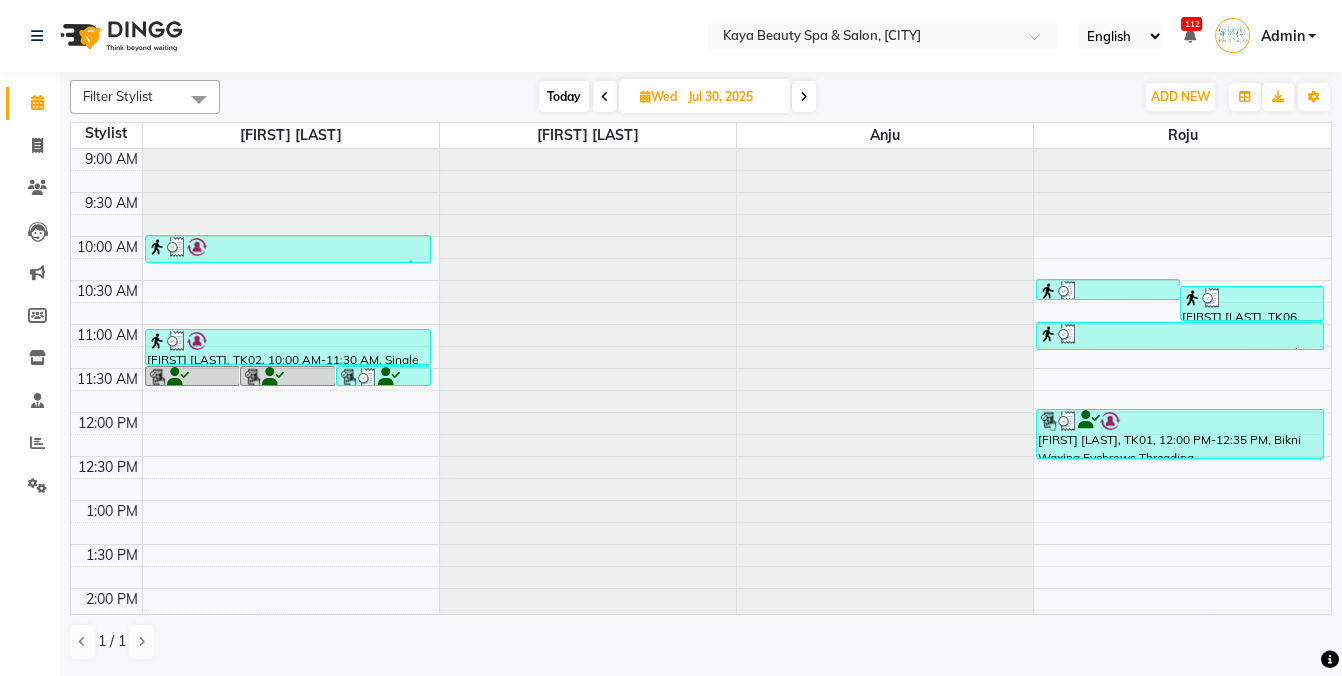 click at bounding box center [804, 96] 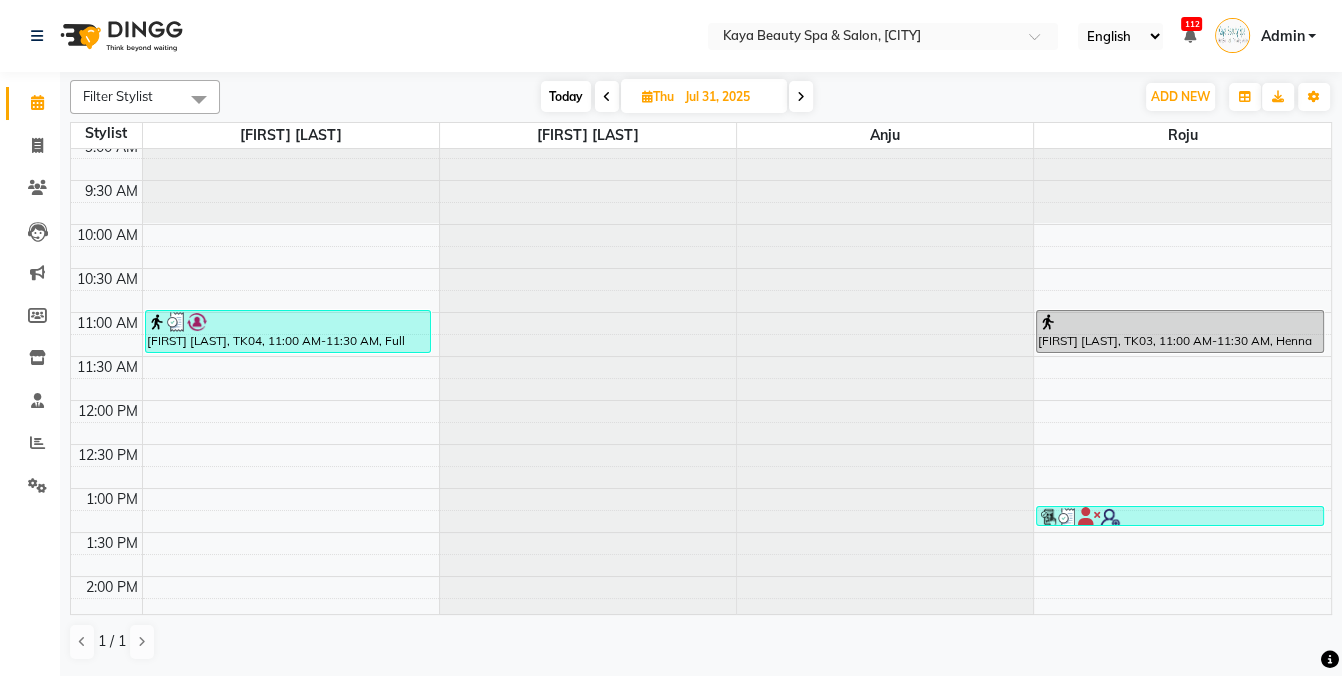 scroll, scrollTop: 0, scrollLeft: 0, axis: both 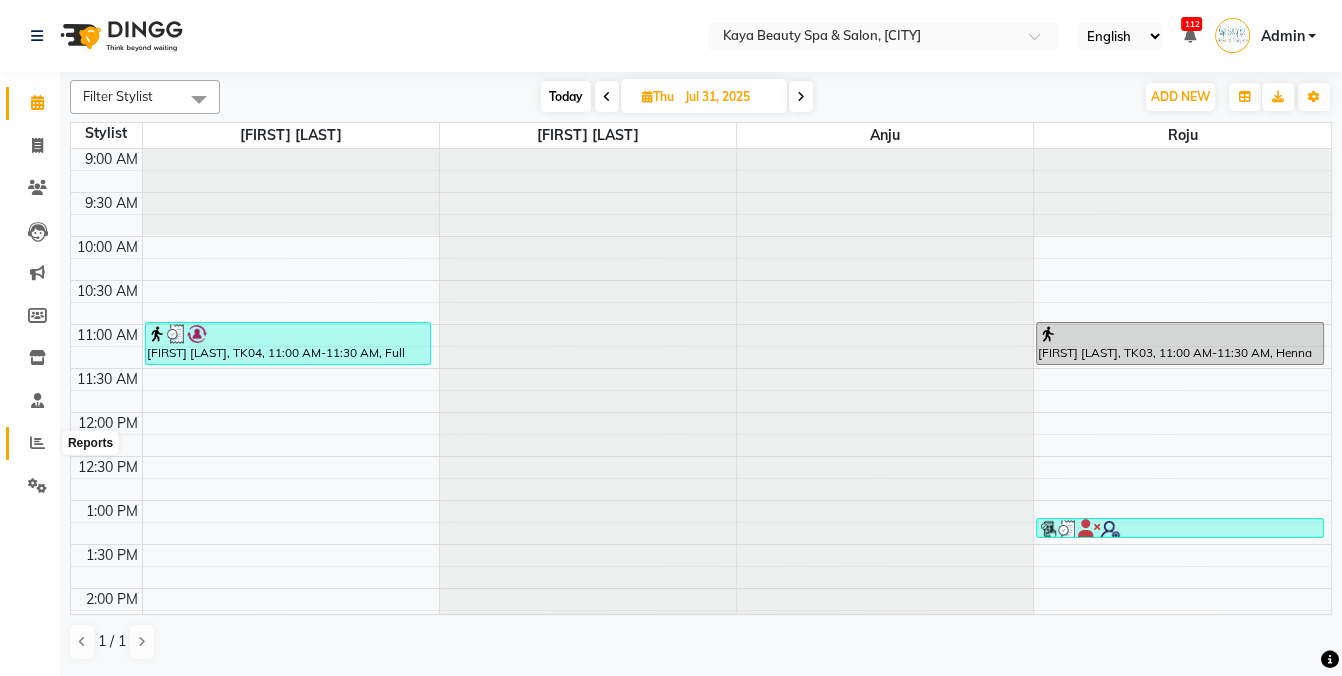 click 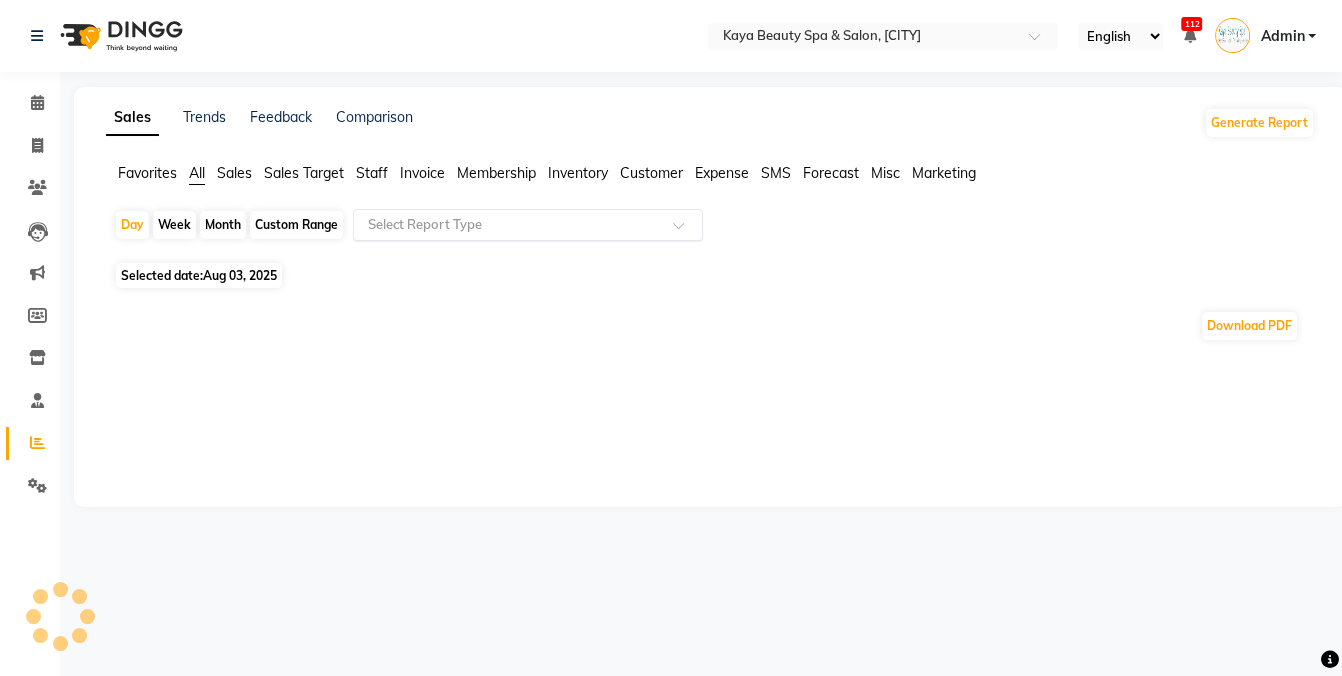 click 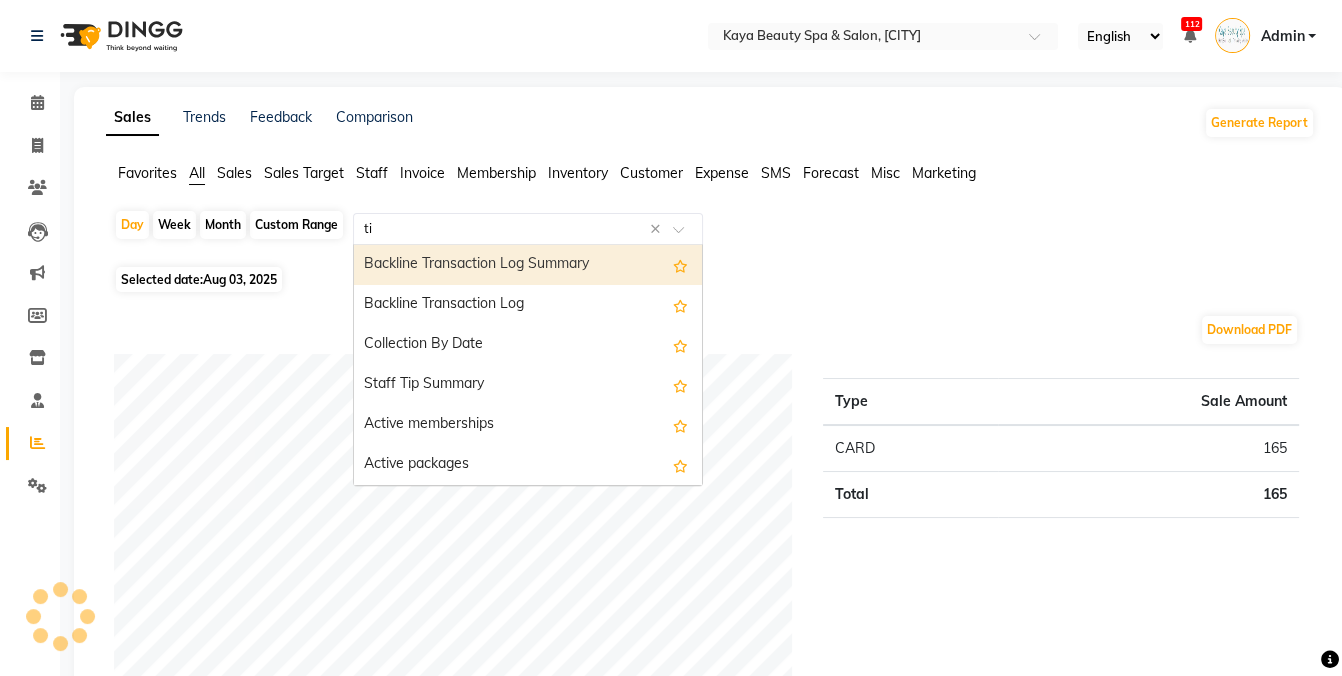 type on "tip" 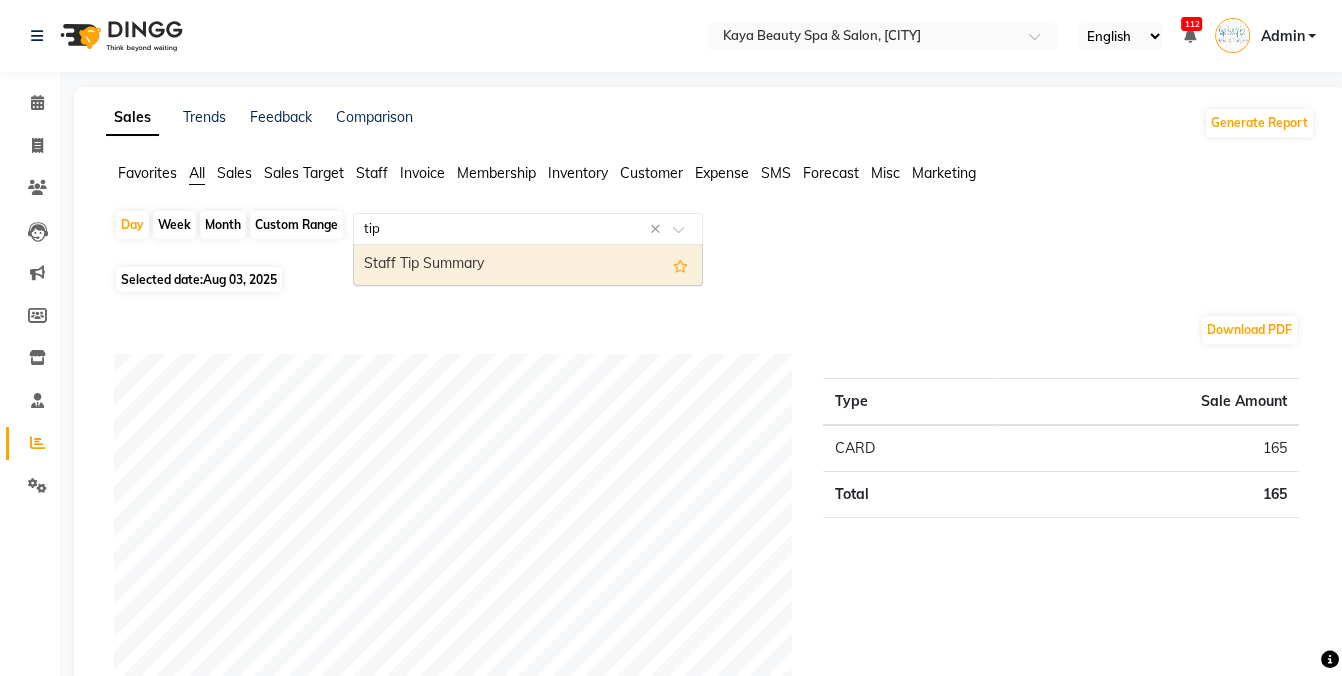 click on "Staff Tip Summary" at bounding box center [528, 265] 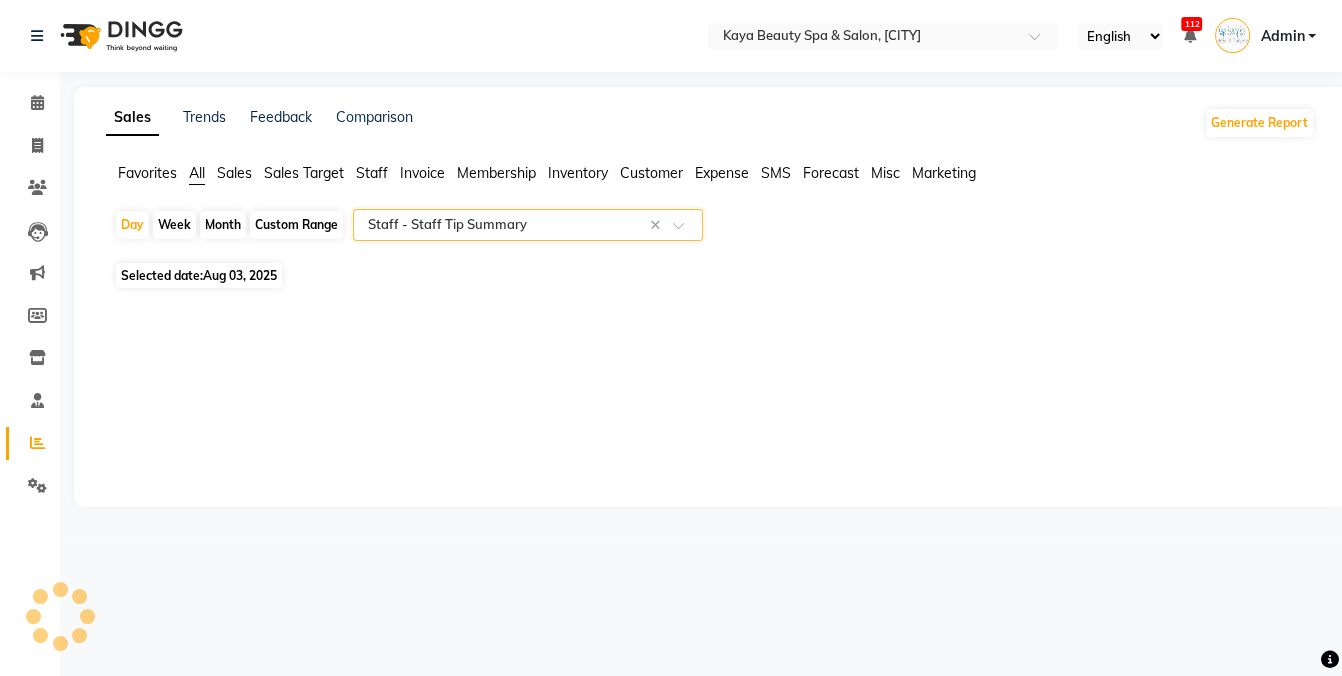 select on "full_report" 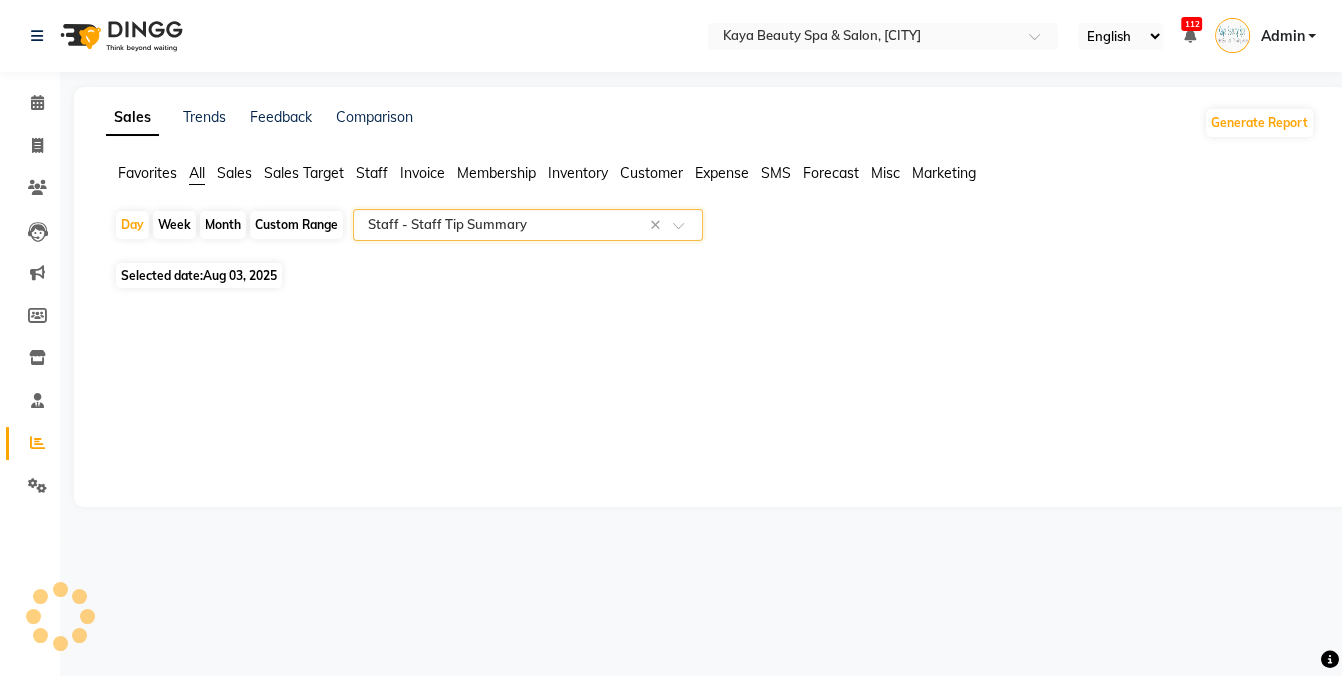 select on "pdf" 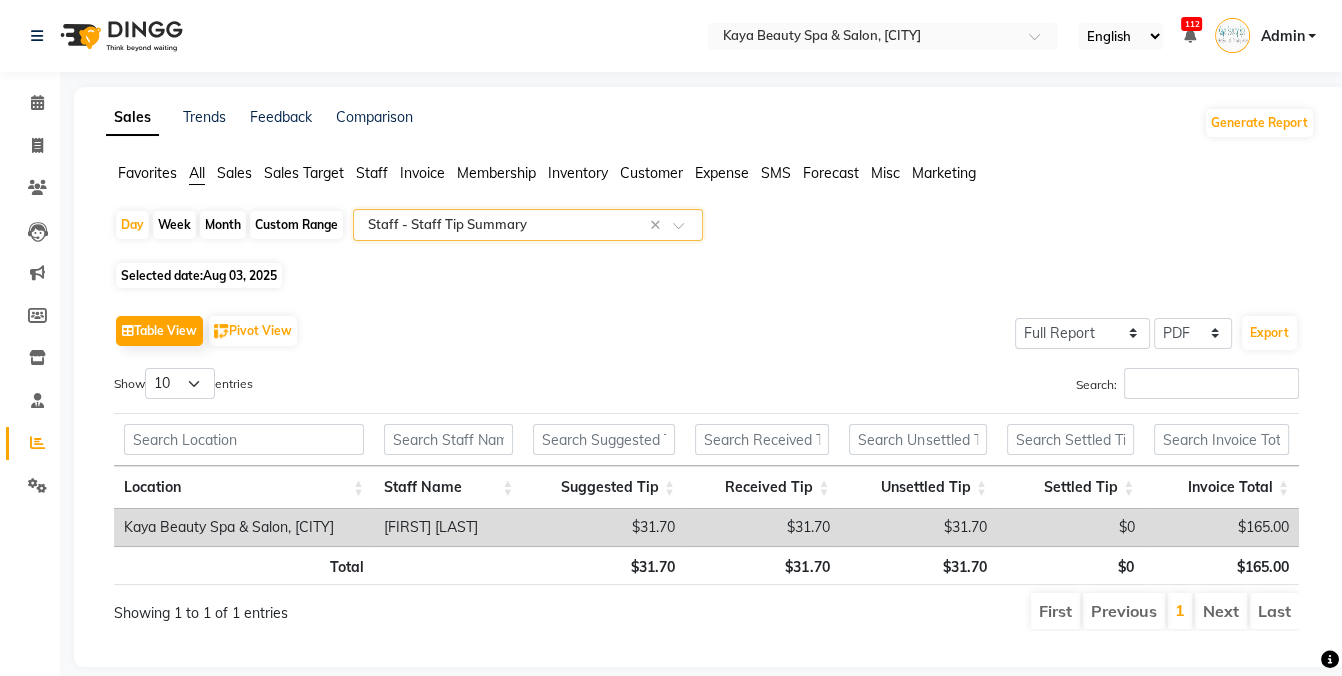 scroll, scrollTop: 17, scrollLeft: 0, axis: vertical 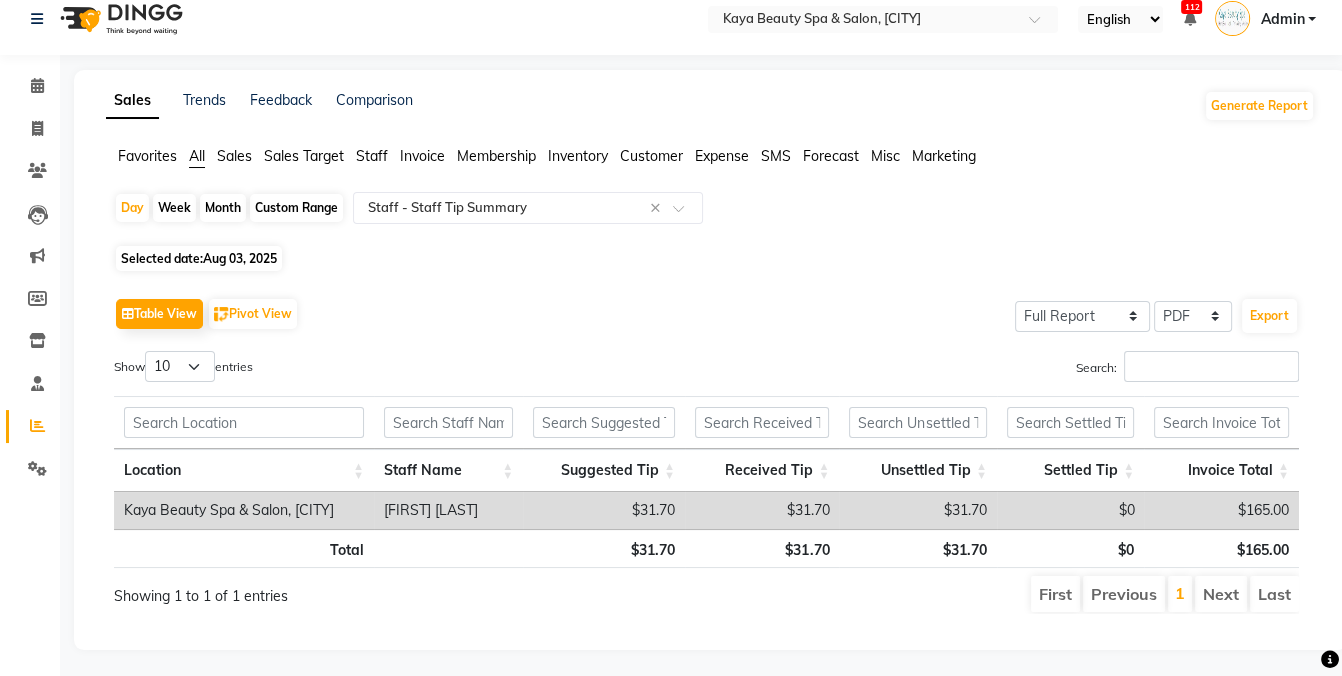 click on "Aug 03, 2025" 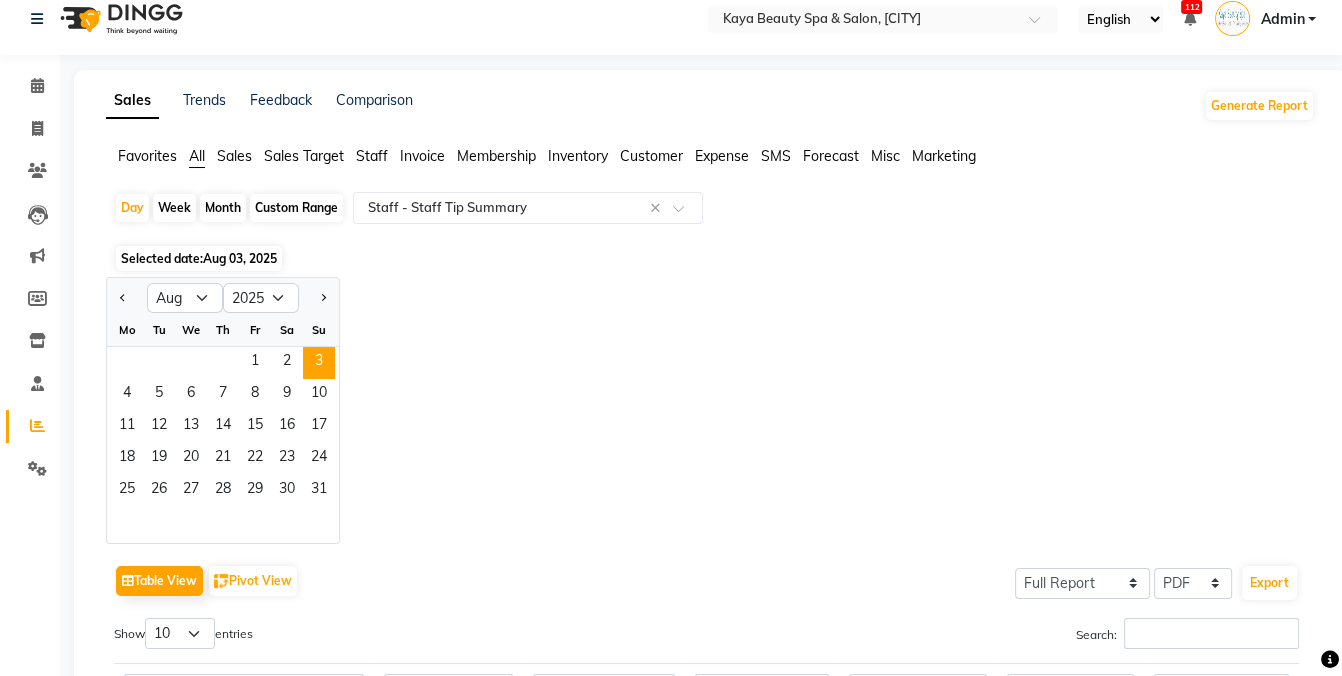 click on "Custom Range" 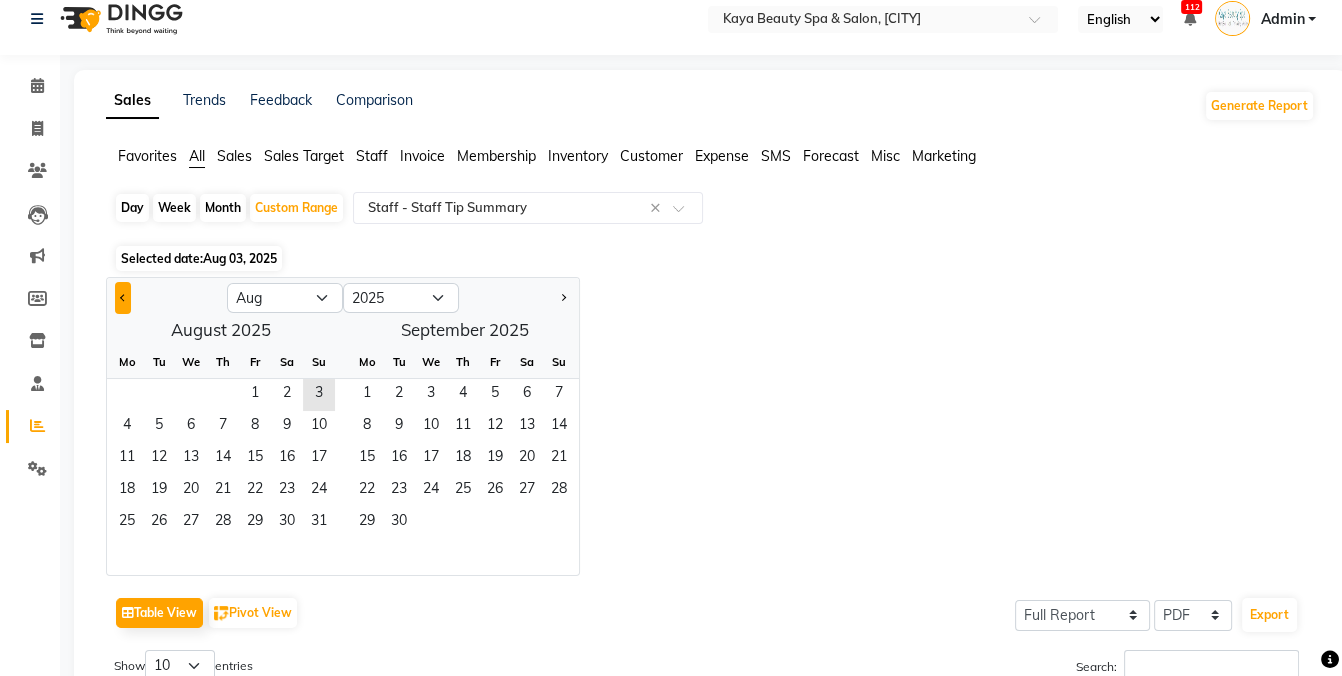 click 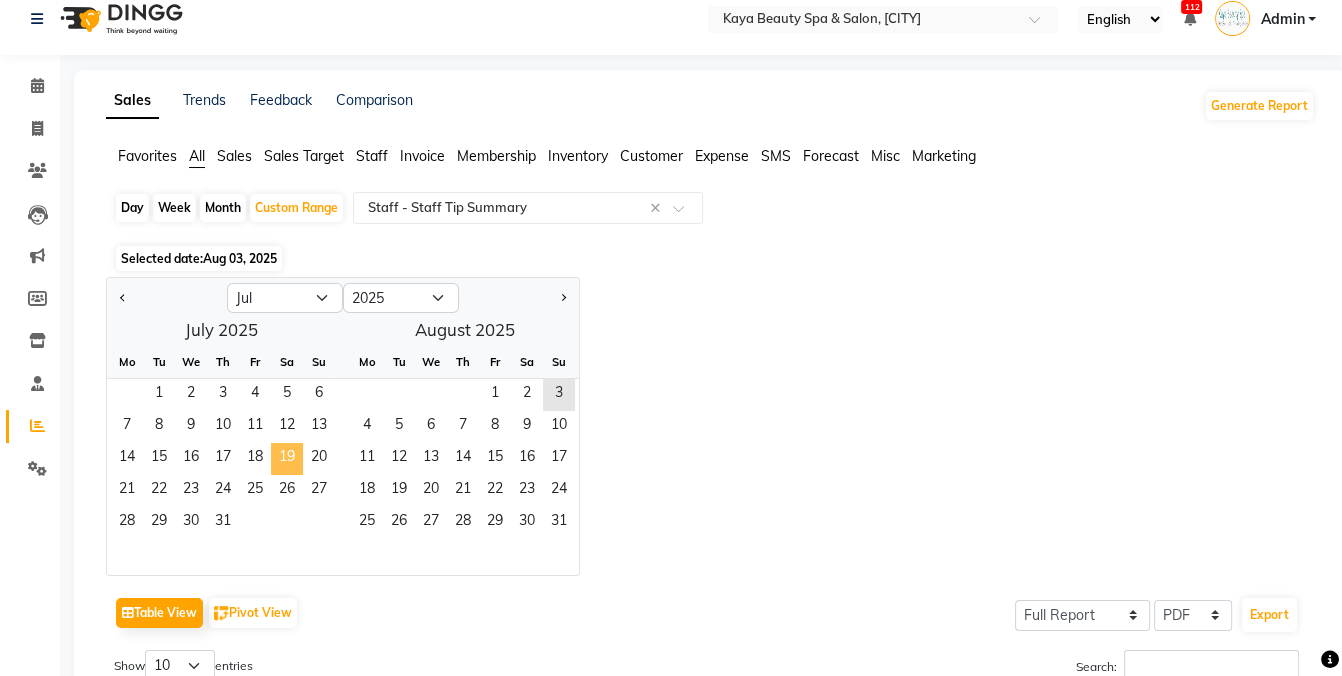 click on "19" 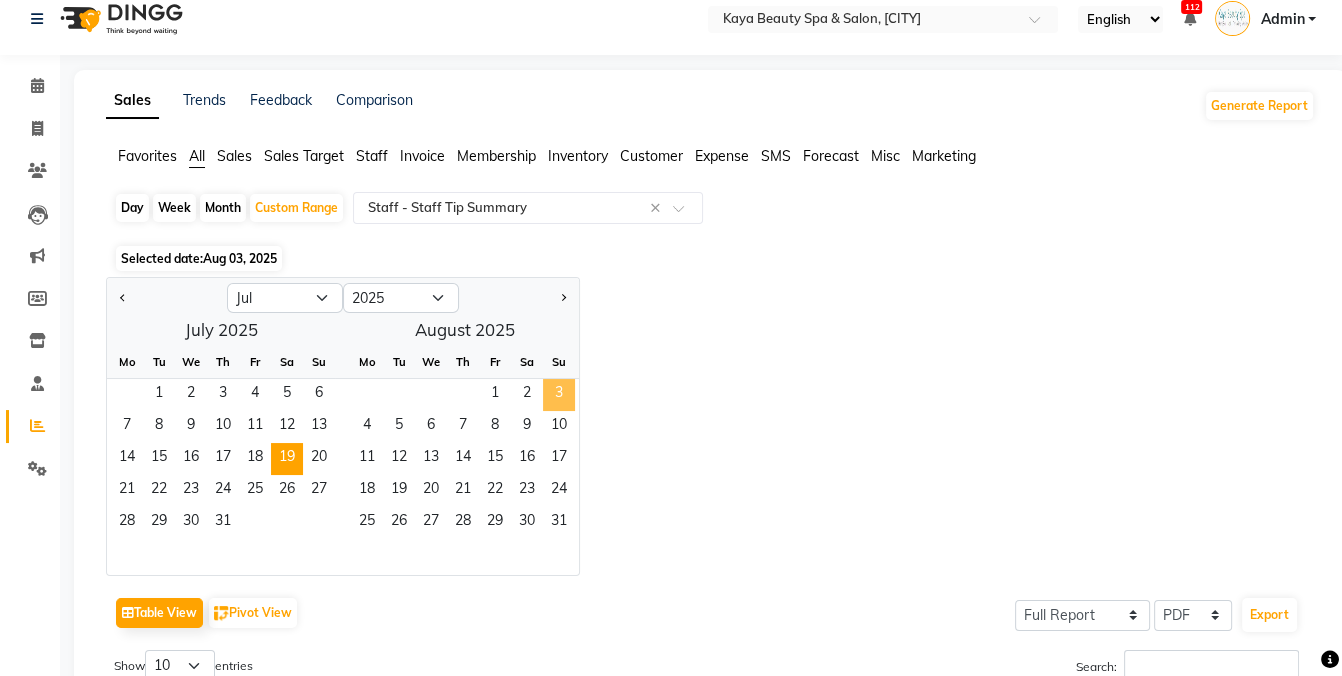 click on "3" 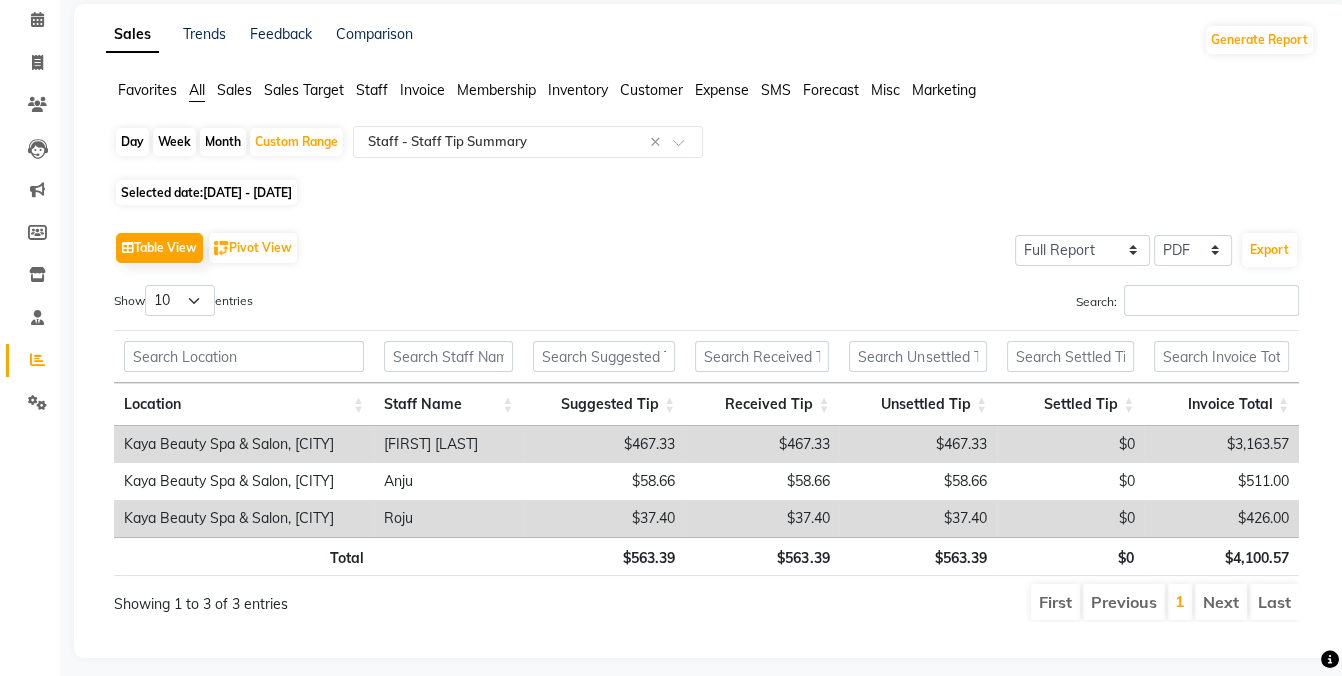 scroll, scrollTop: 91, scrollLeft: 0, axis: vertical 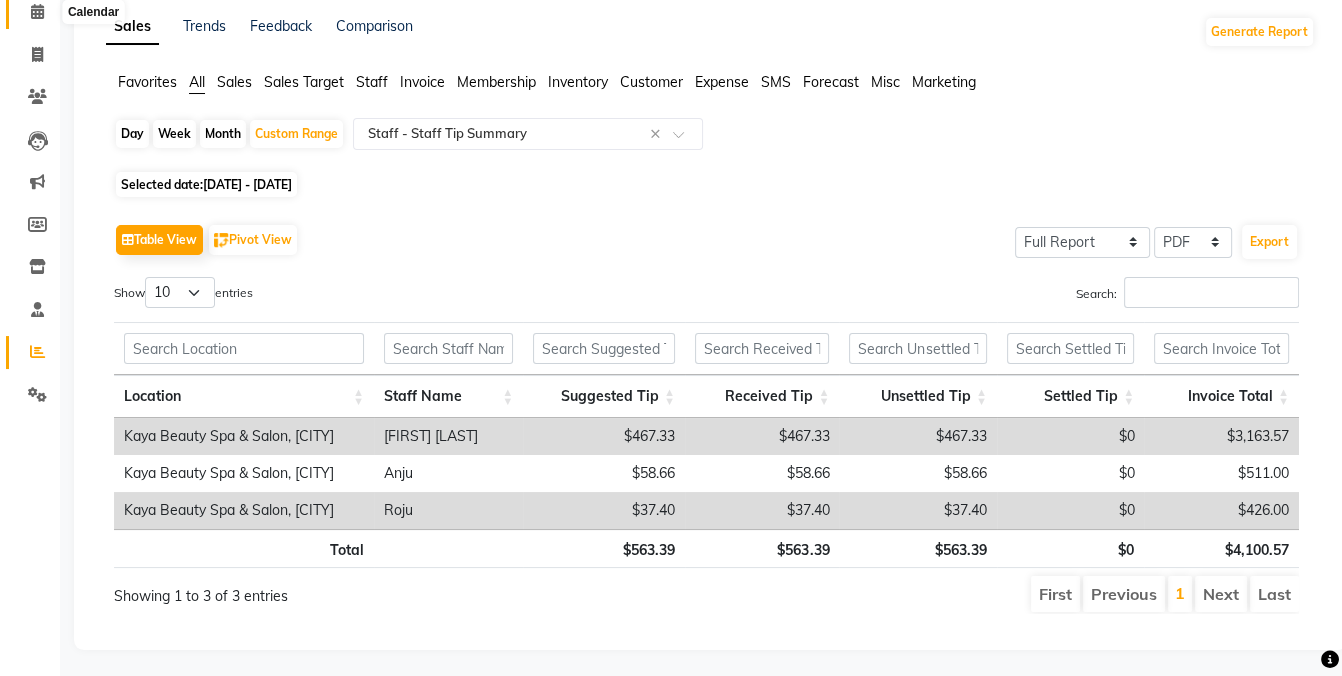 click 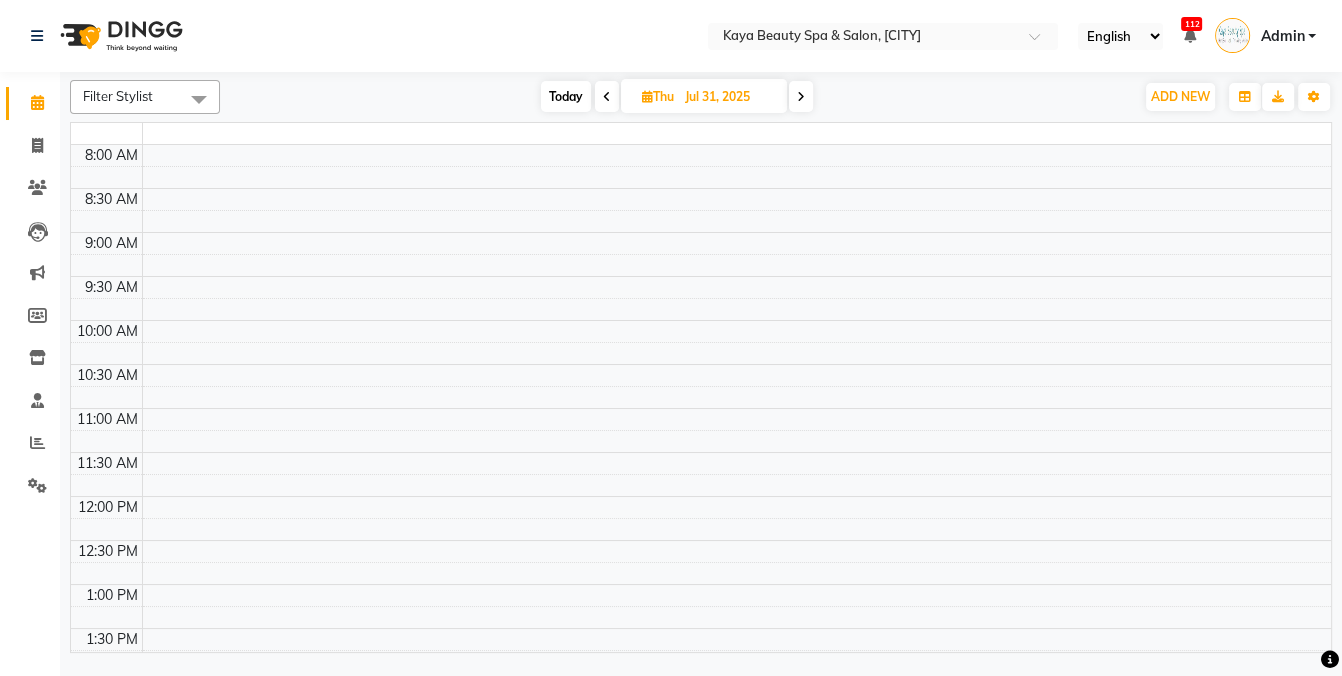 scroll, scrollTop: 0, scrollLeft: 0, axis: both 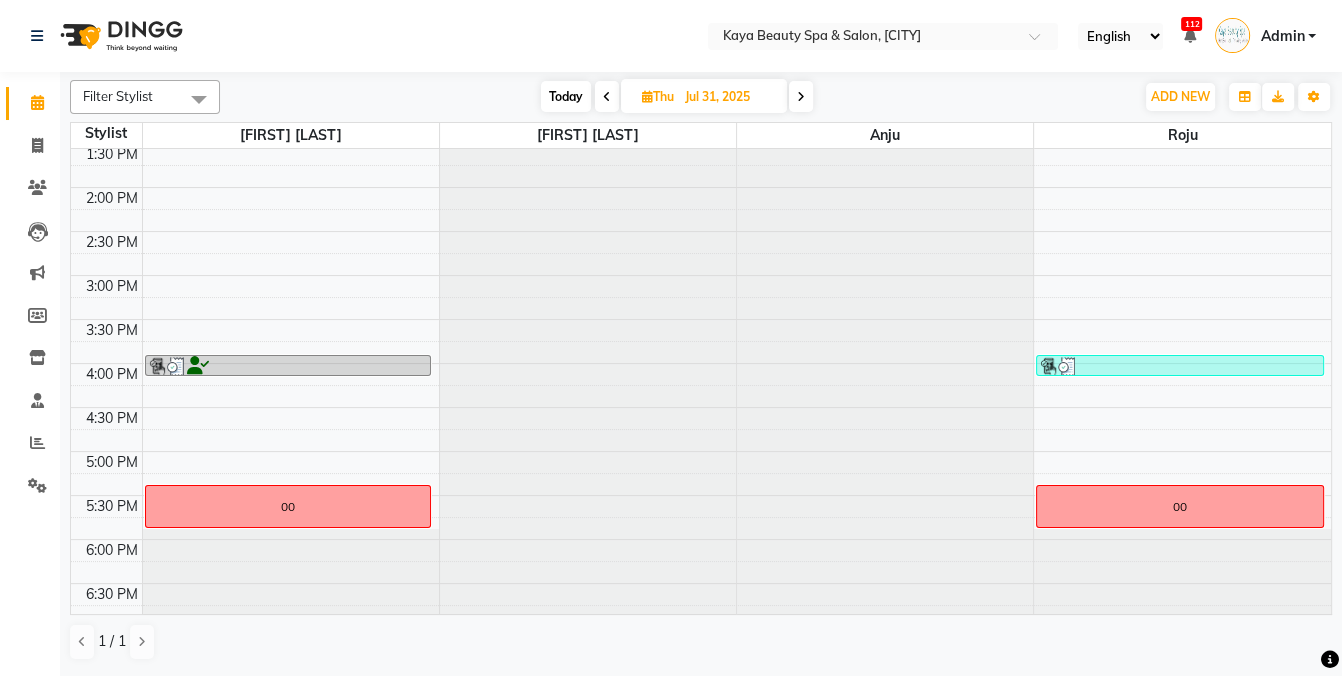 click on "Today" at bounding box center (566, 96) 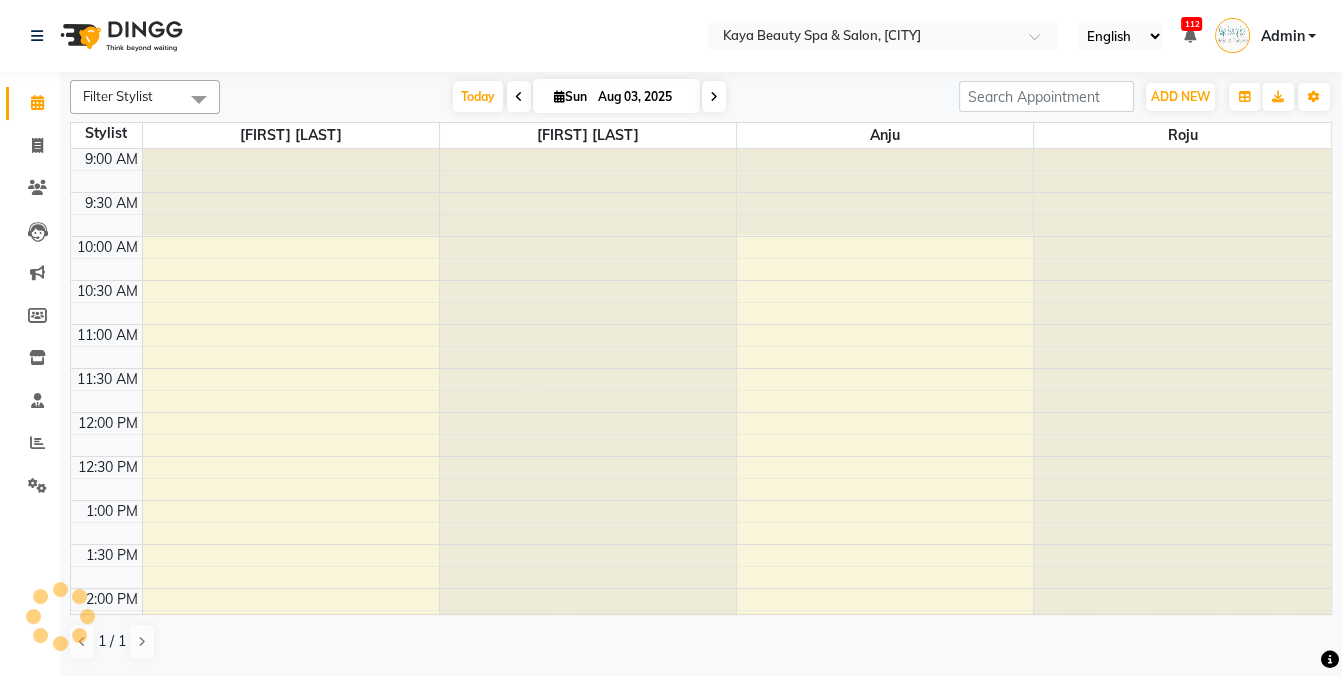 scroll, scrollTop: 315, scrollLeft: 0, axis: vertical 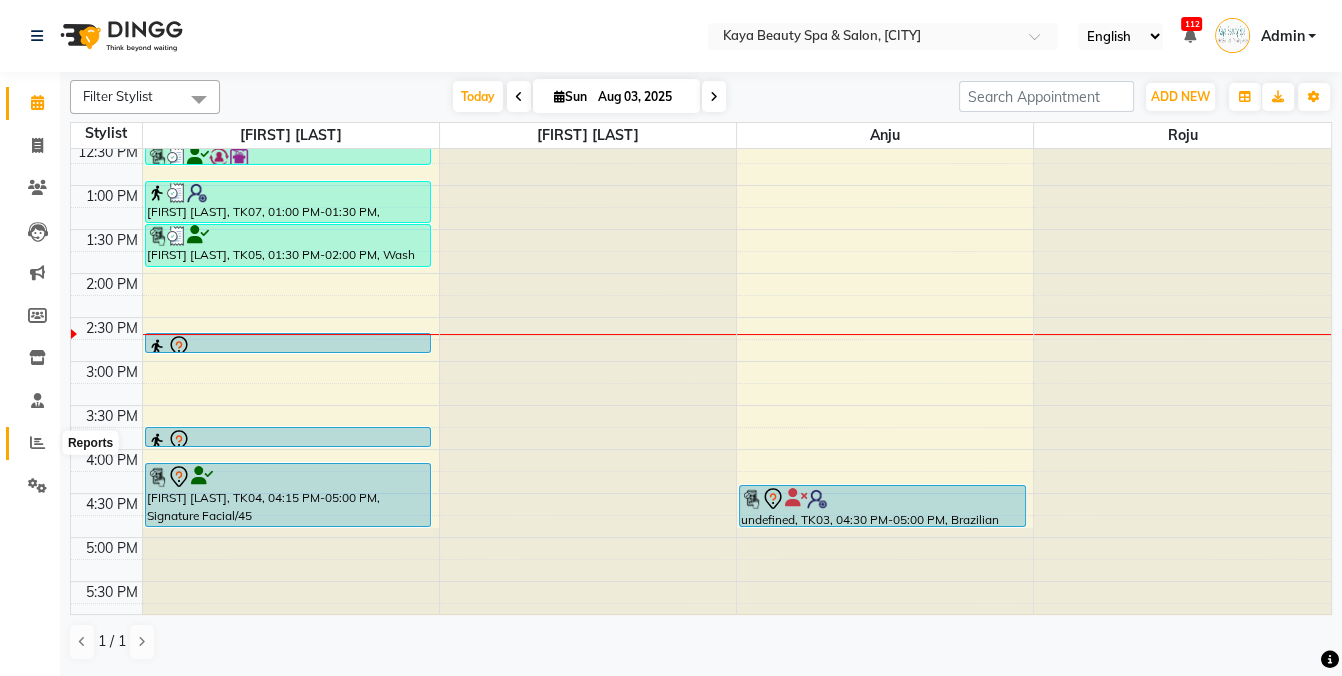 click 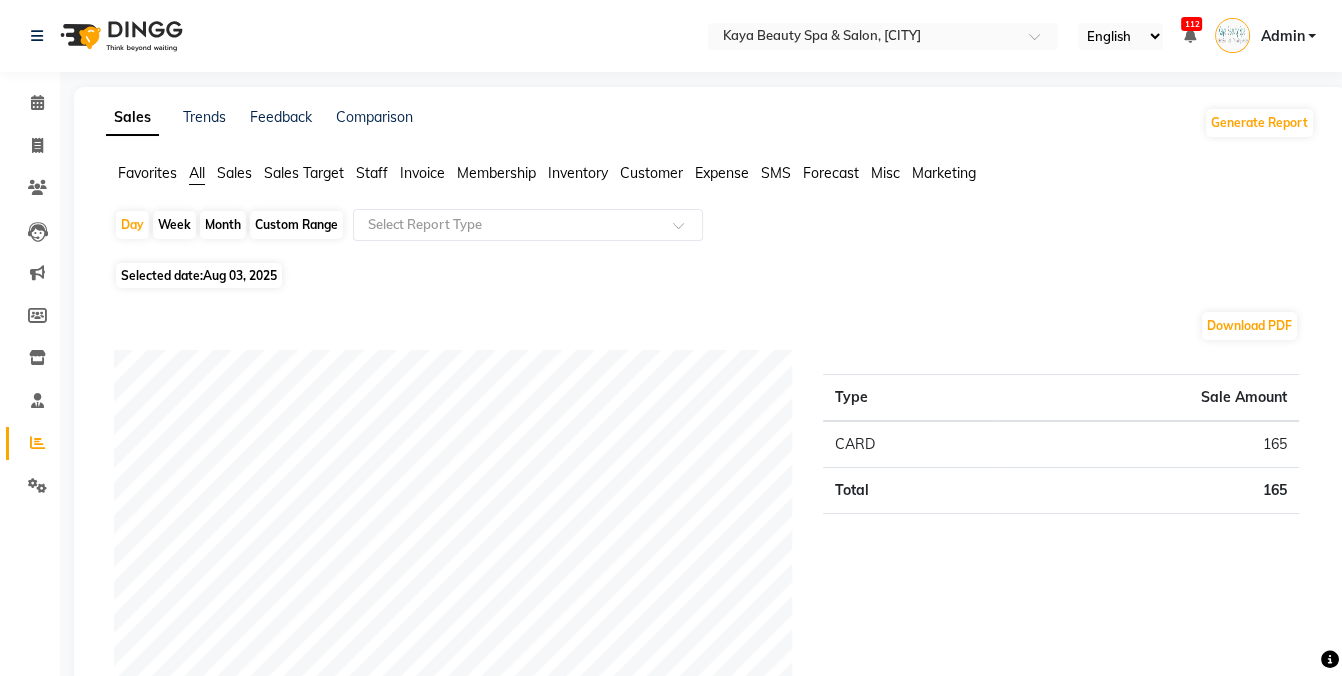 click on "Custom Range" 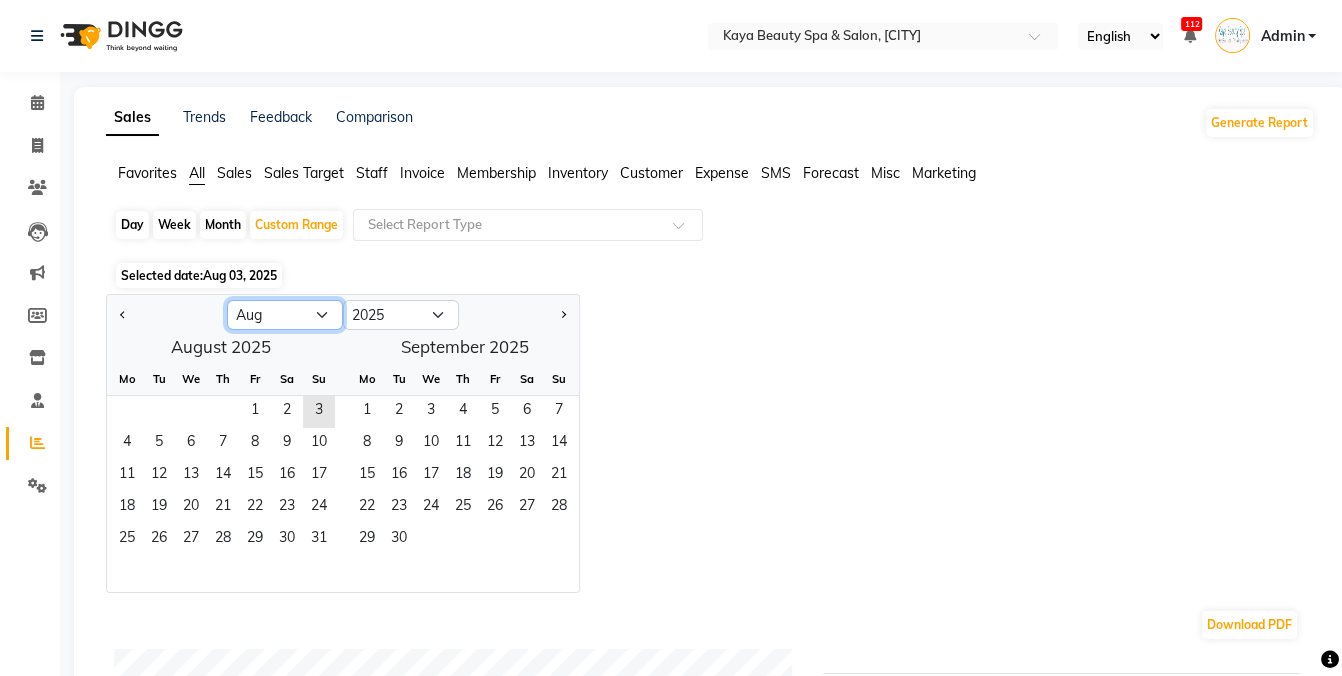 click on "Jan Feb Mar Apr May Jun Jul Aug Sep Oct Nov Dec" 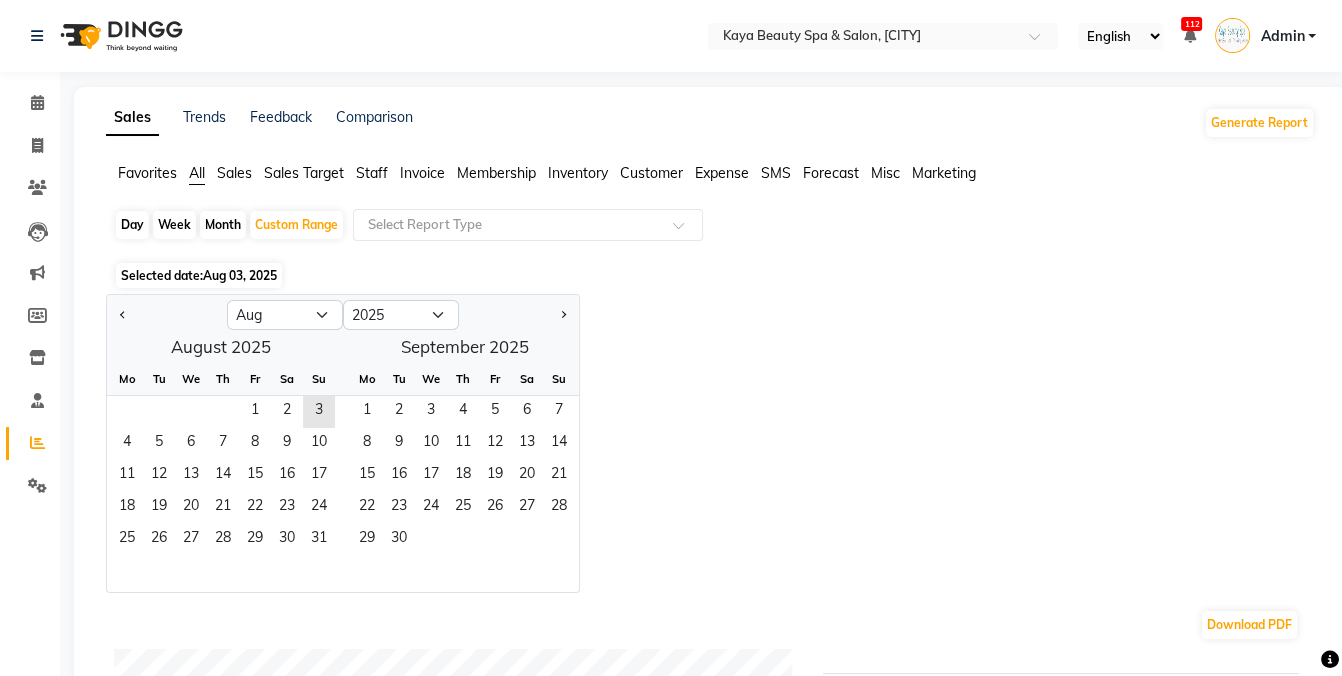 click on "Jan Feb Mar Apr May Jun Jul Aug Sep Oct Nov Dec 2015 2016 2017 2018 2019 2020 2021 2022 2023 2024 2025 2026 2027 2028 2029 2030 2031 2032 2033 2034 2035  August 2025  Mo Tu We Th Fr Sa Su  1   2   3   4   5   6   7   8   9   10   11   12   13   14   15   16   17   18   19   20   21   22   23   24   25   26   27   28   29   30   31   September 2025  Mo Tu We Th Fr Sa Su  1   2   3   4   5   6   7   8   9   10   11   12   13   14   15   16   17   18   19   20   21   22   23   24   25   26   27   28   29   30" 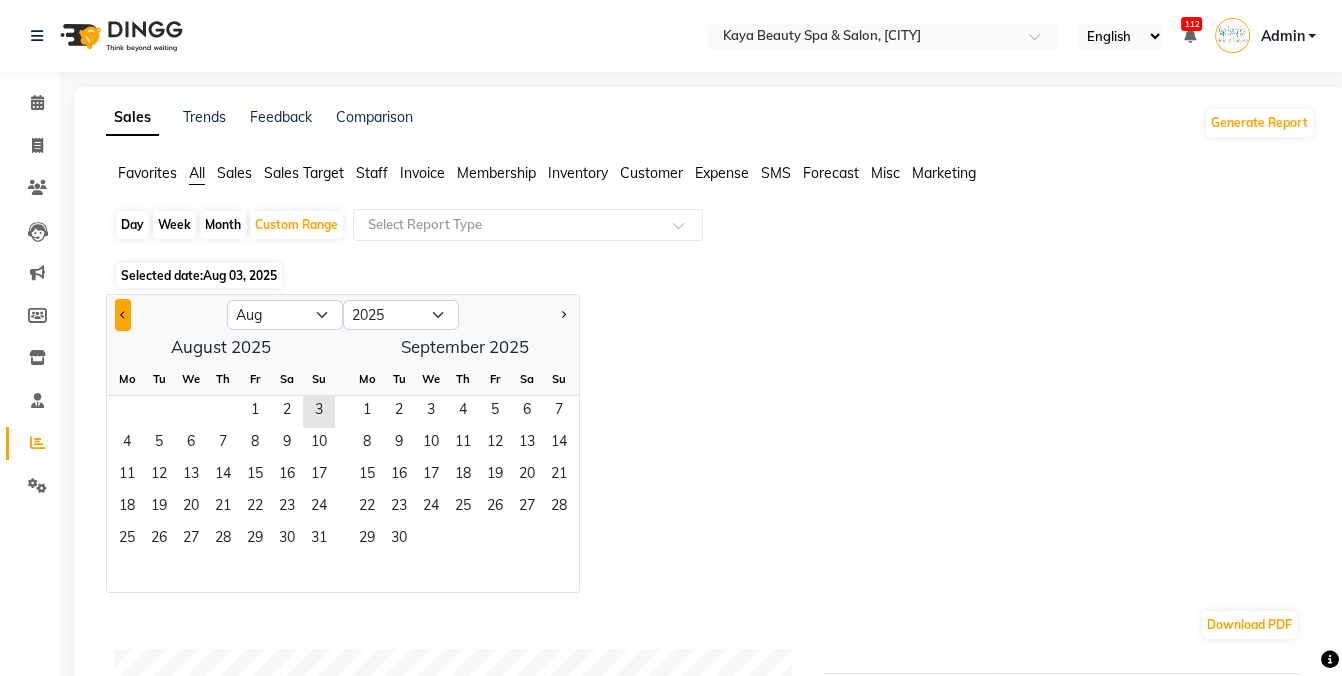 click 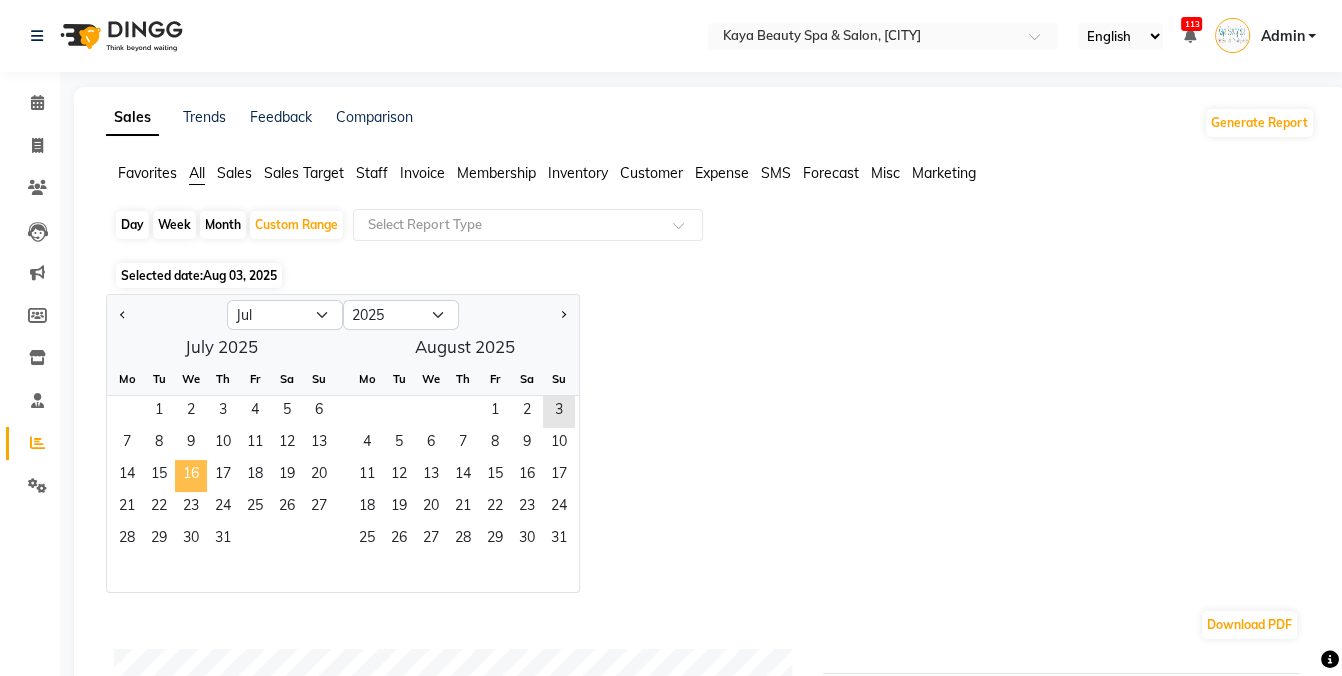 click on "16" 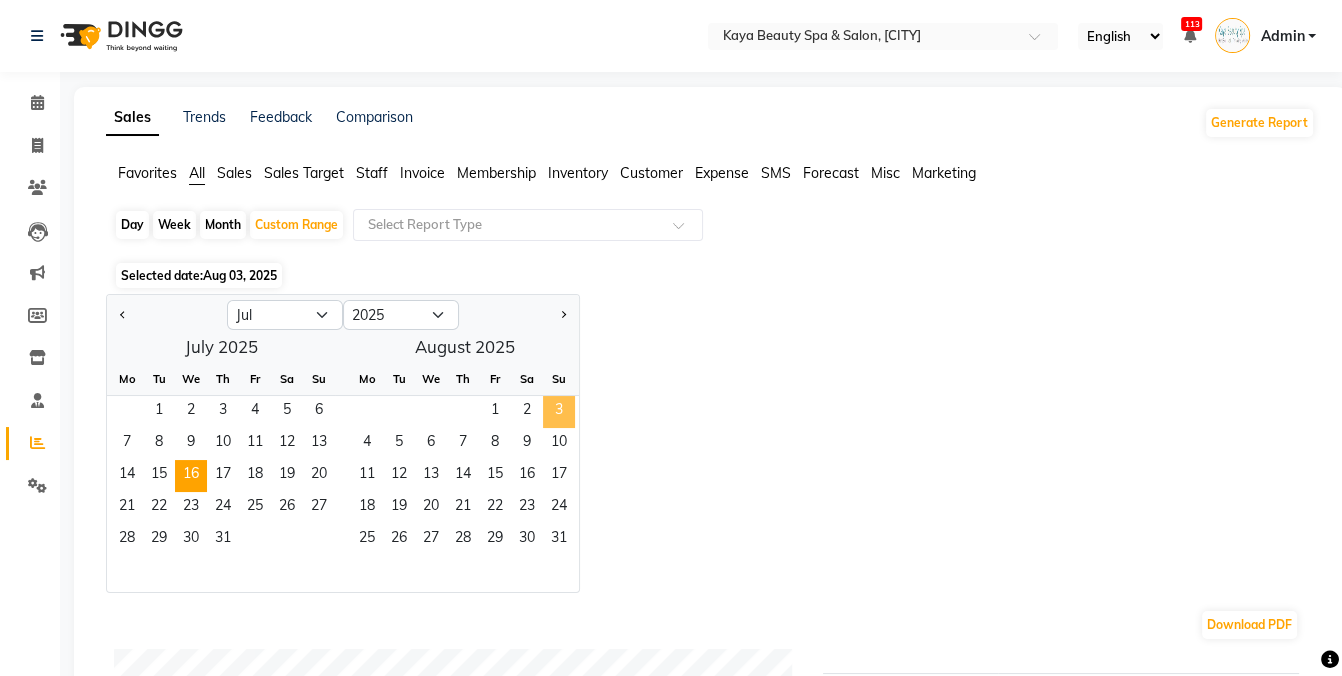 click on "3" 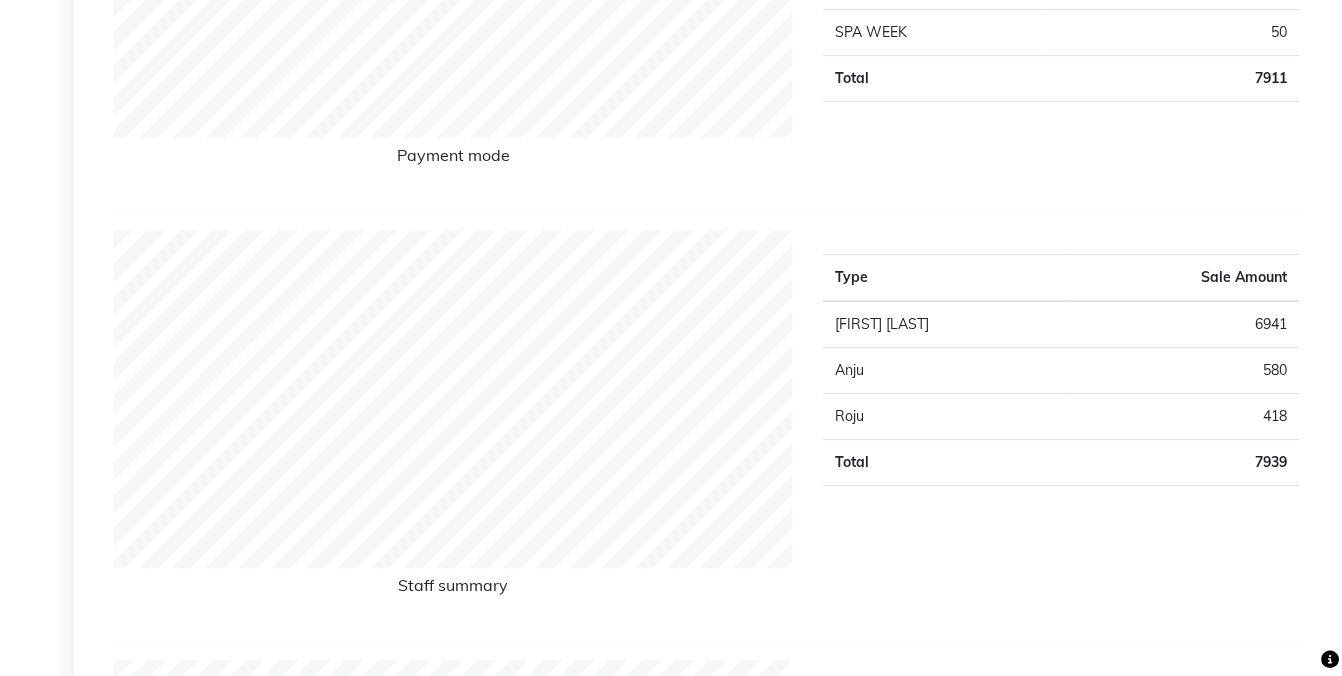 scroll, scrollTop: 0, scrollLeft: 0, axis: both 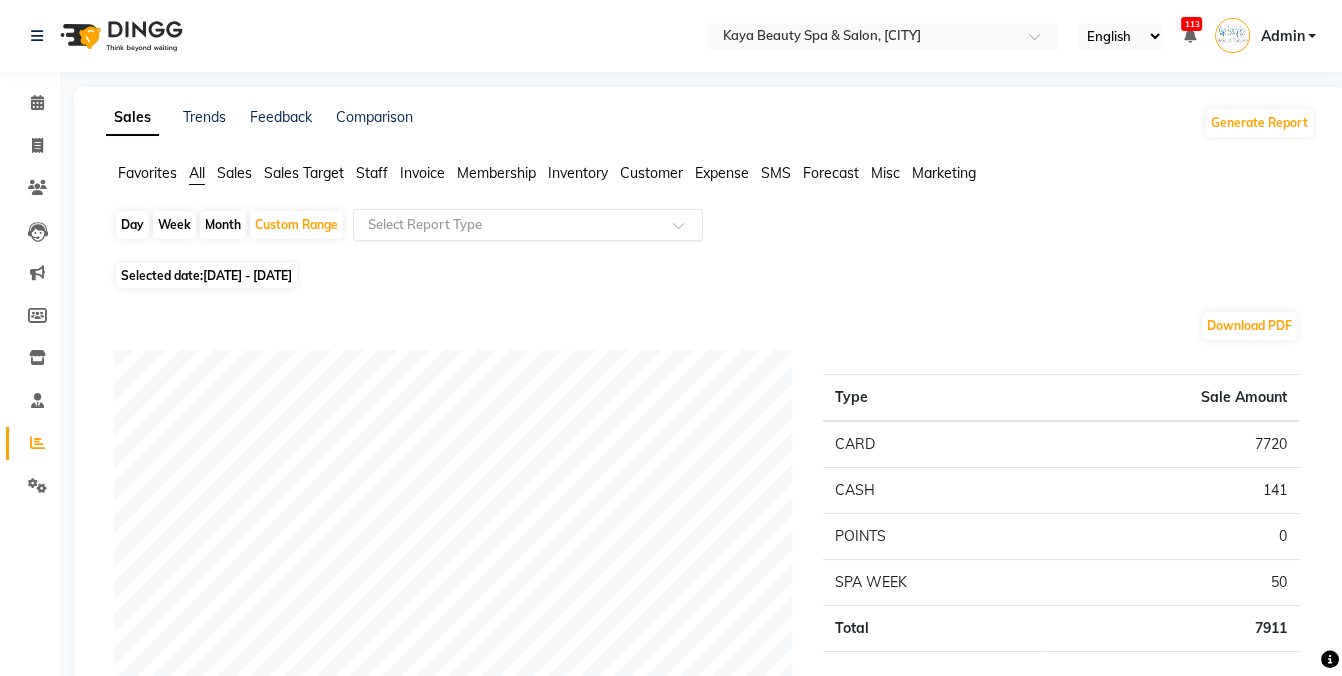 click 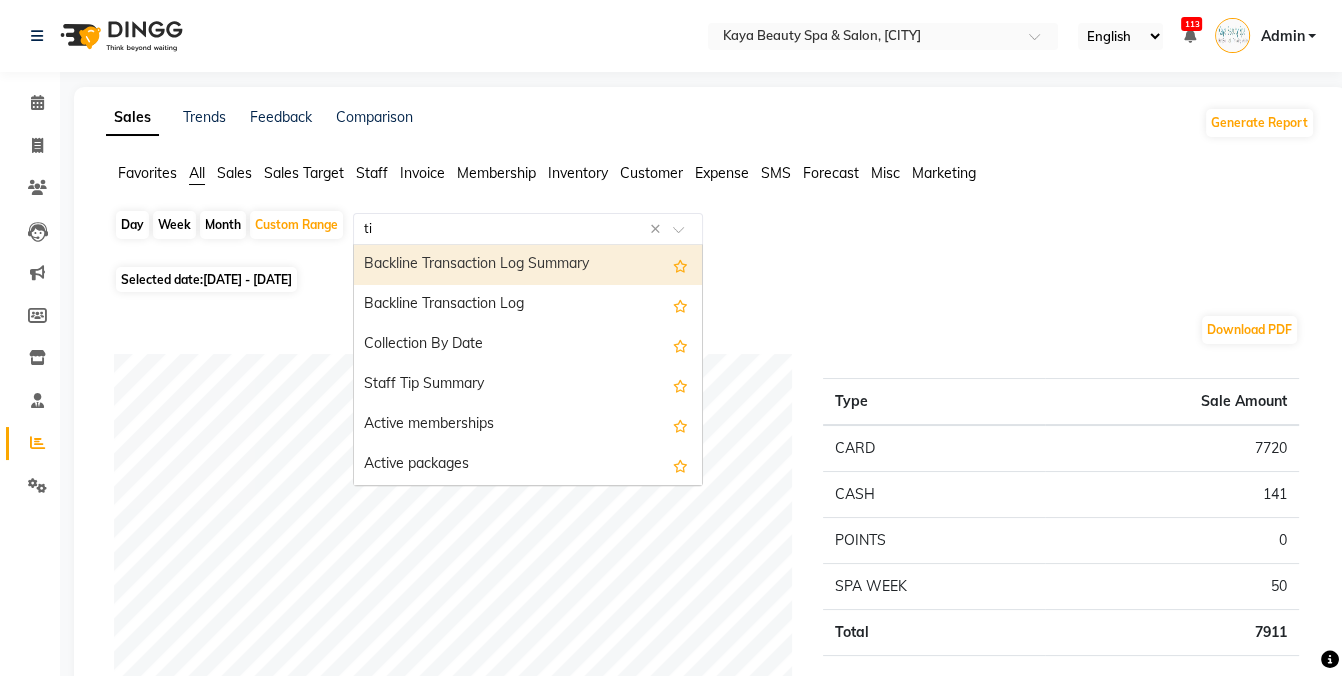 type on "tip" 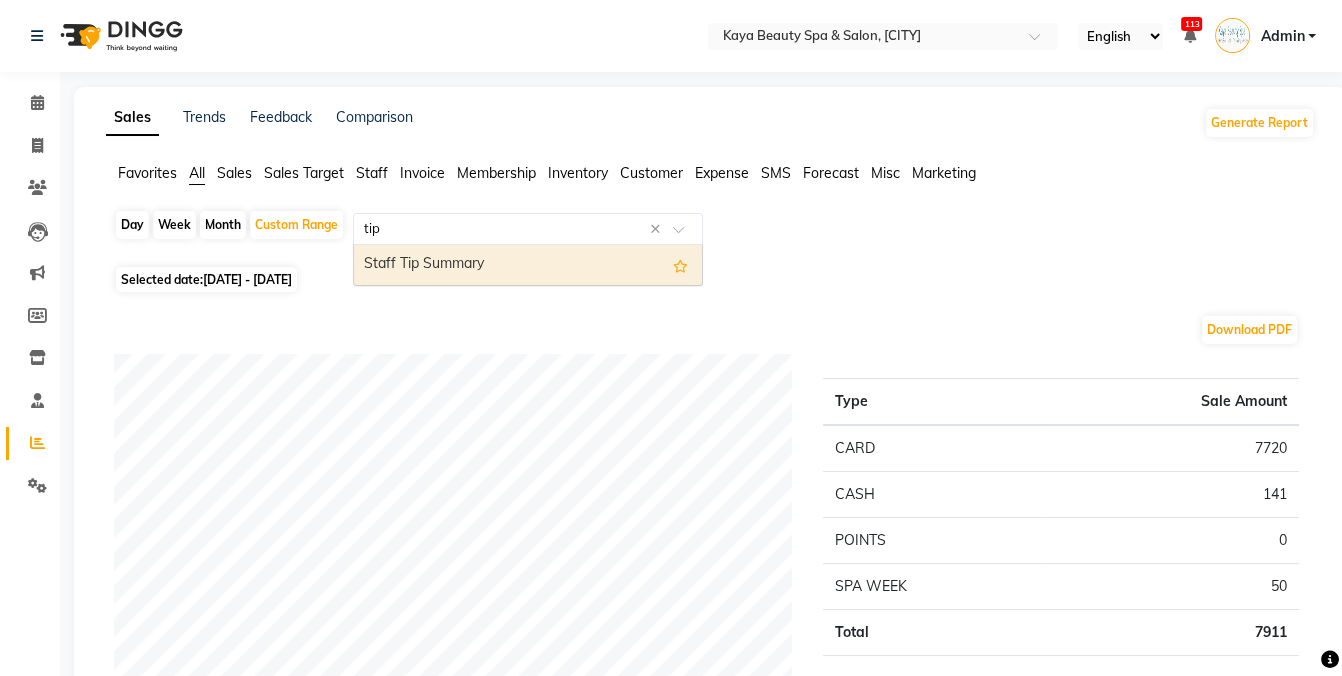 click on "Staff Tip Summary" at bounding box center [528, 265] 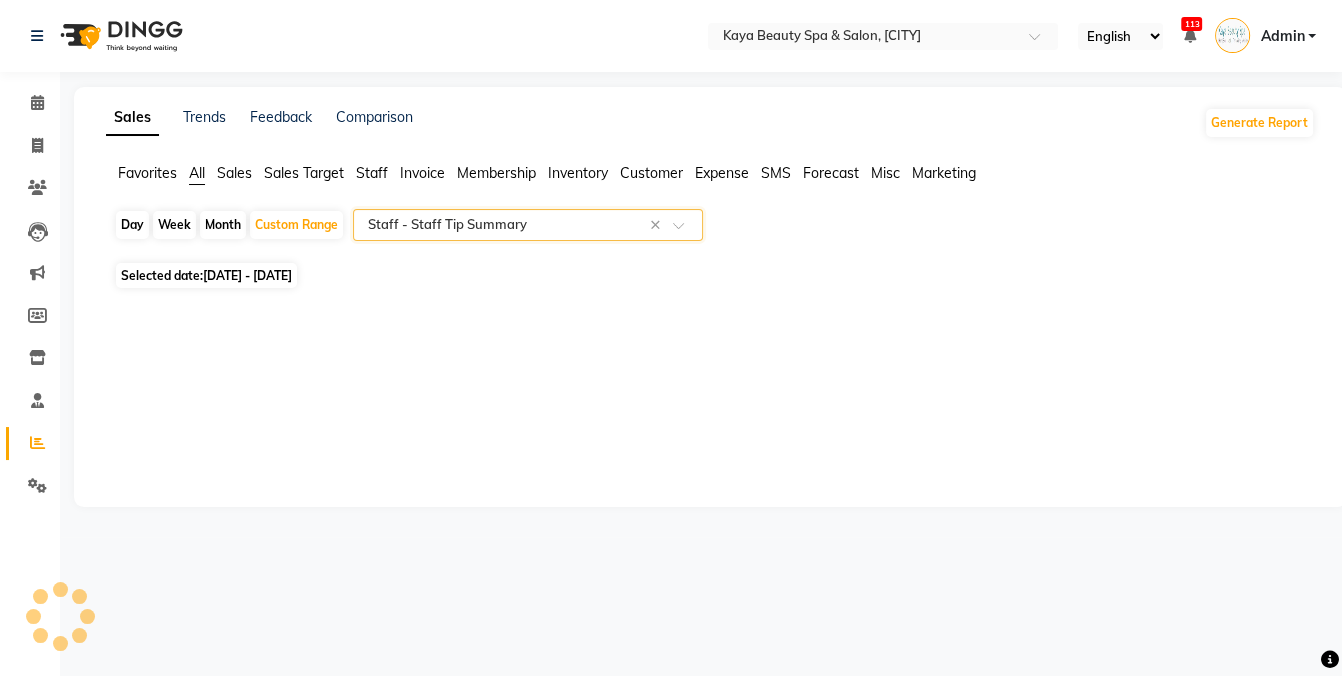 select on "full_report" 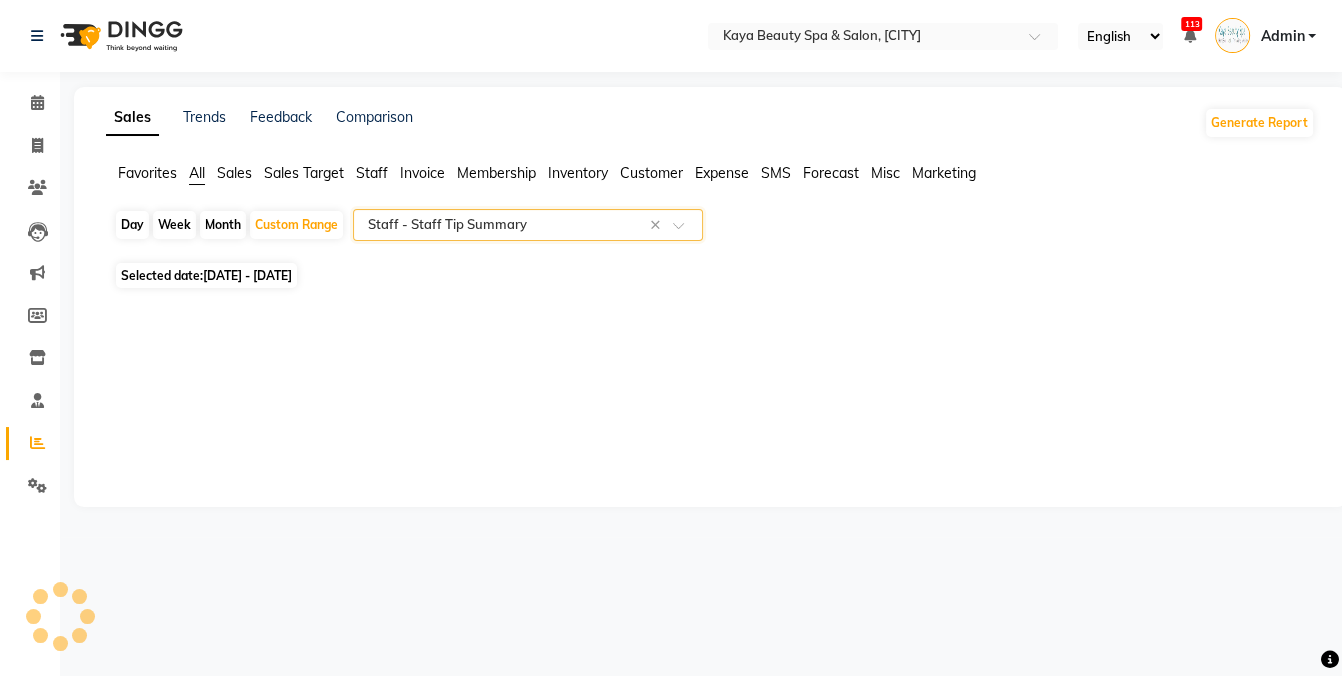 select on "pdf" 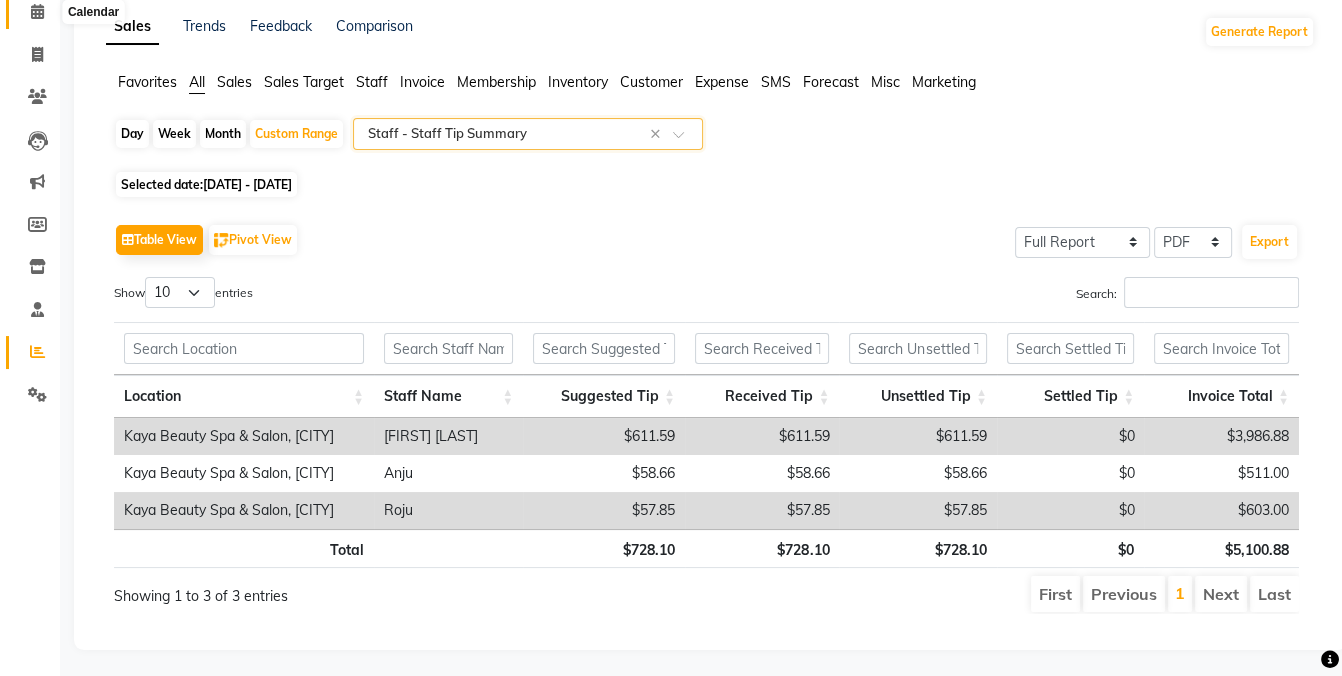 scroll, scrollTop: 64, scrollLeft: 0, axis: vertical 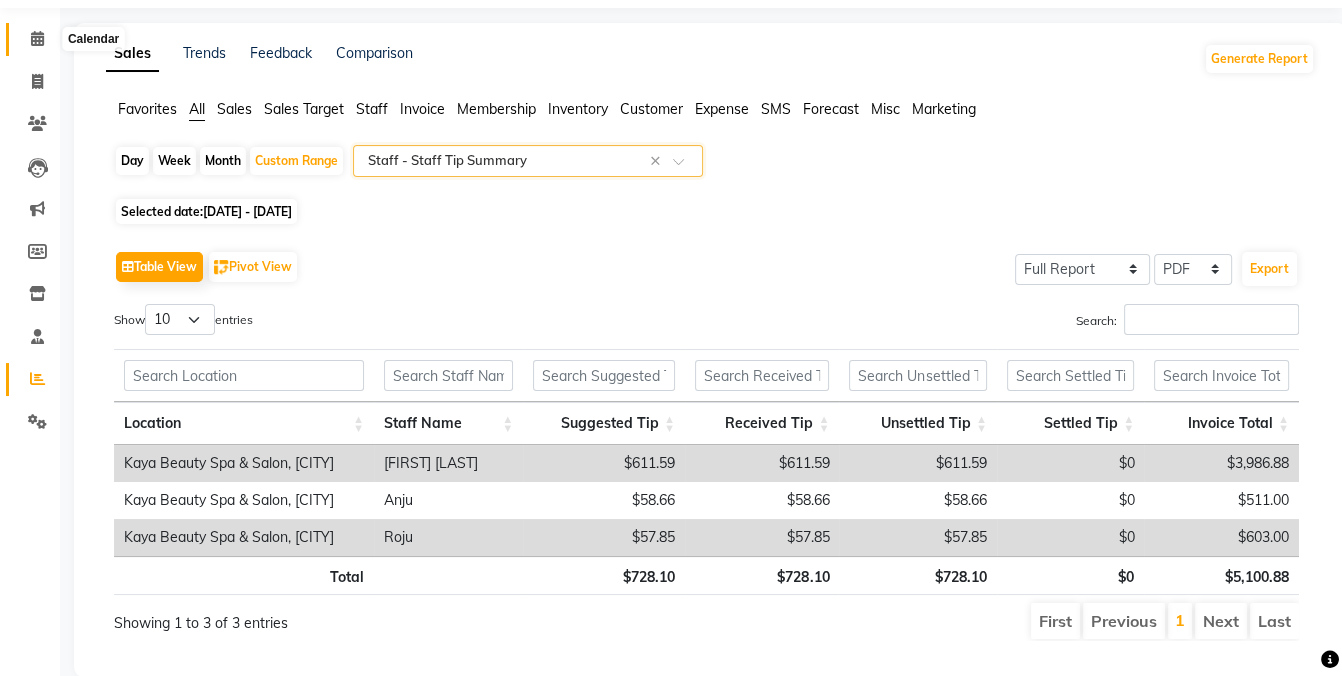 click 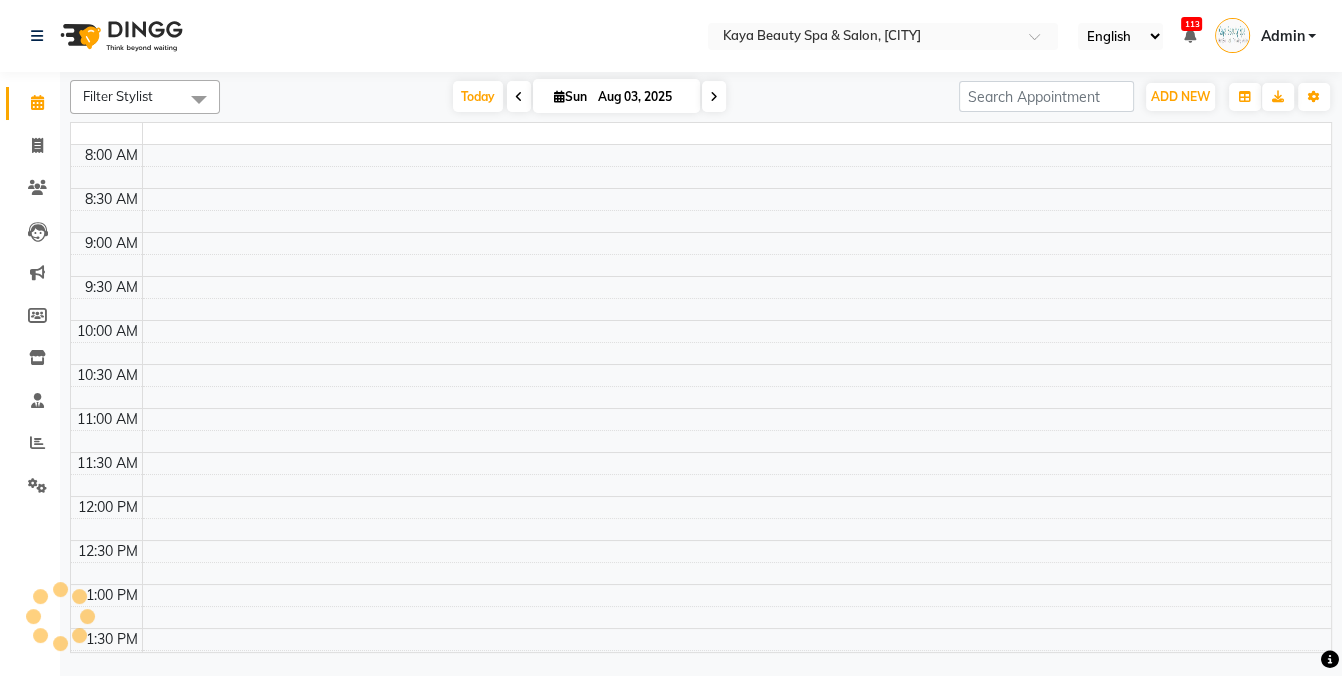 scroll, scrollTop: 0, scrollLeft: 0, axis: both 